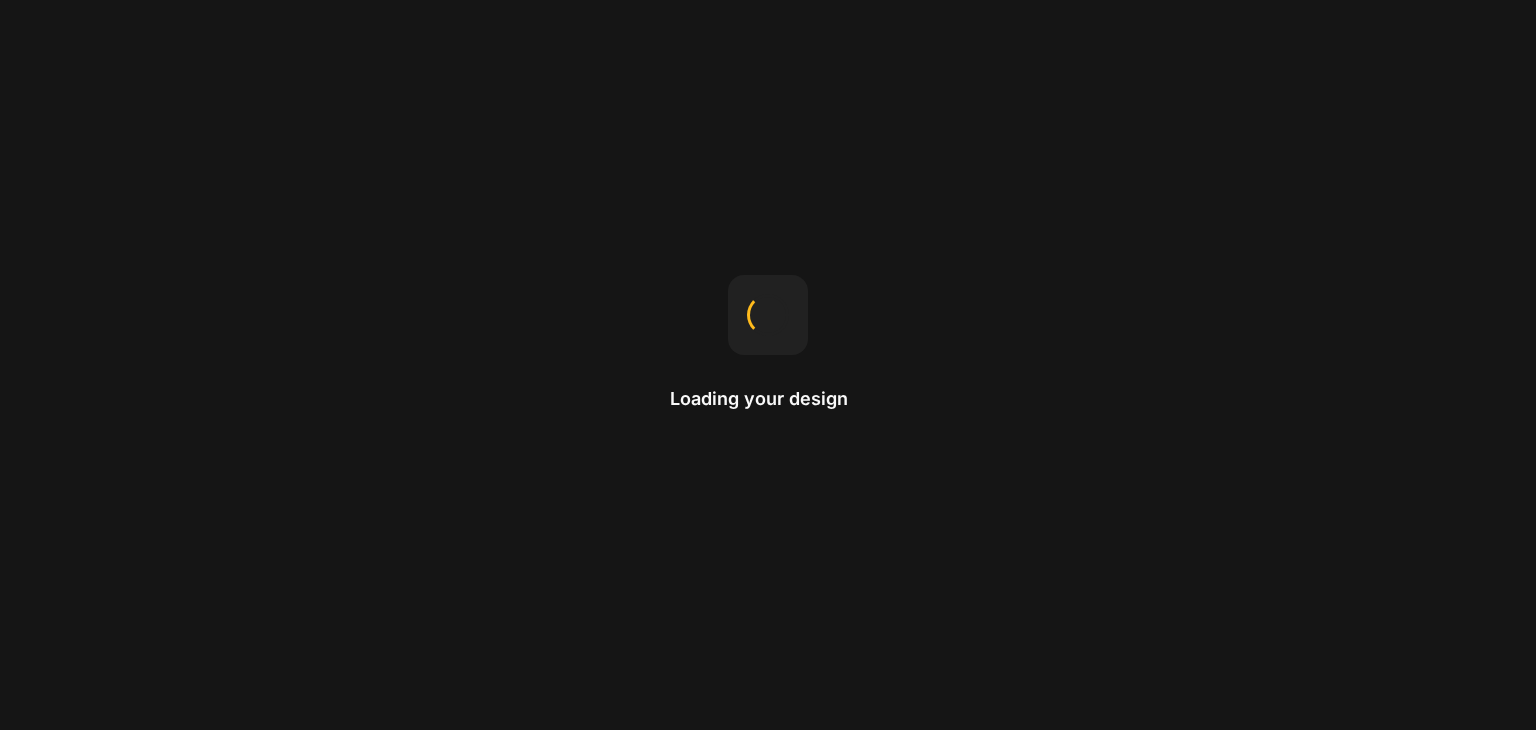scroll, scrollTop: 0, scrollLeft: 0, axis: both 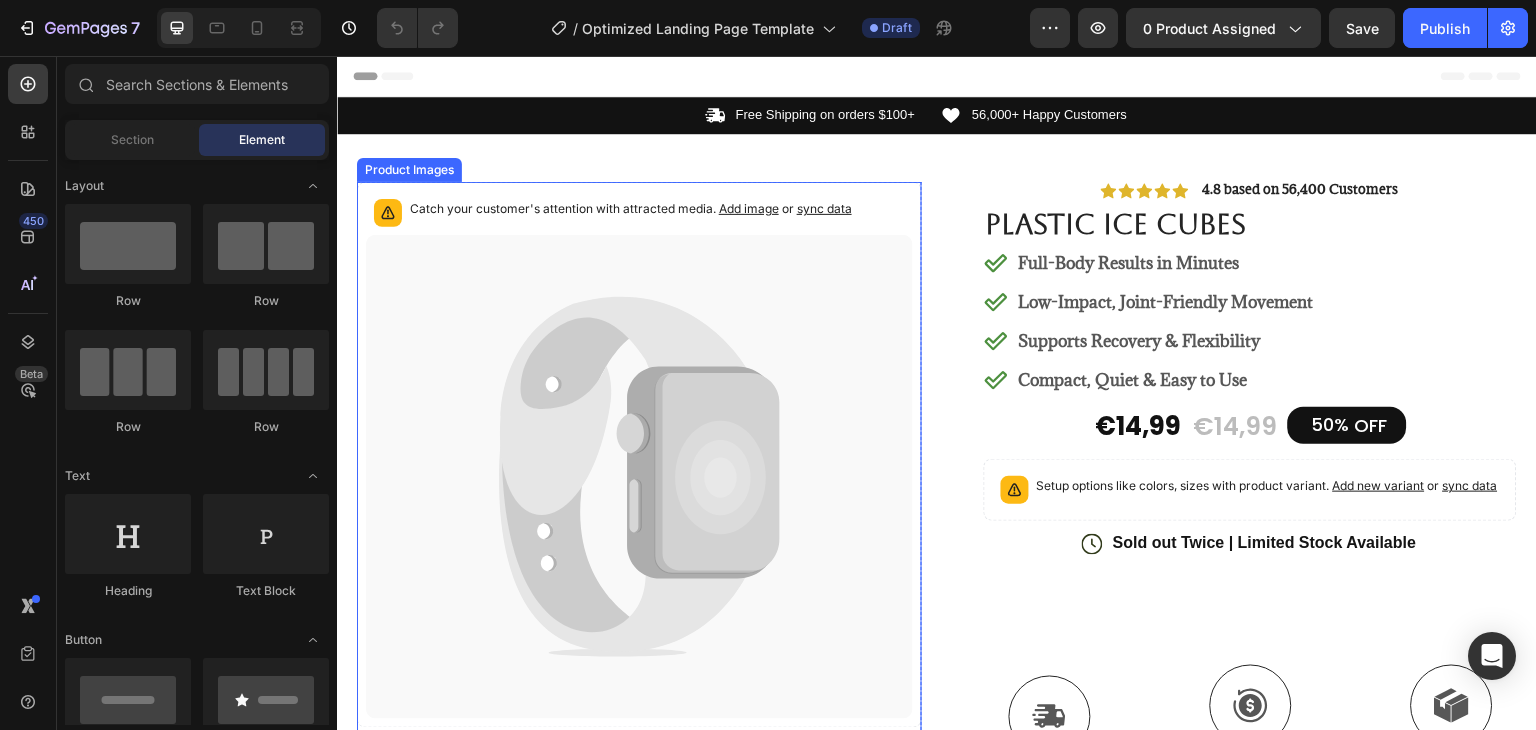 click 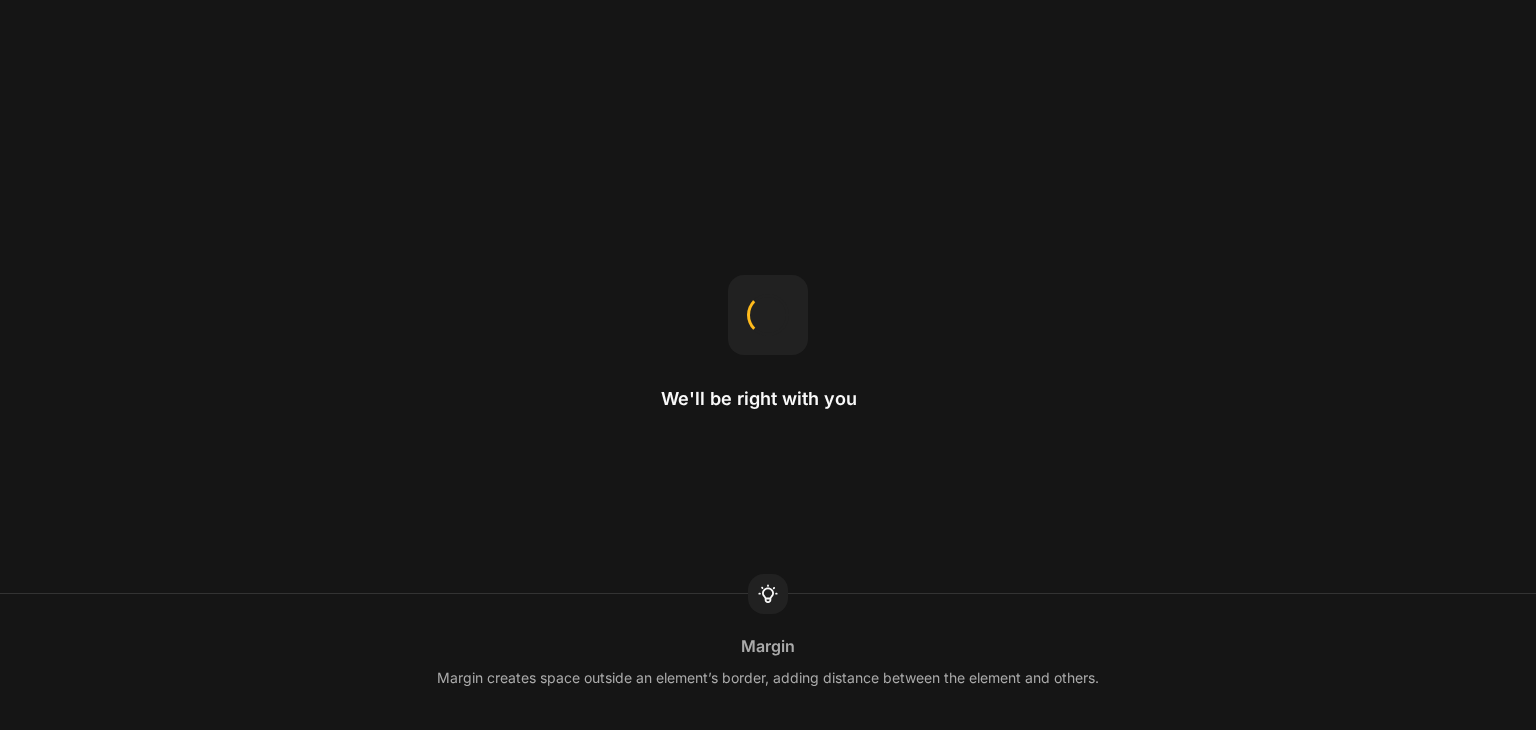scroll, scrollTop: 0, scrollLeft: 0, axis: both 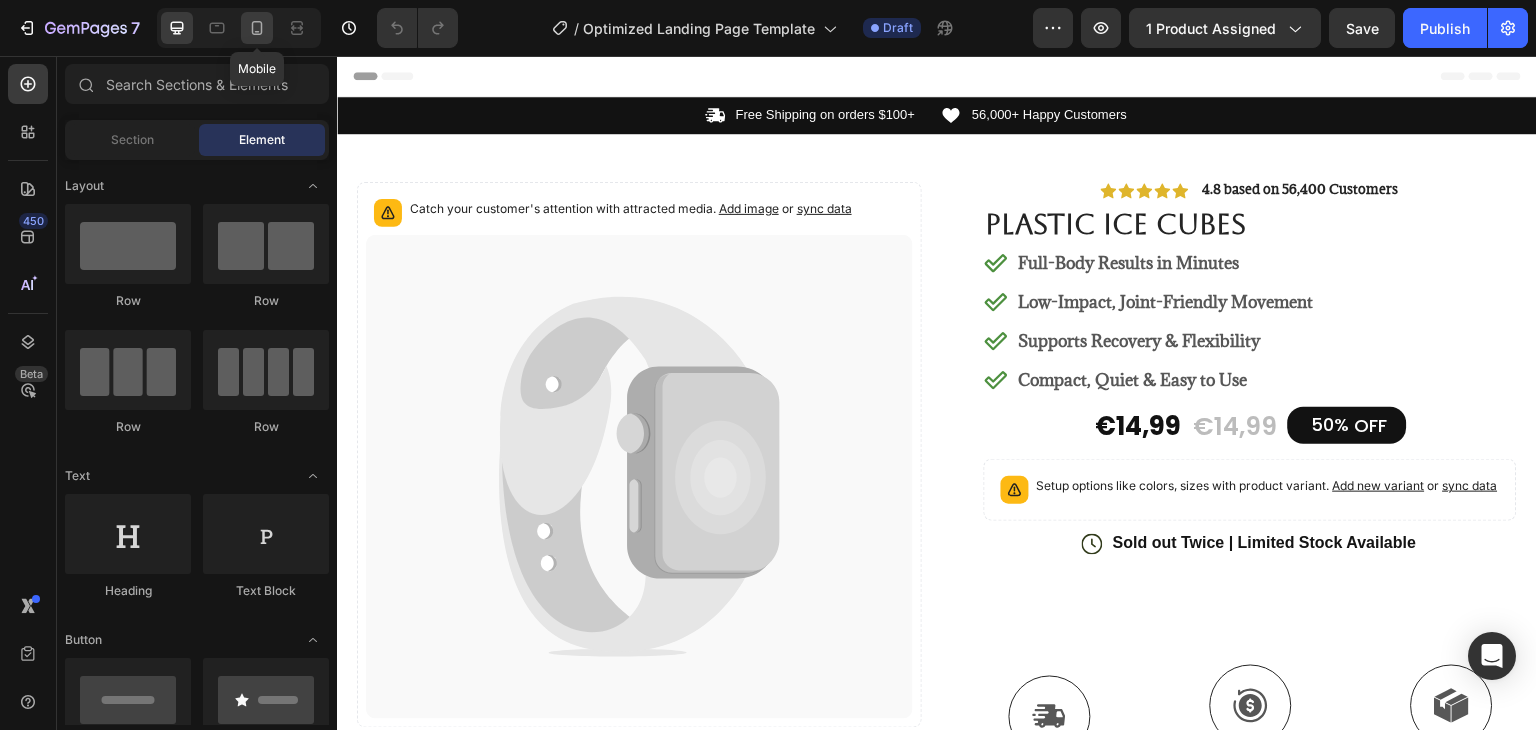 click 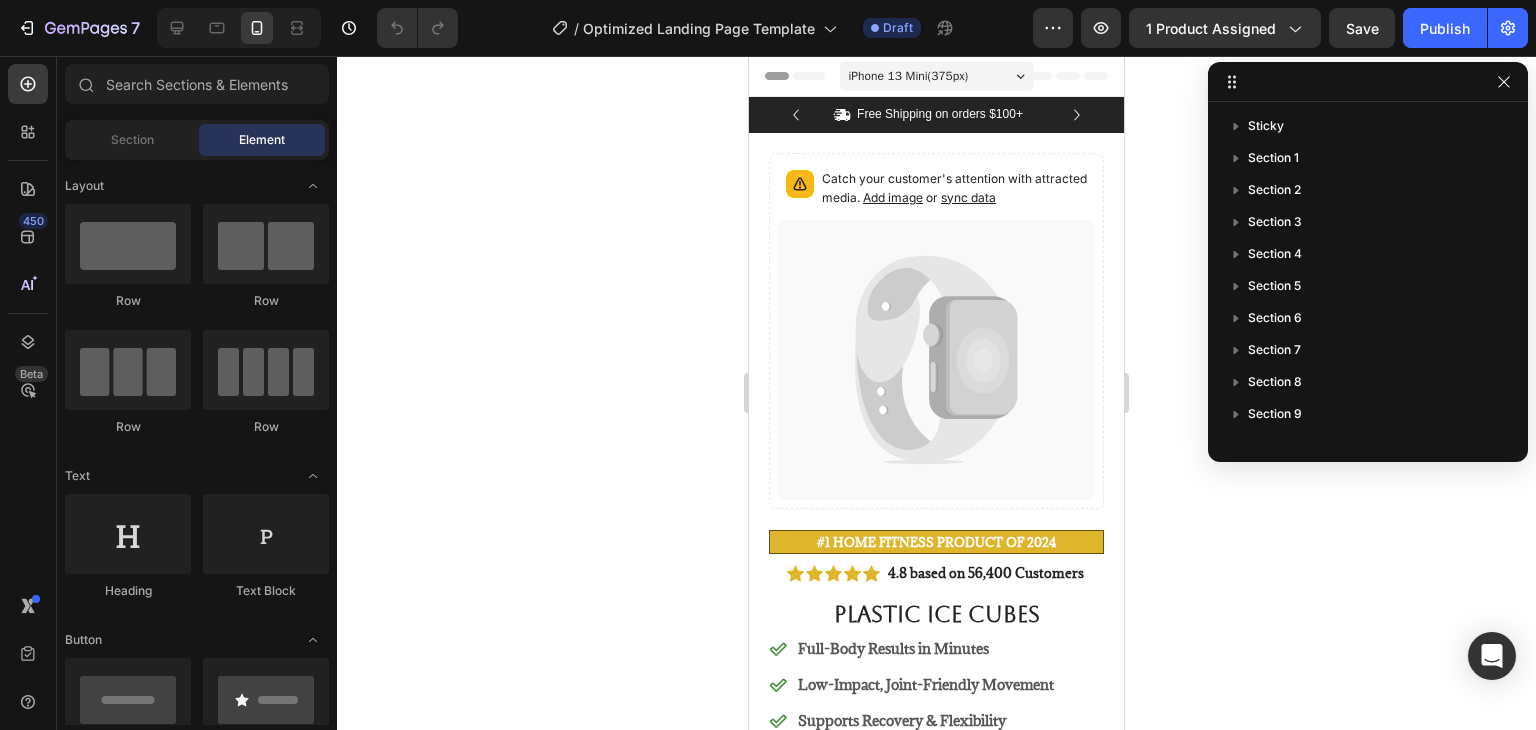 click 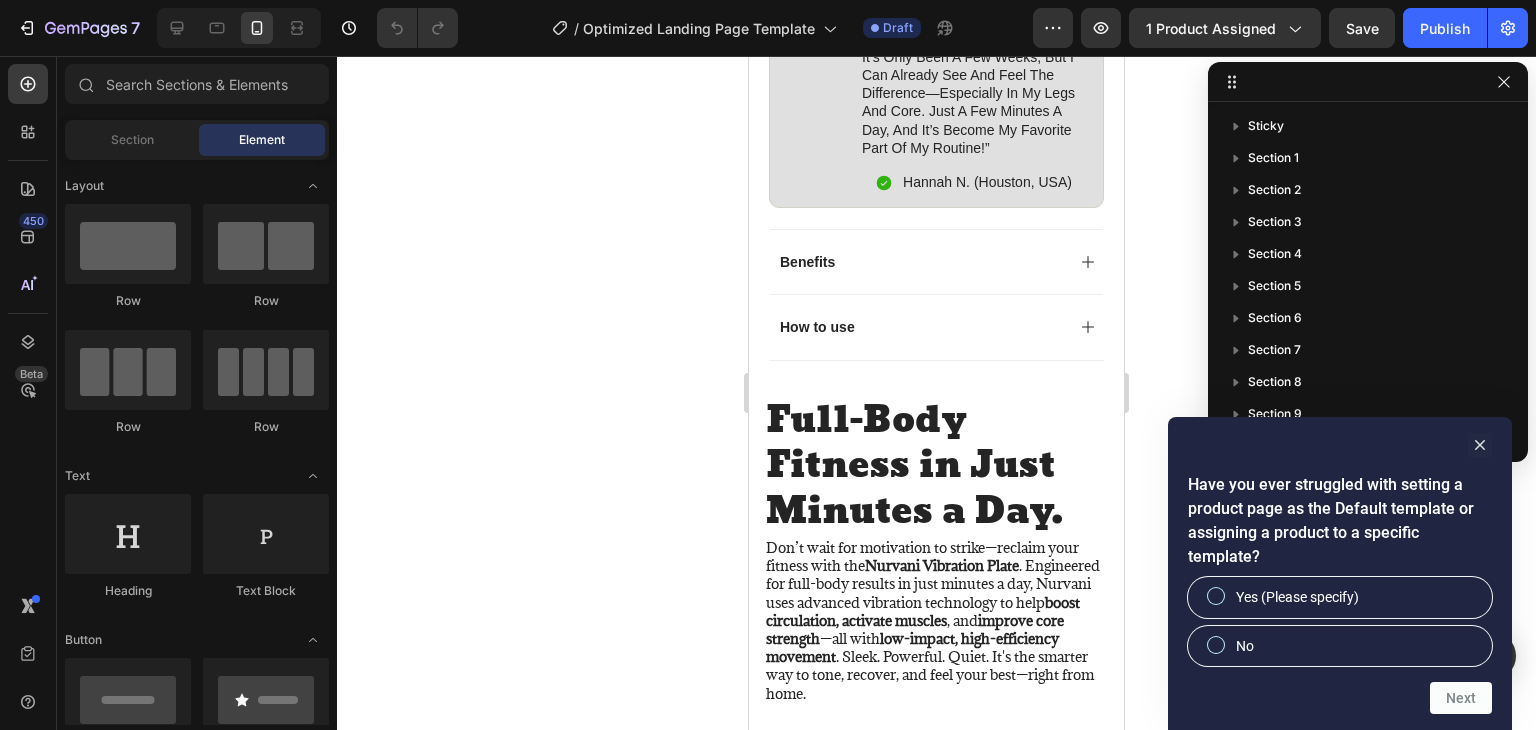scroll, scrollTop: 1199, scrollLeft: 0, axis: vertical 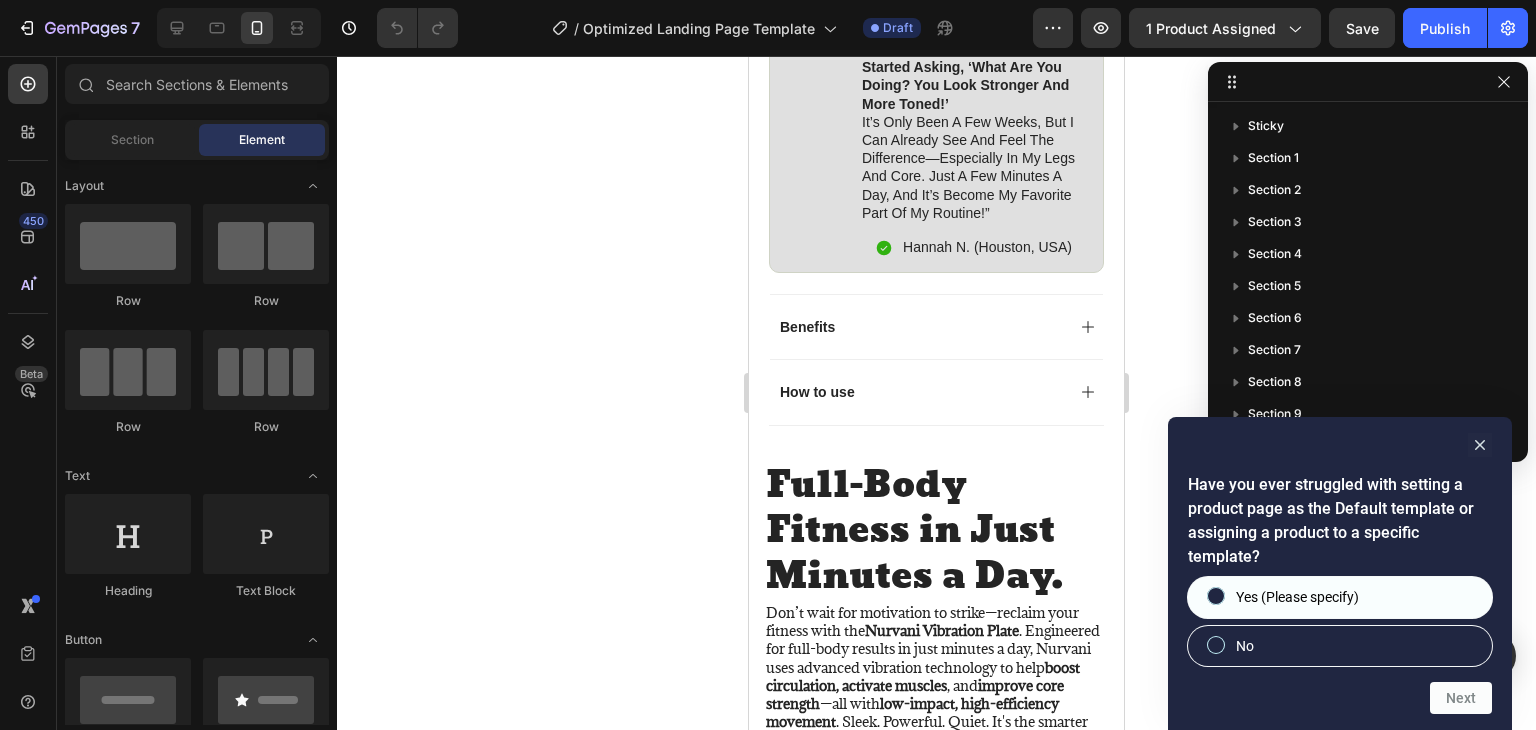 drag, startPoint x: 1245, startPoint y: 585, endPoint x: 1251, endPoint y: 601, distance: 17.088007 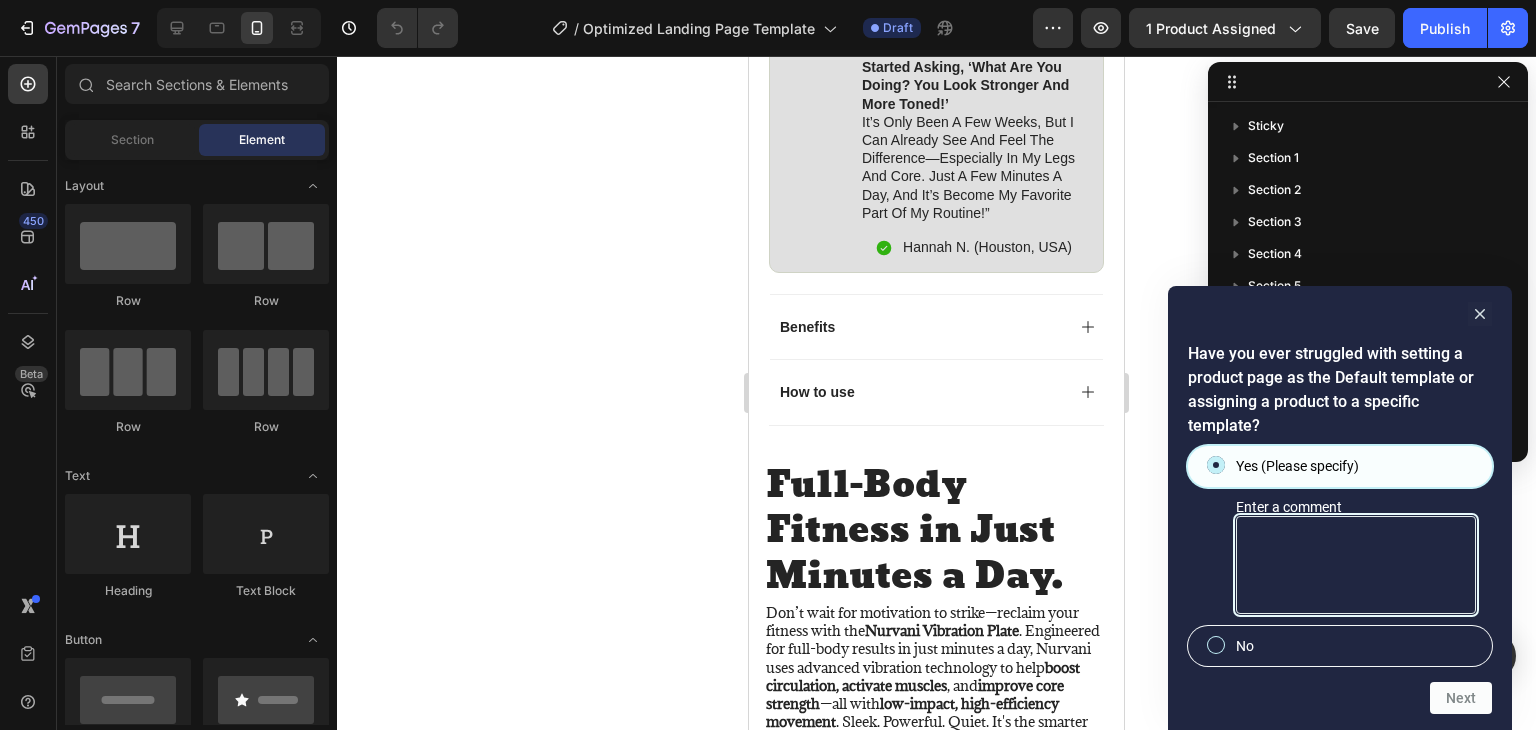 click on "Enter a comment" at bounding box center [1356, 565] 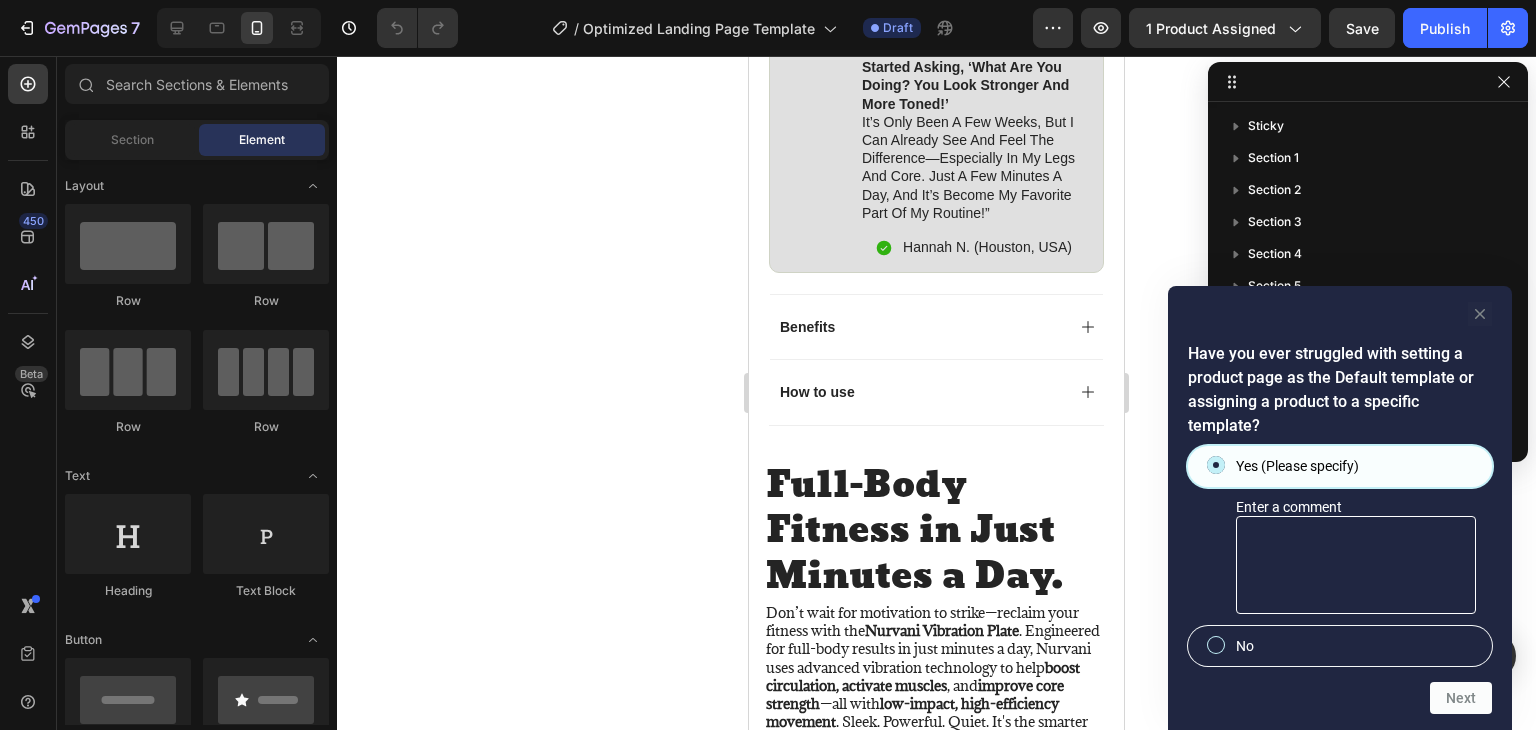 click 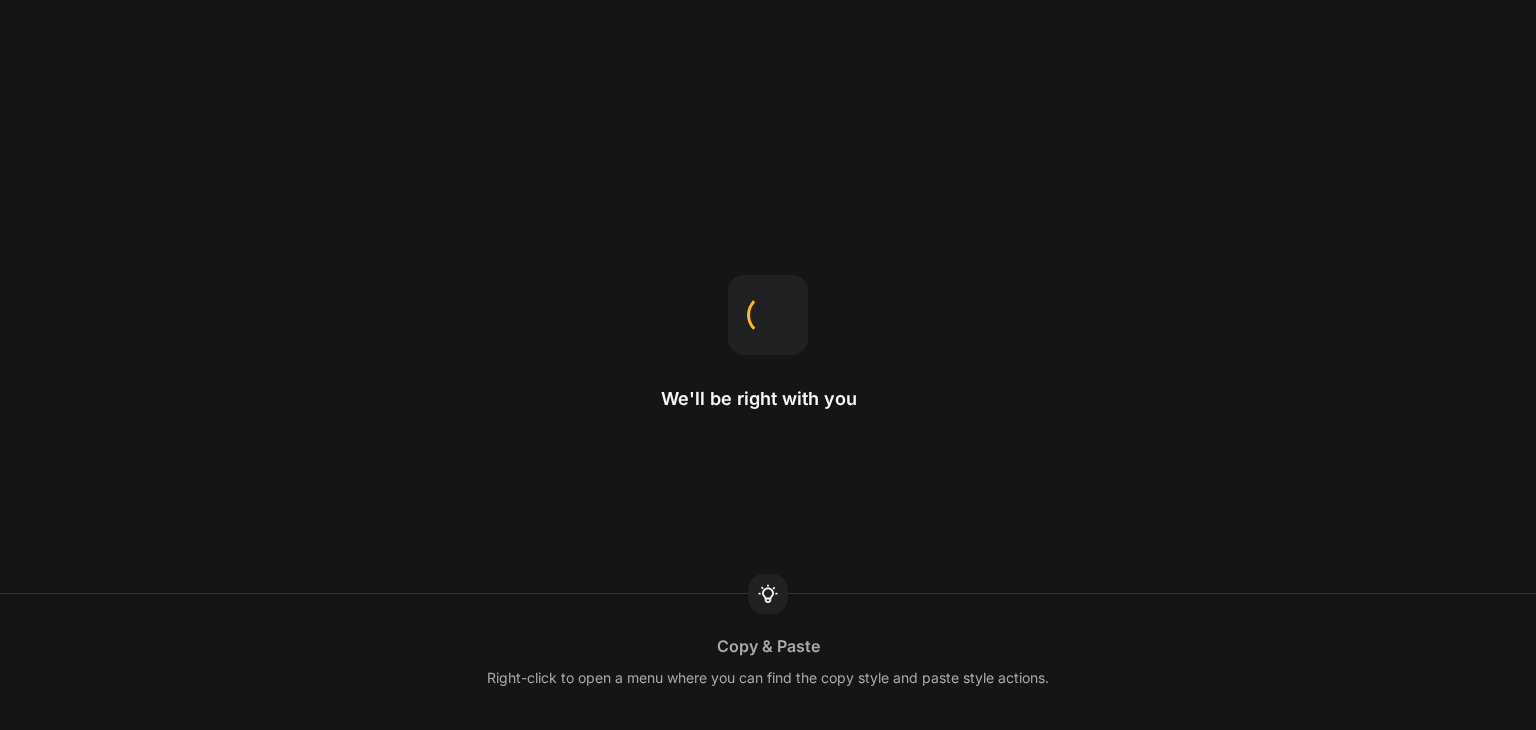 scroll, scrollTop: 0, scrollLeft: 0, axis: both 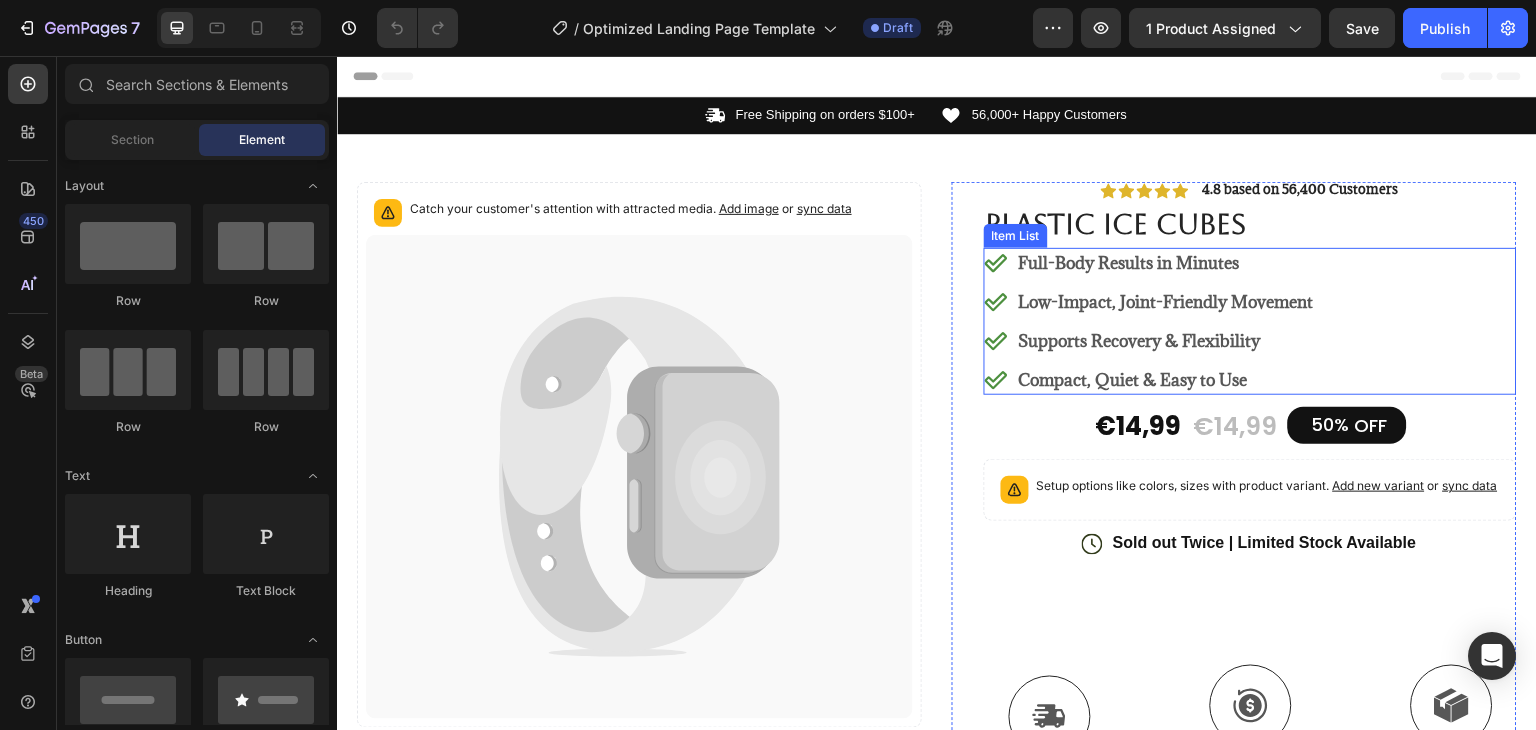 click on "Compact, Quiet & Easy to Use" at bounding box center [1133, 380] 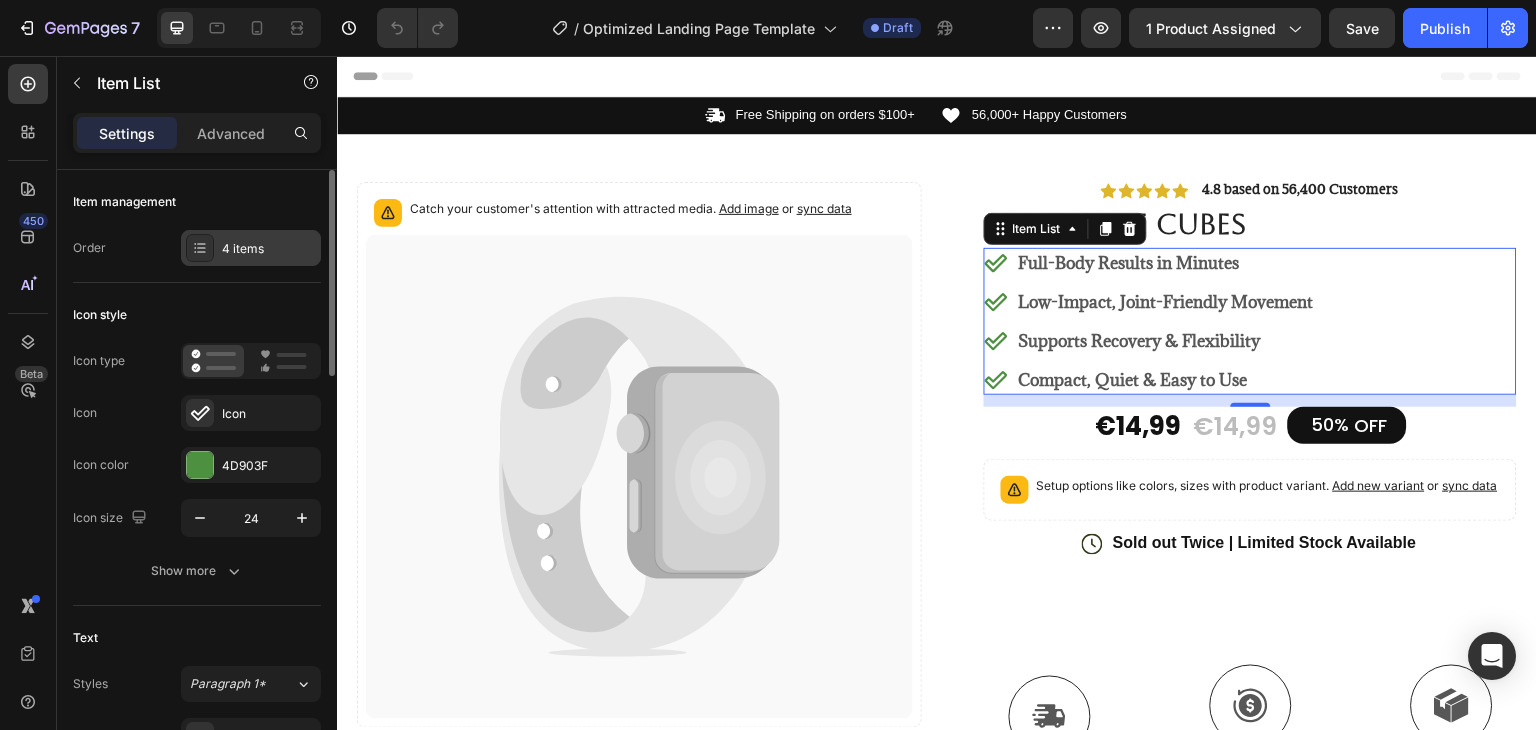 click on "4 items" at bounding box center (251, 248) 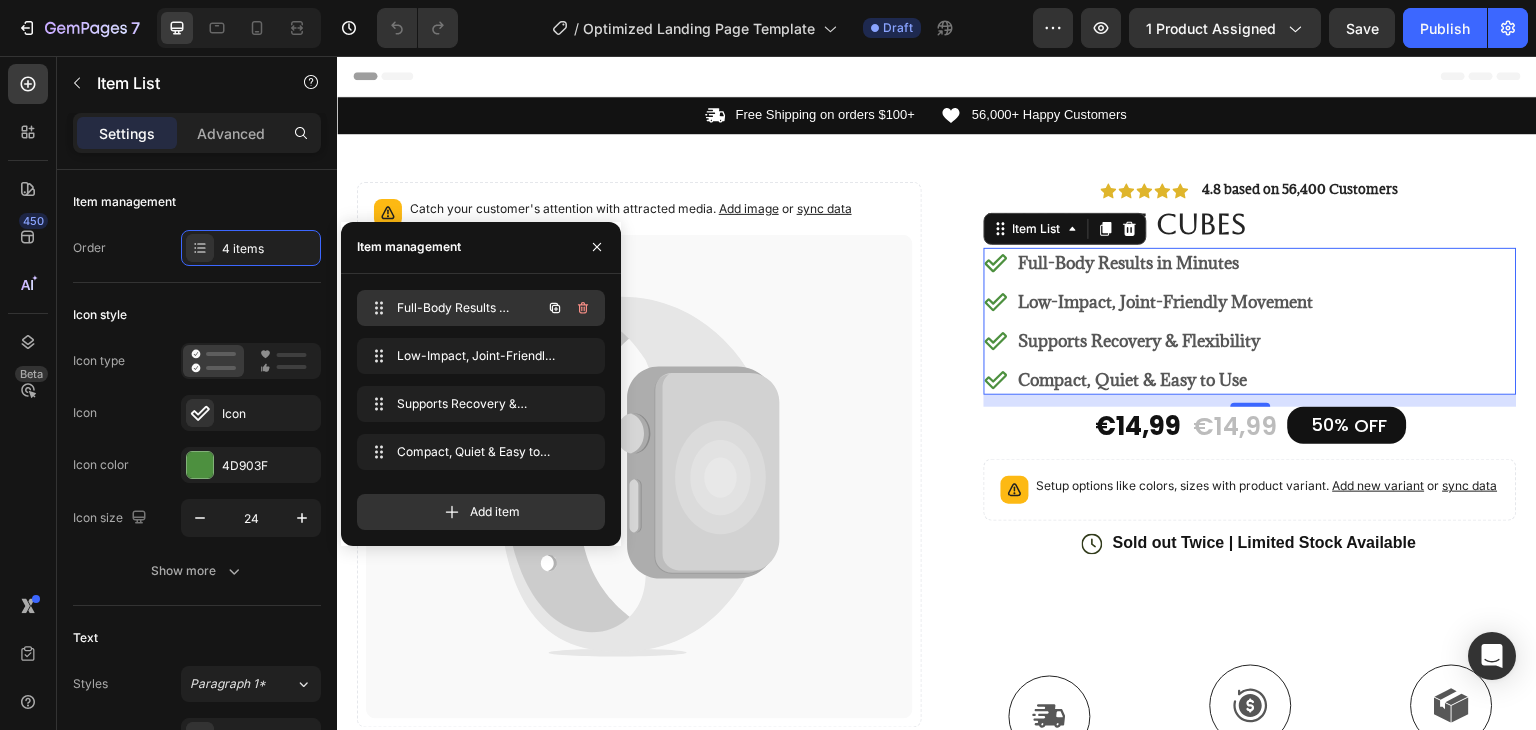 click on "Full-Body Results in Minutes Full-Body Results in Minutes" at bounding box center [453, 308] 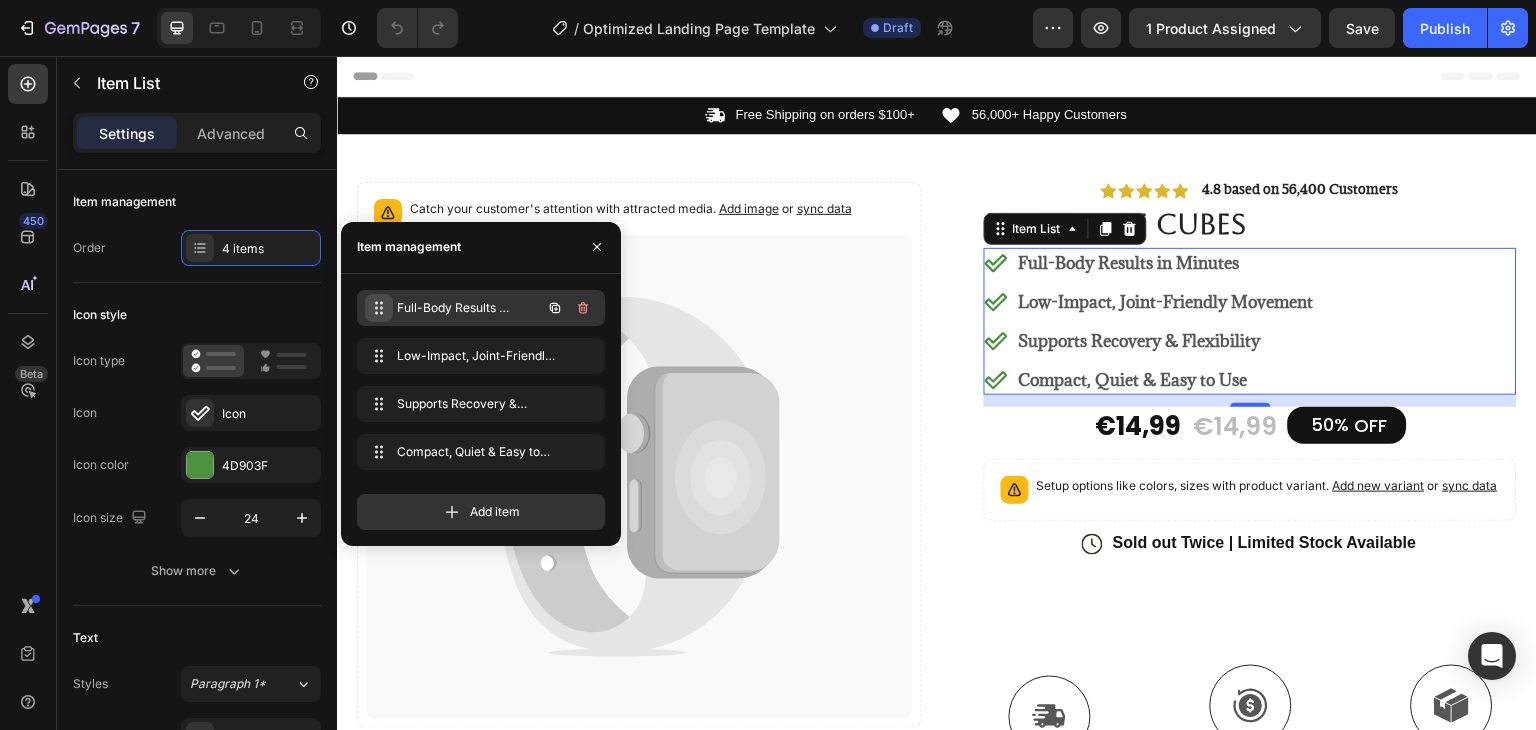 click 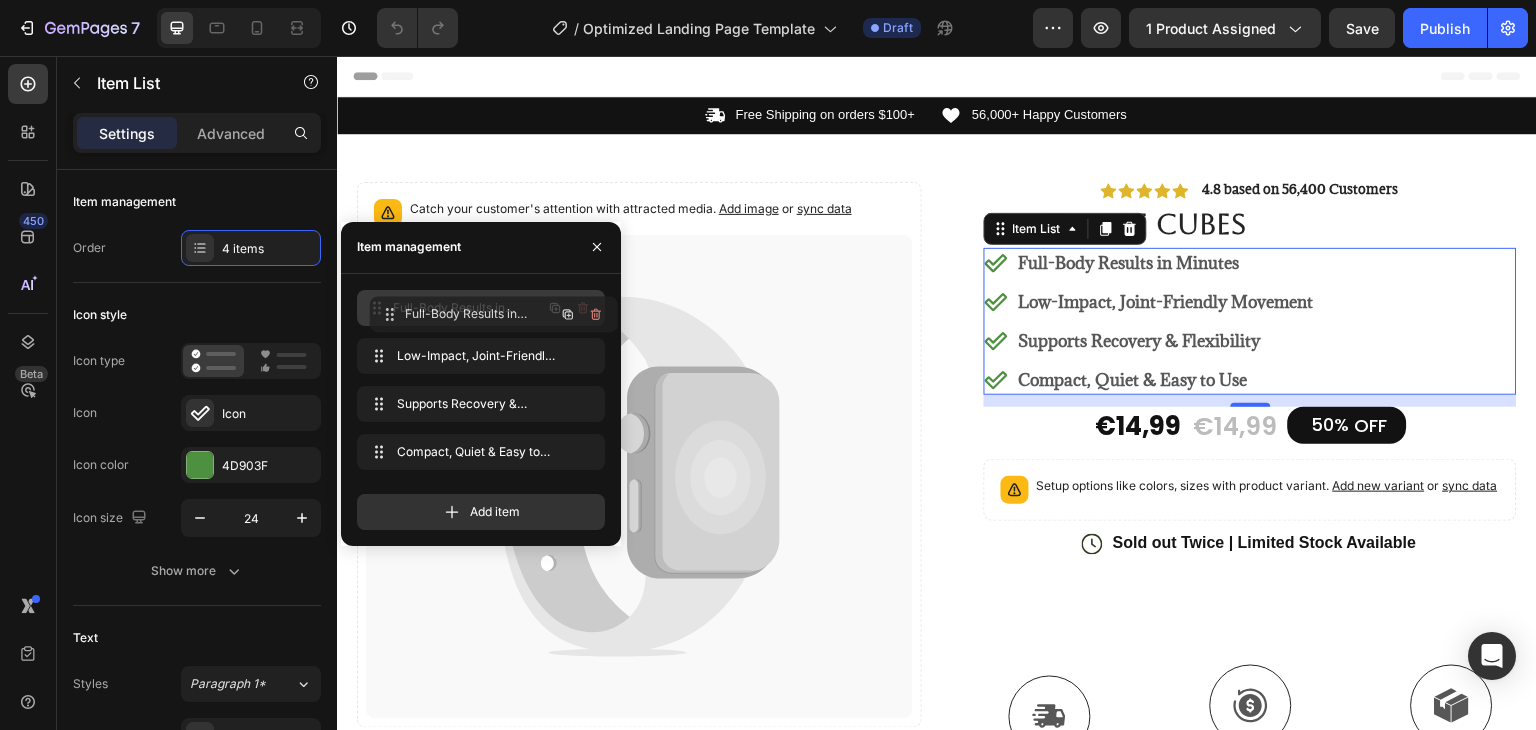 drag, startPoint x: 417, startPoint y: 299, endPoint x: 430, endPoint y: 305, distance: 14.3178215 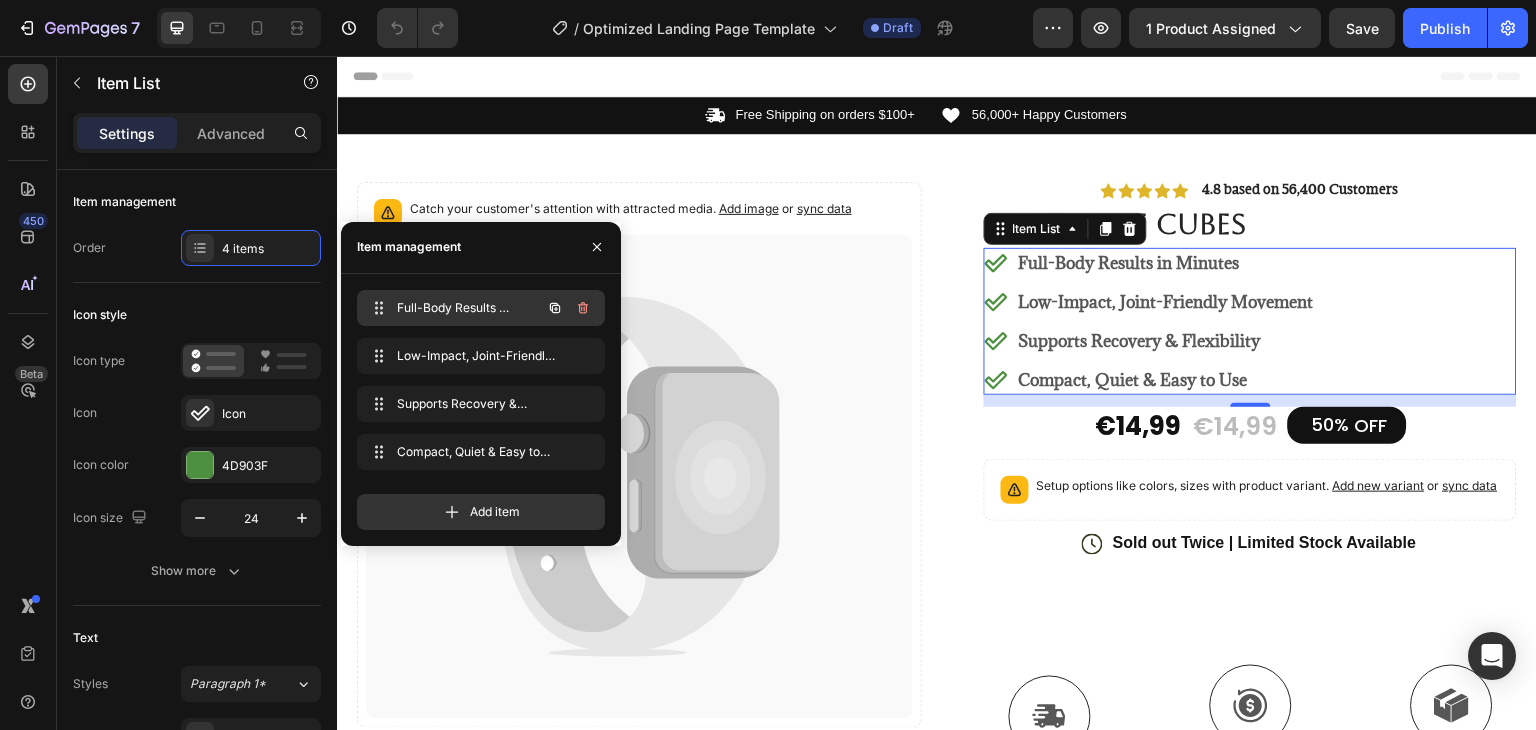 click 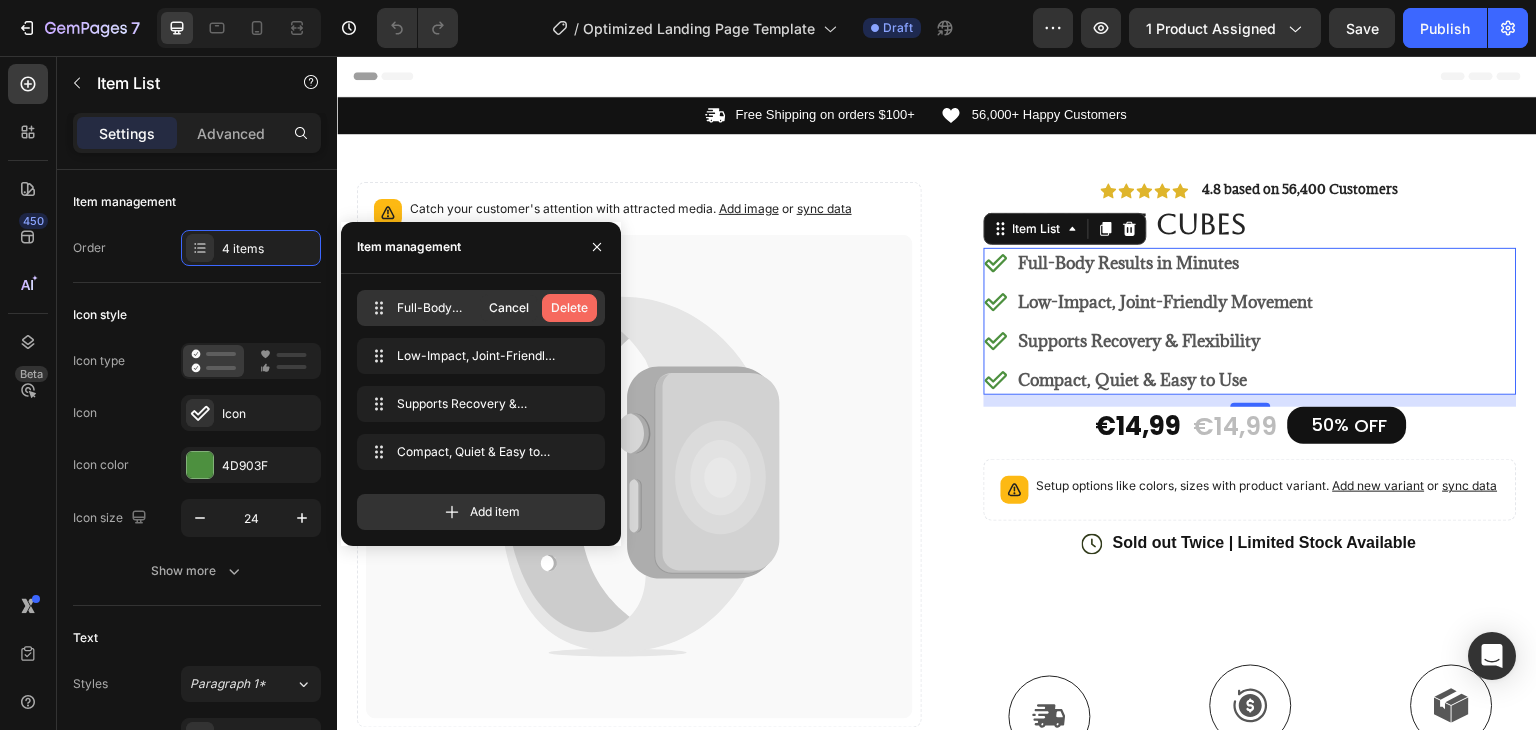 click on "Delete" at bounding box center (569, 308) 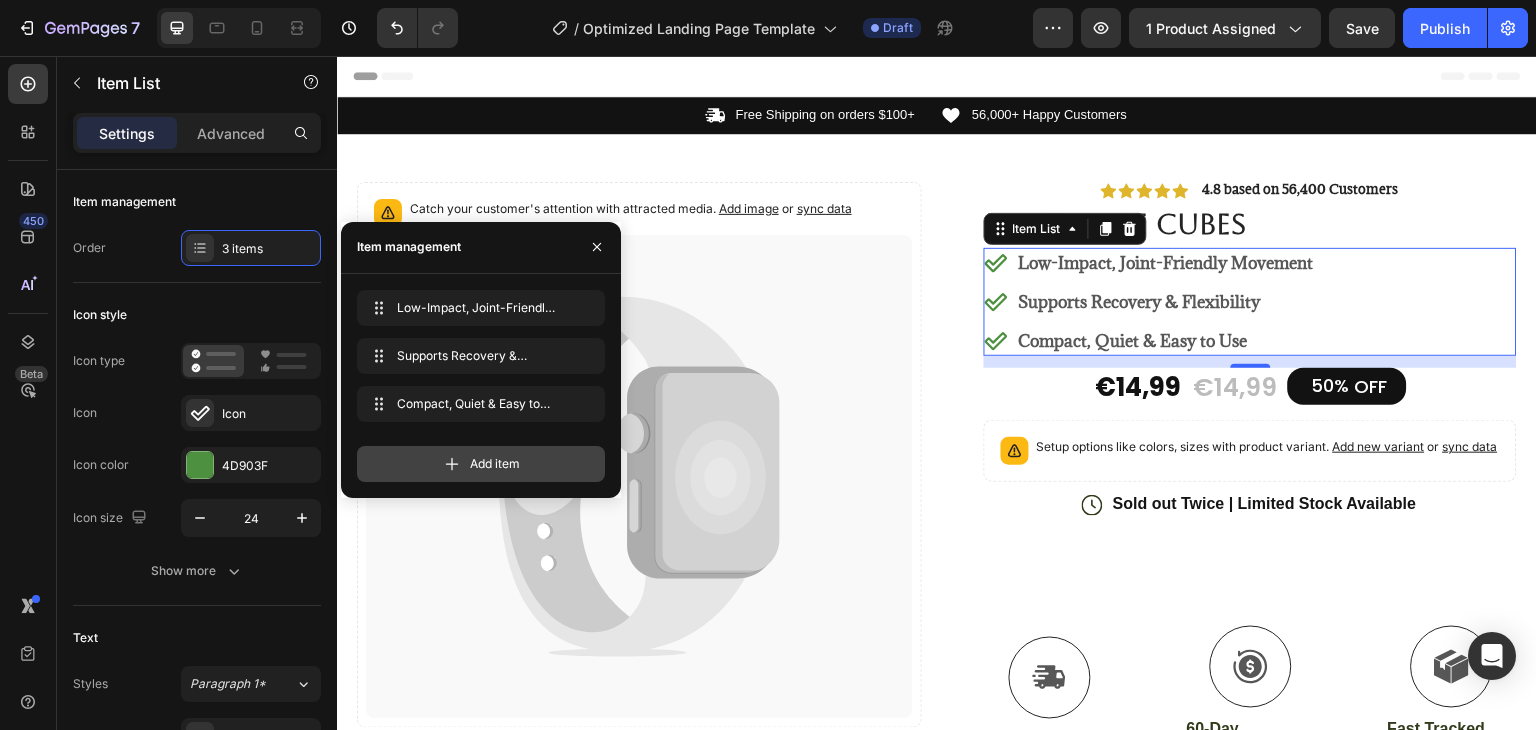 click on "Add item" at bounding box center [481, 464] 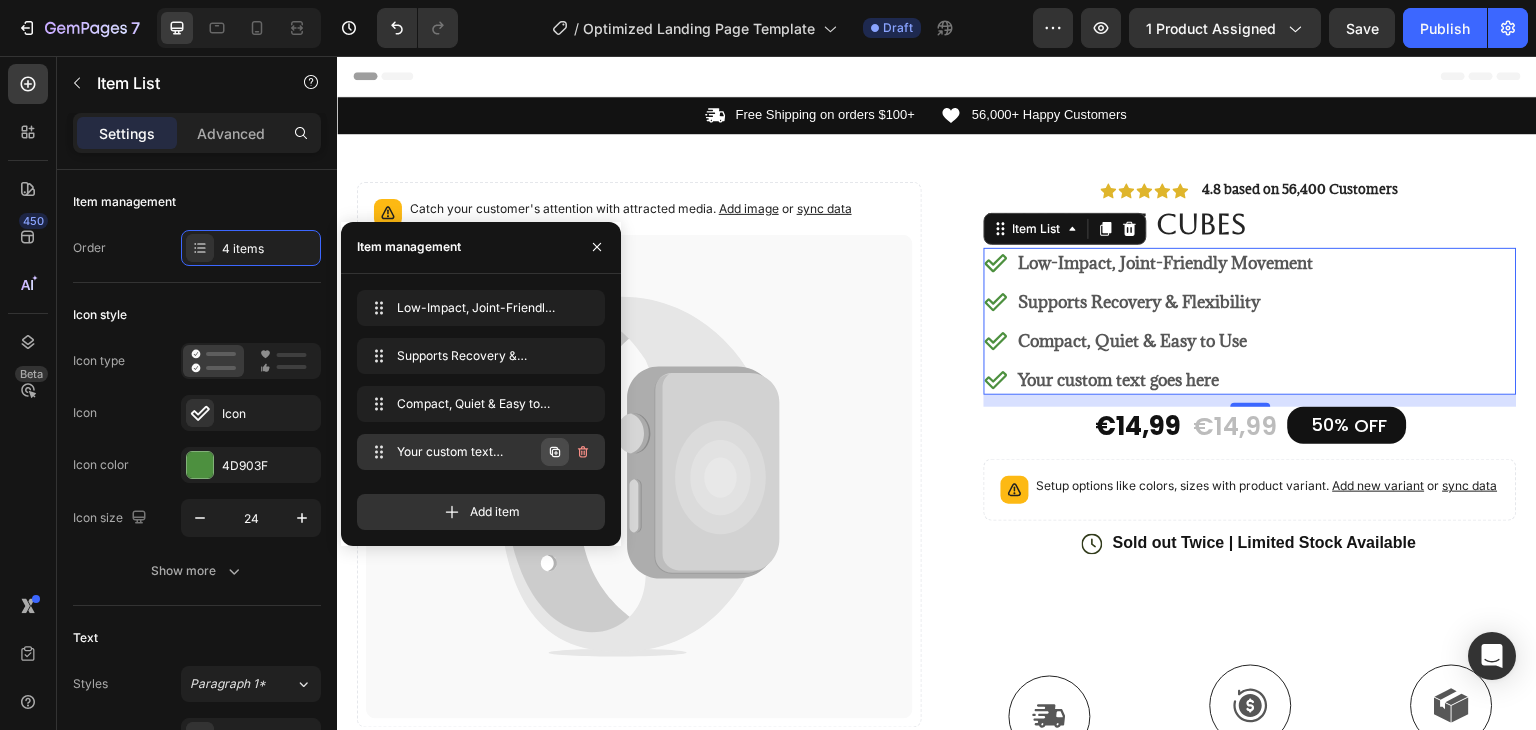 click 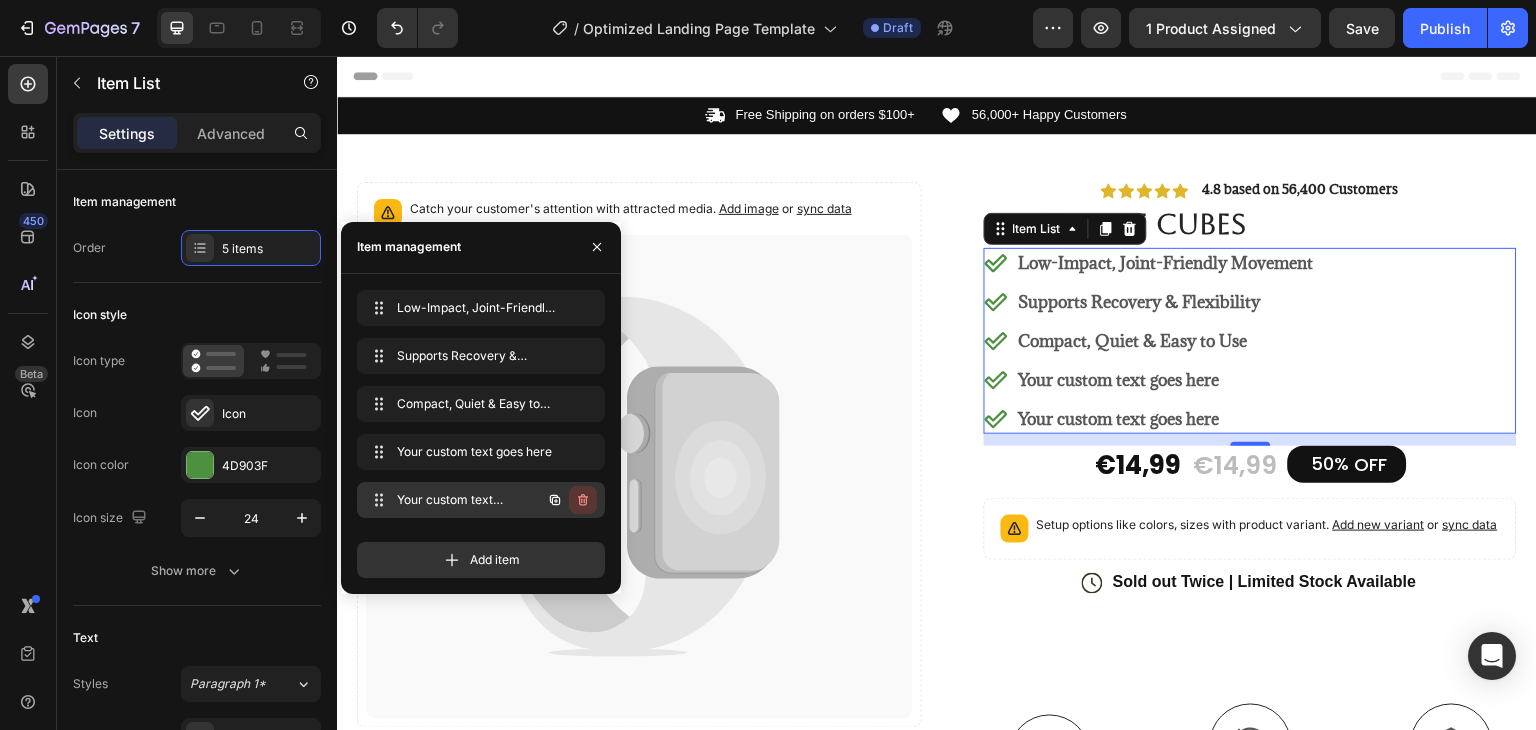 click 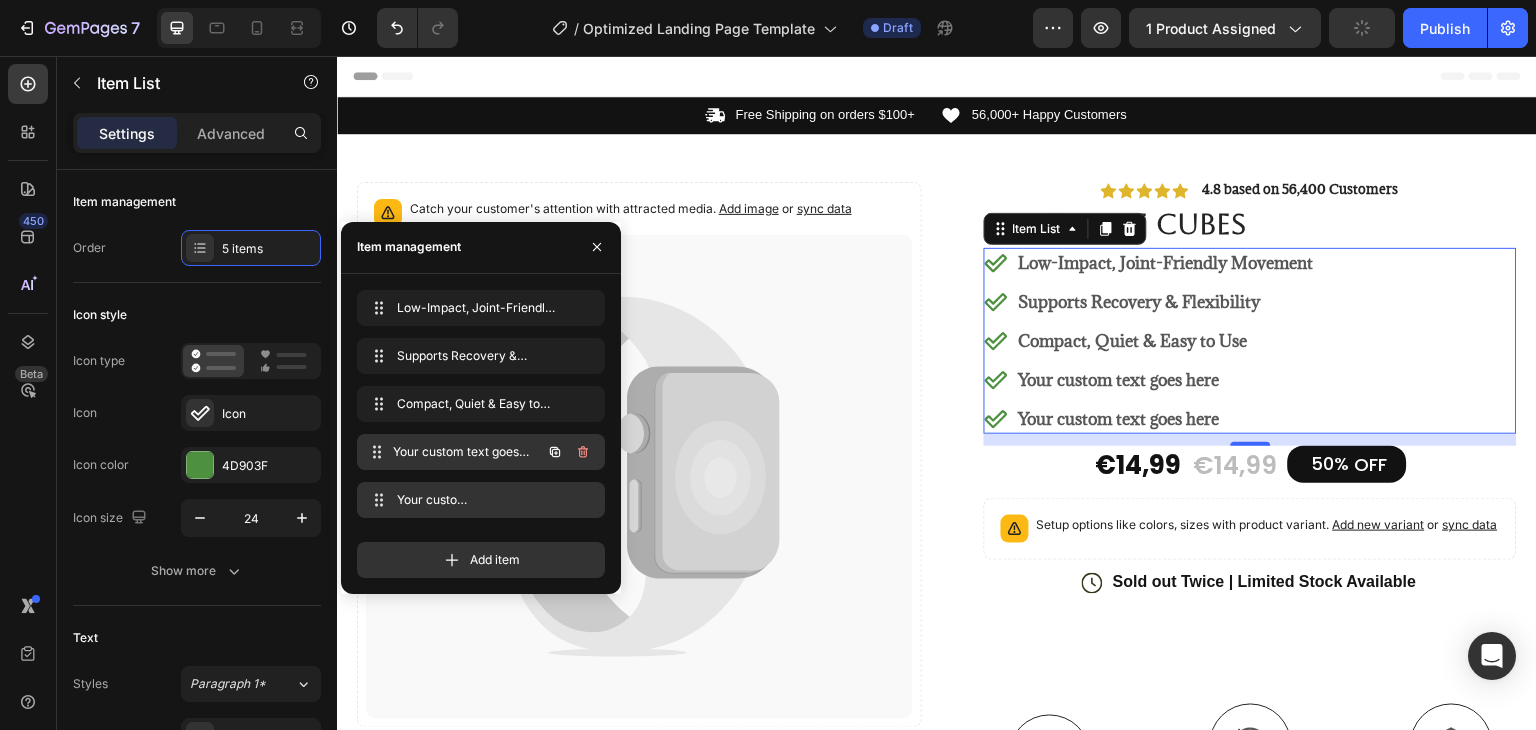click on "Your custom text goes here" at bounding box center (467, 452) 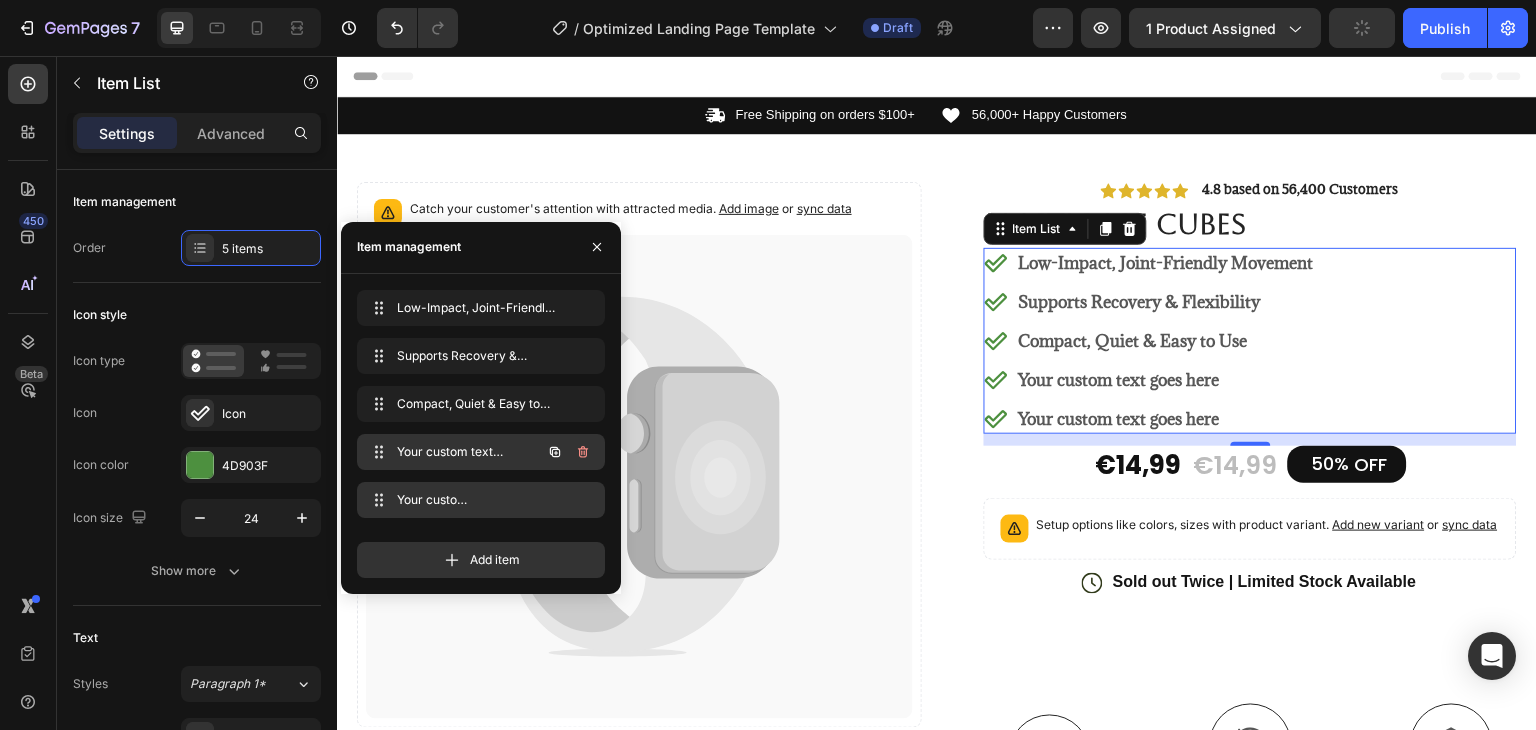 drag, startPoint x: 476, startPoint y: 458, endPoint x: 451, endPoint y: 454, distance: 25.317978 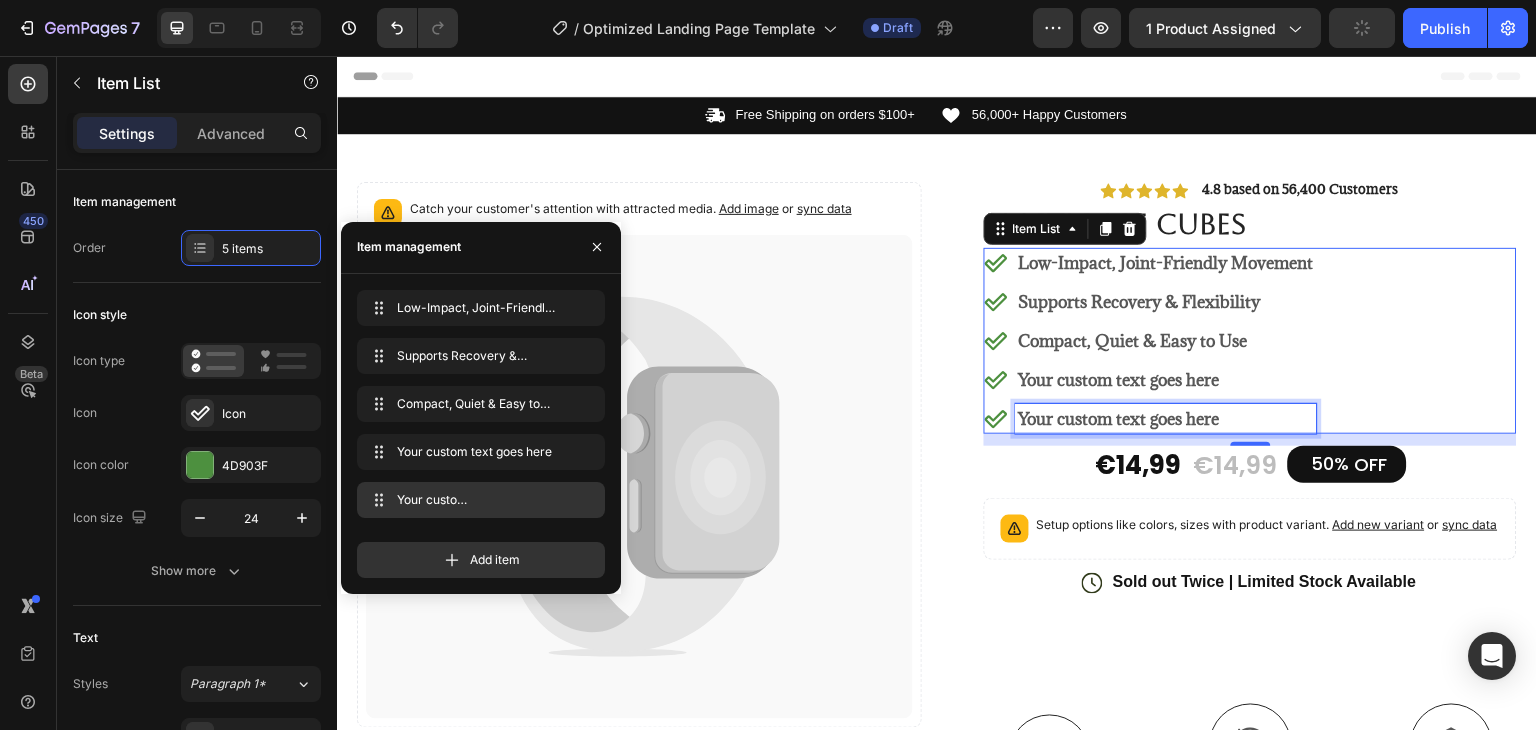 click on "Your custom text goes here" at bounding box center [1166, 419] 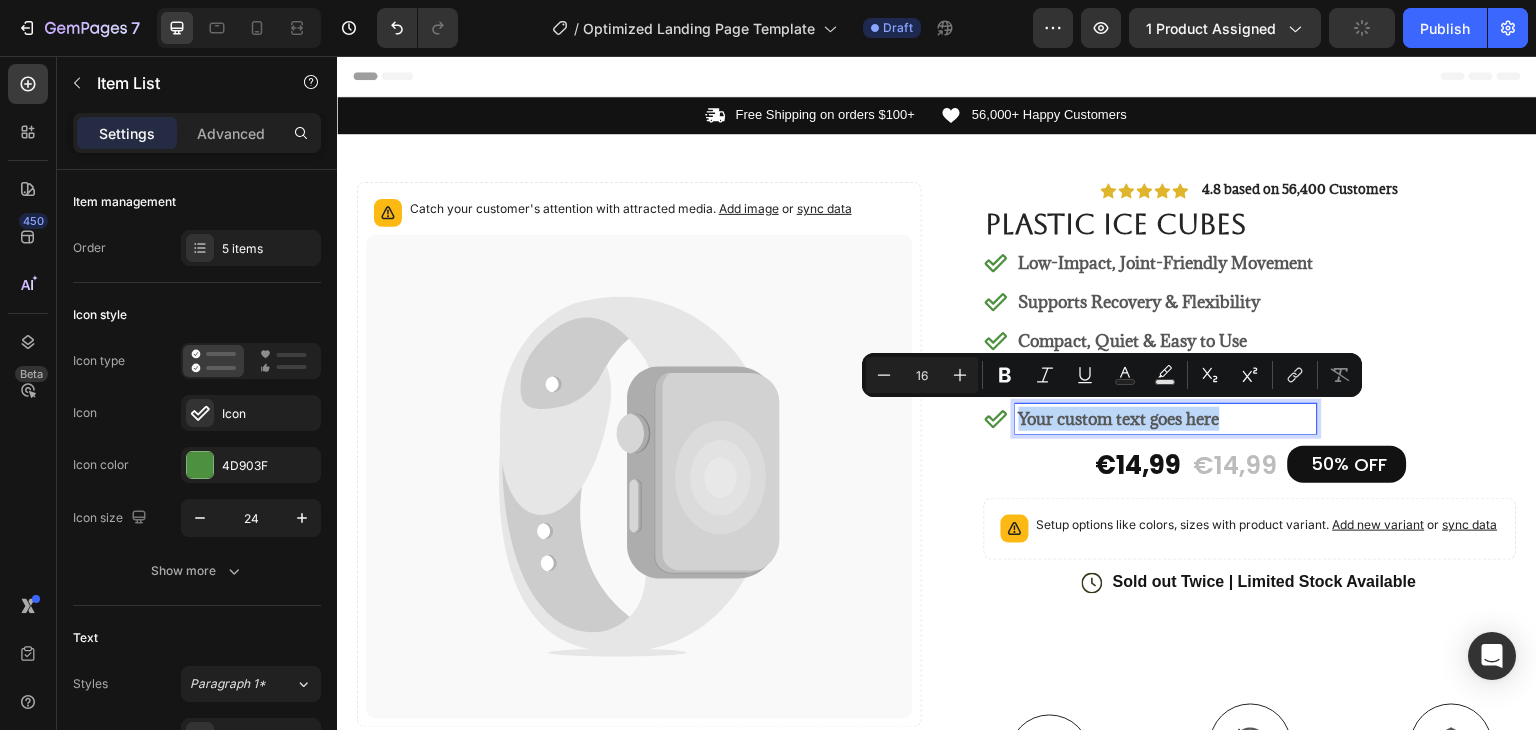 drag, startPoint x: 1231, startPoint y: 410, endPoint x: 1009, endPoint y: 415, distance: 222.0563 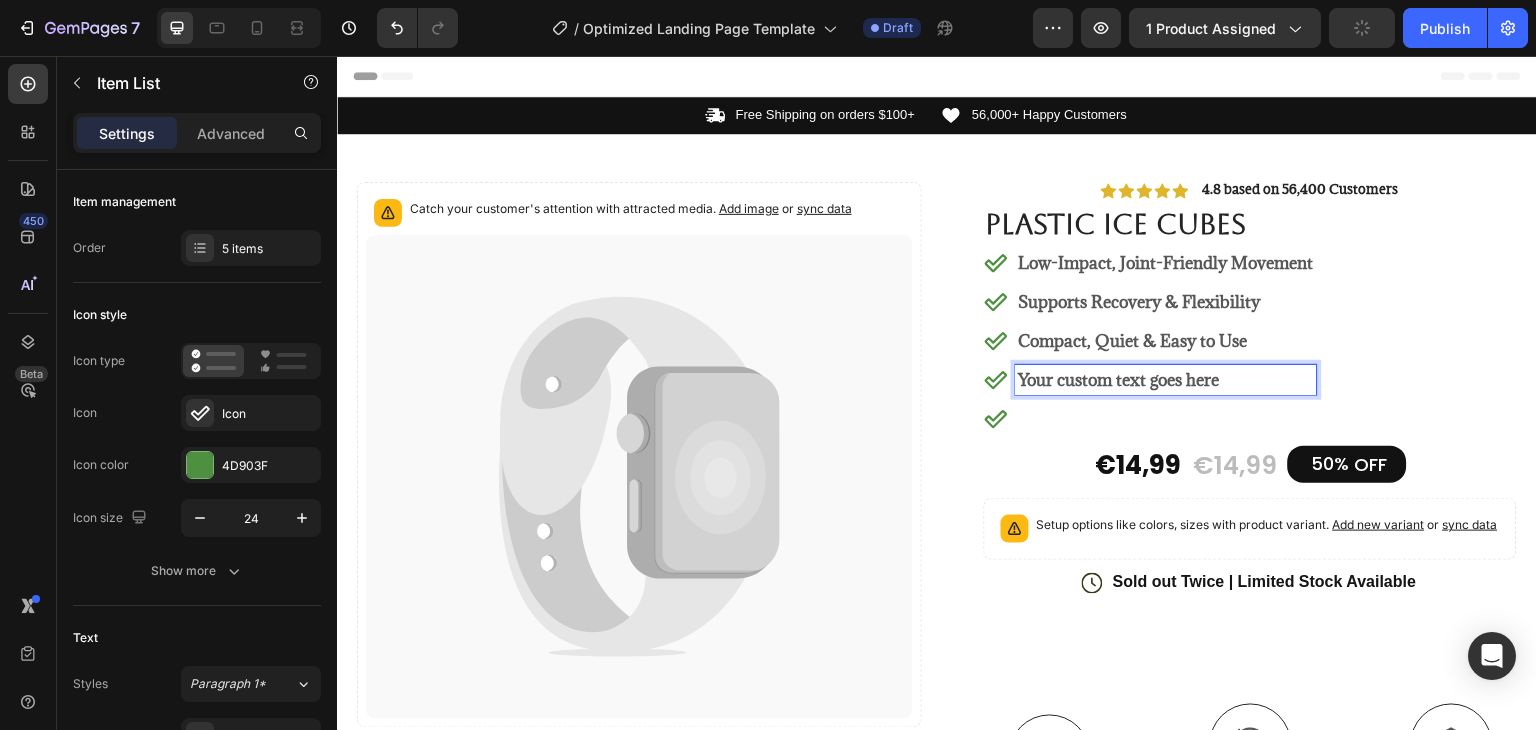 click on "Your custom text goes here" at bounding box center [1166, 380] 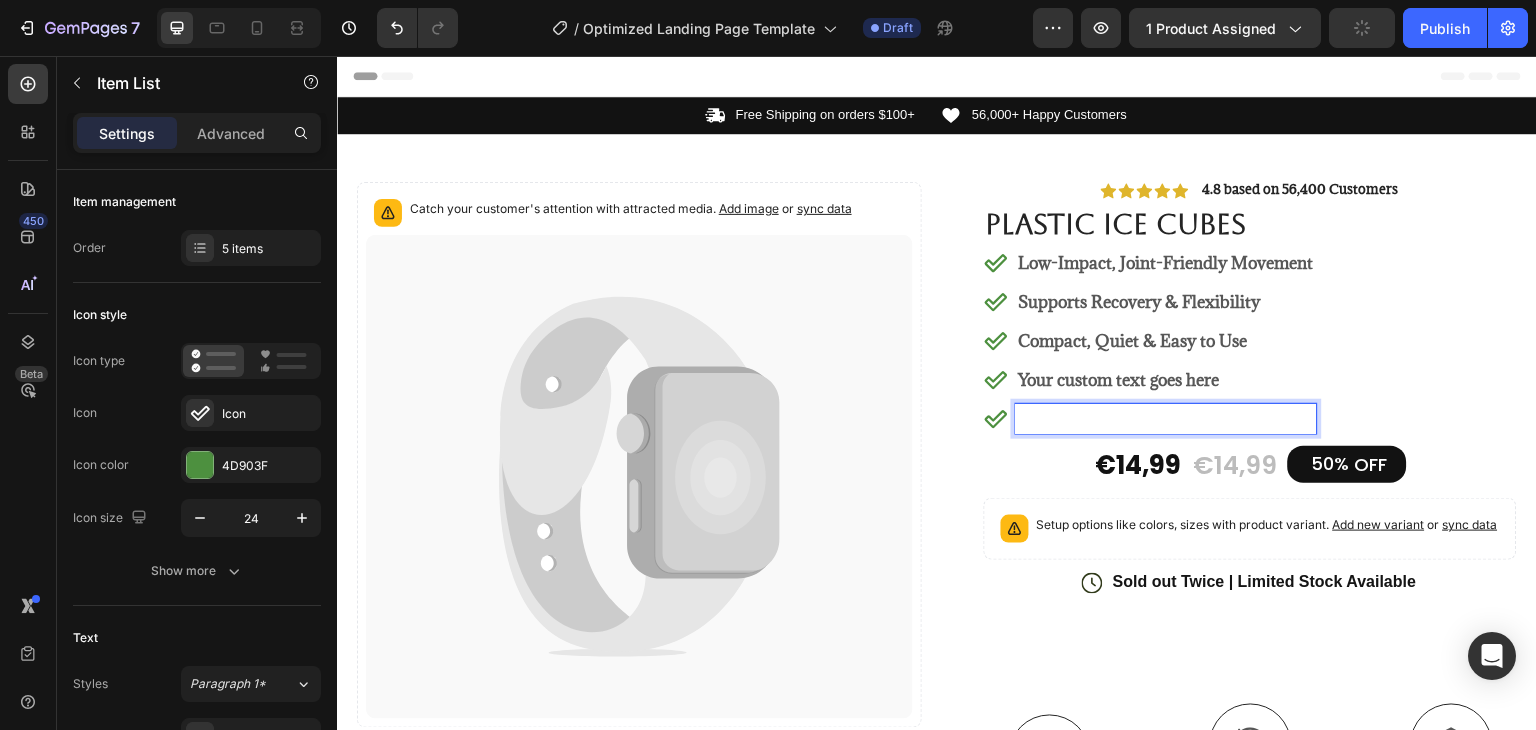 click at bounding box center (1166, 419) 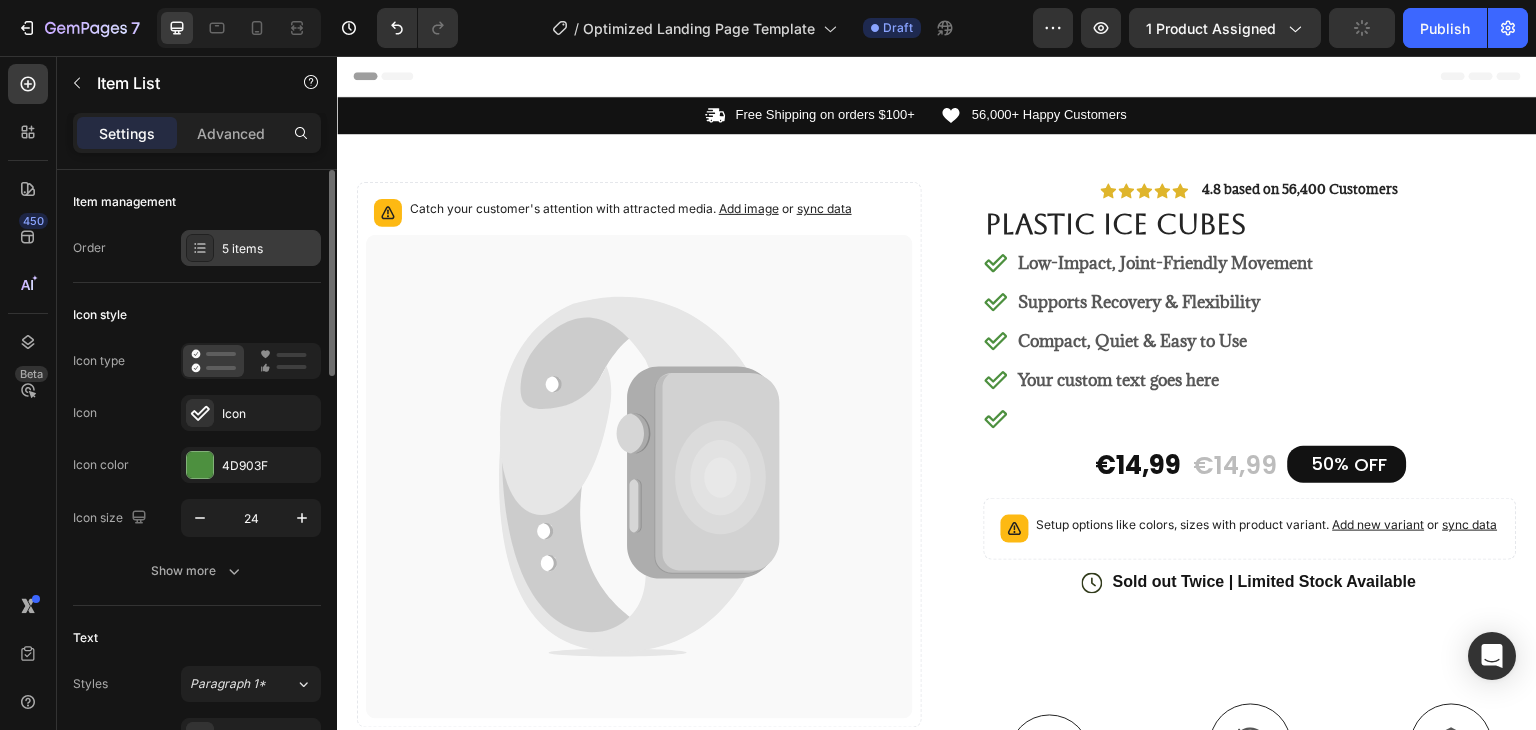 click 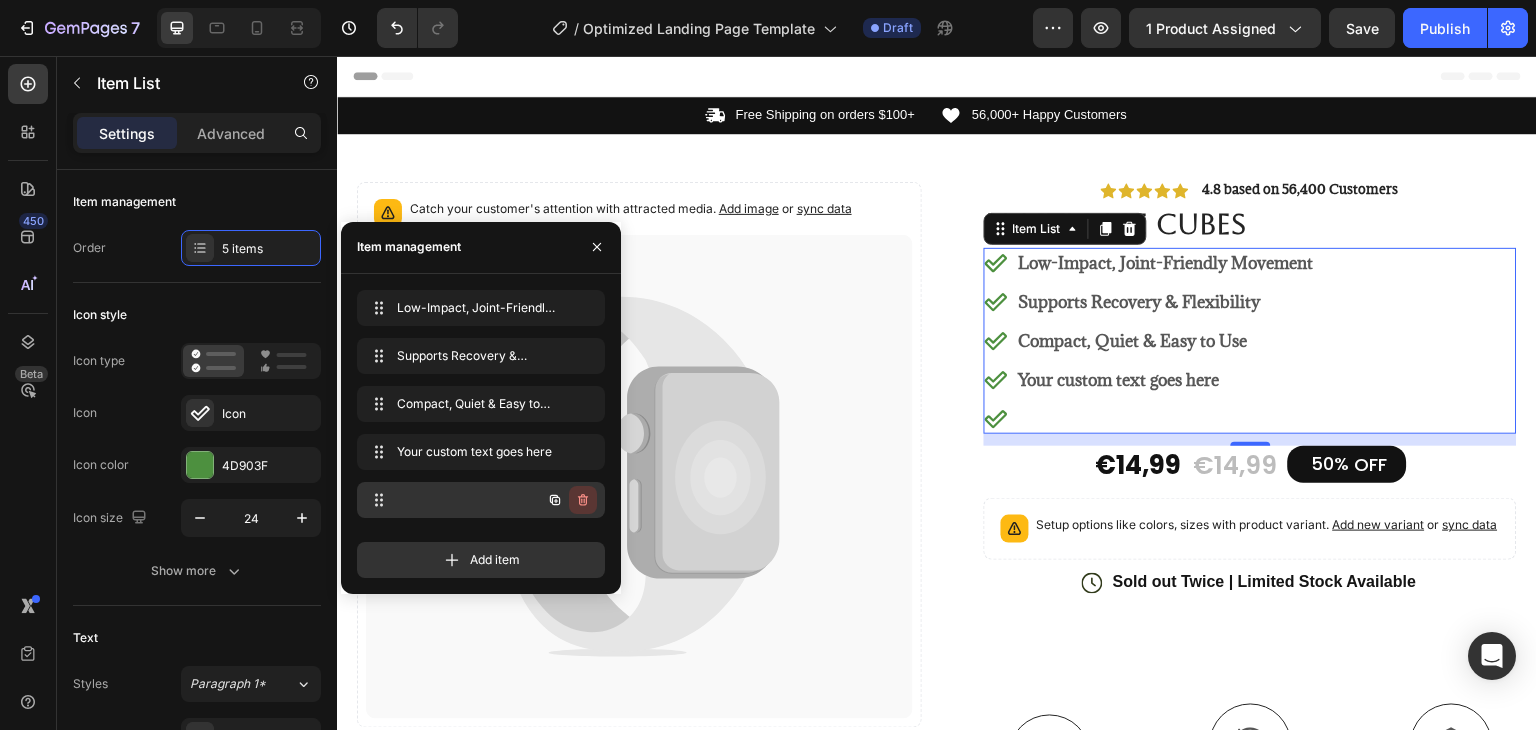 click 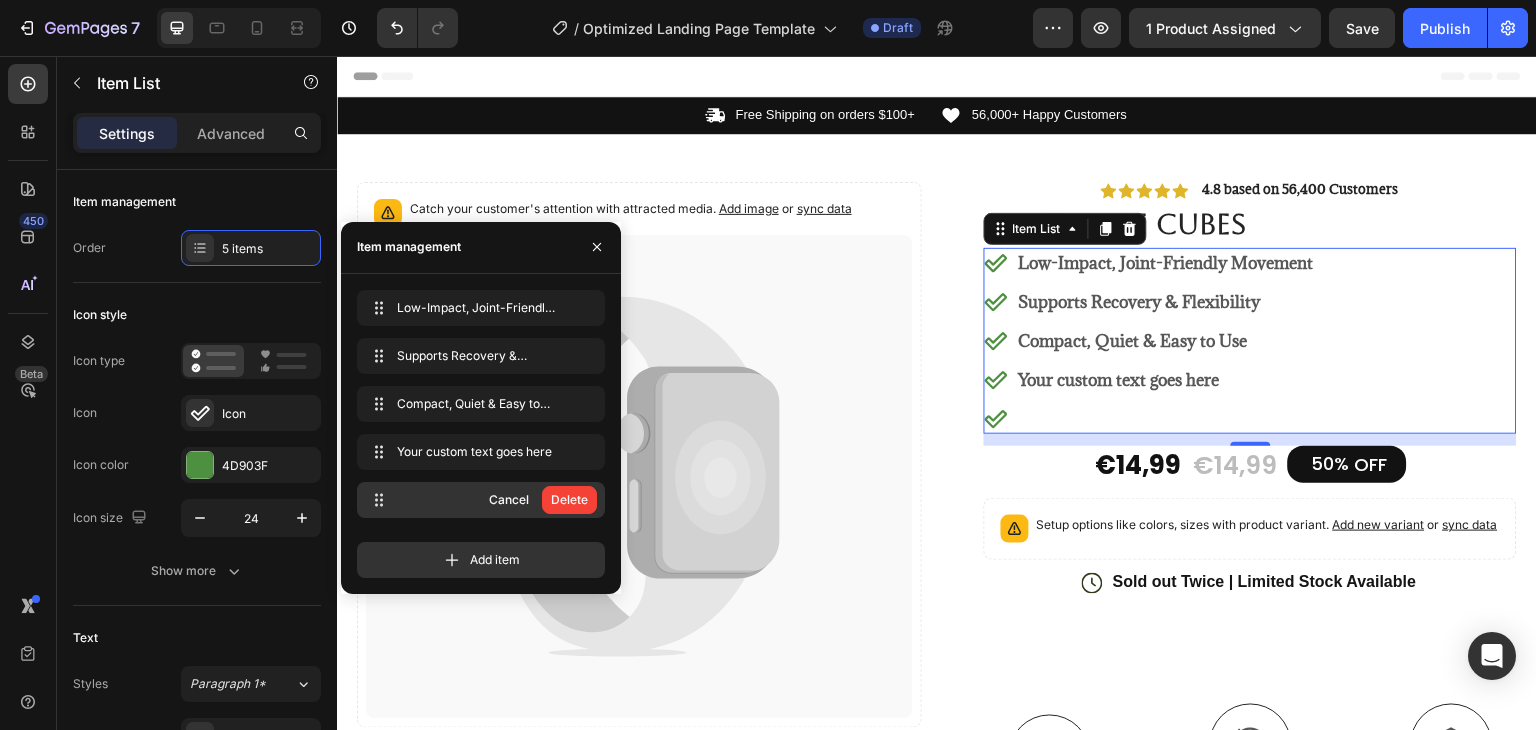 click on "Delete" at bounding box center (569, 500) 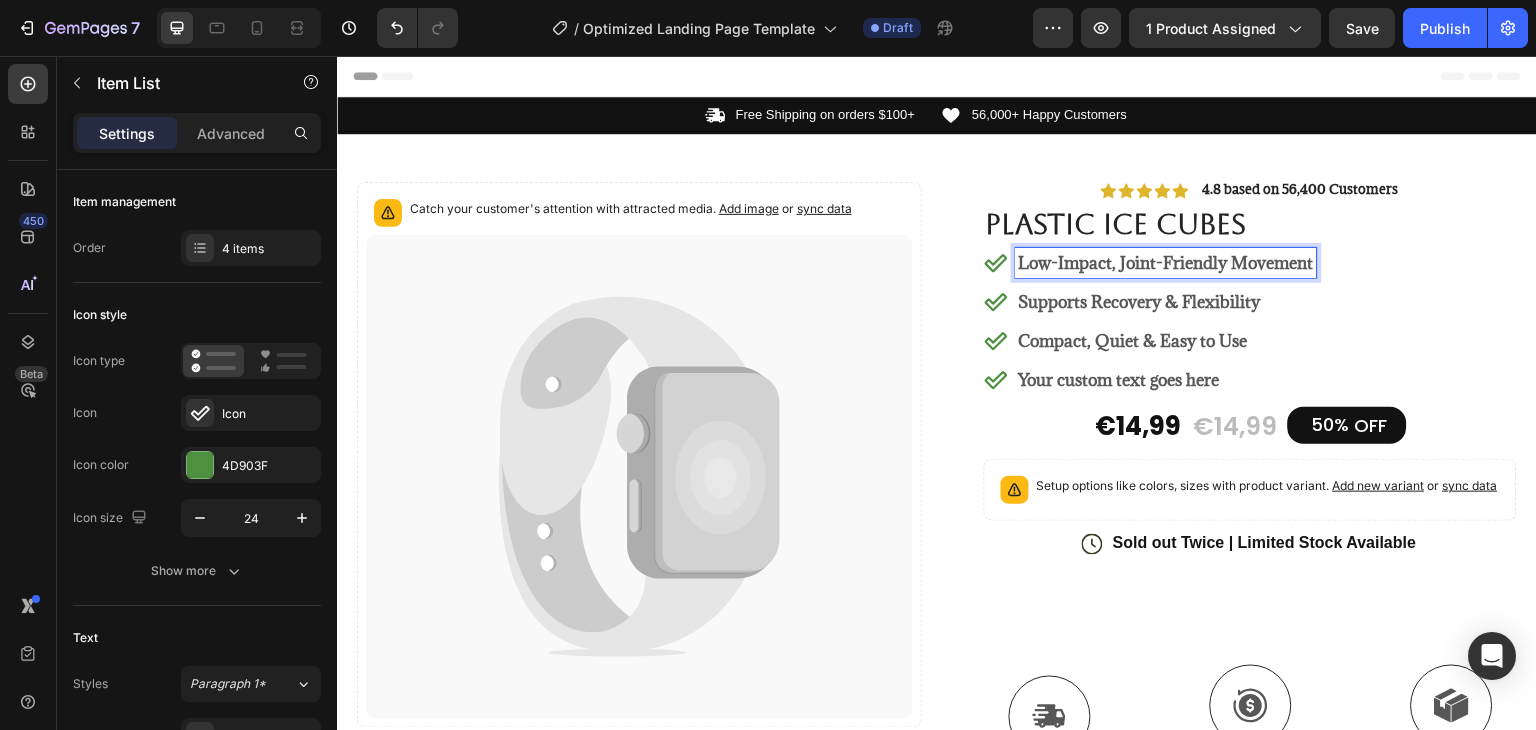 click on "Low-Impact, Joint-Friendly Movement" at bounding box center (1166, 263) 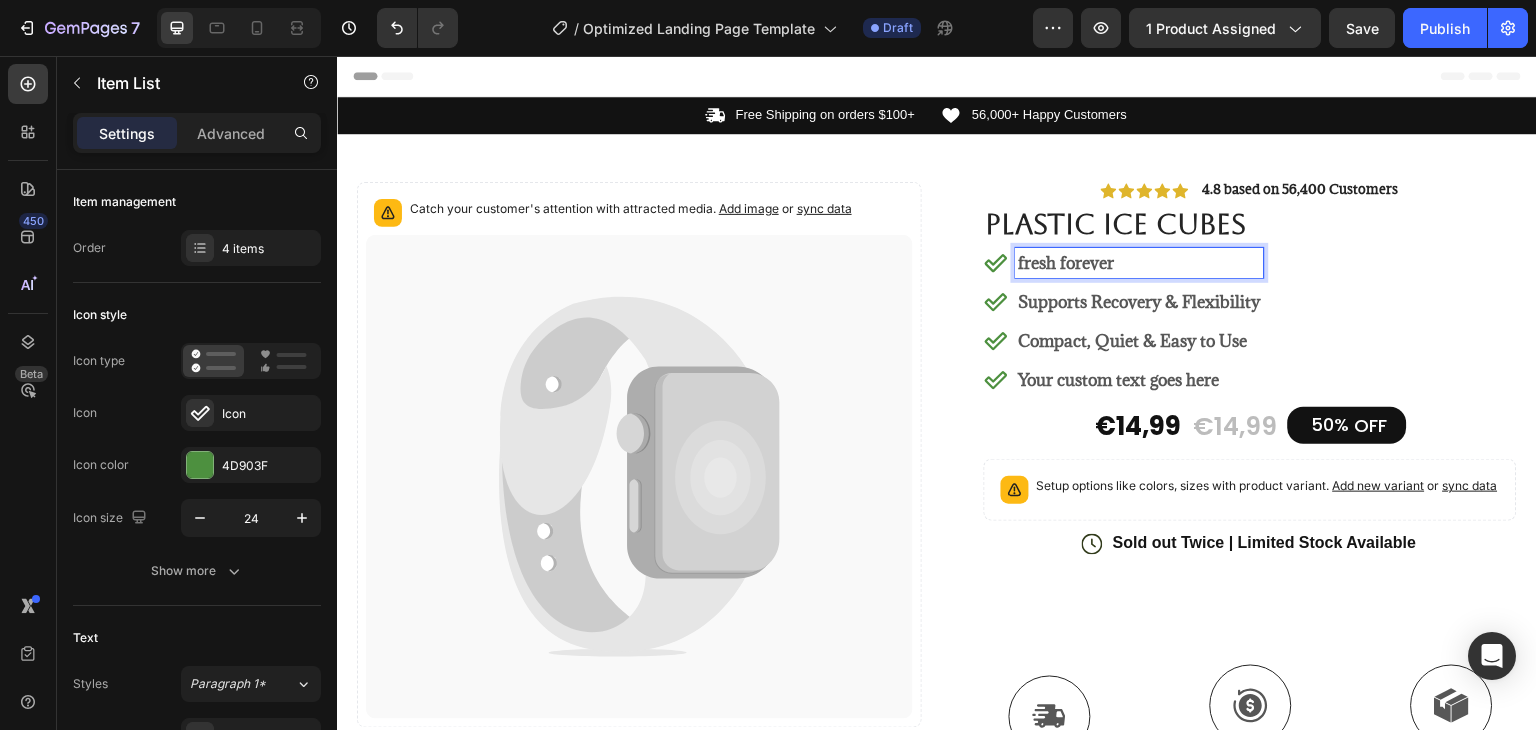 click on "fresh forever" at bounding box center (1140, 263) 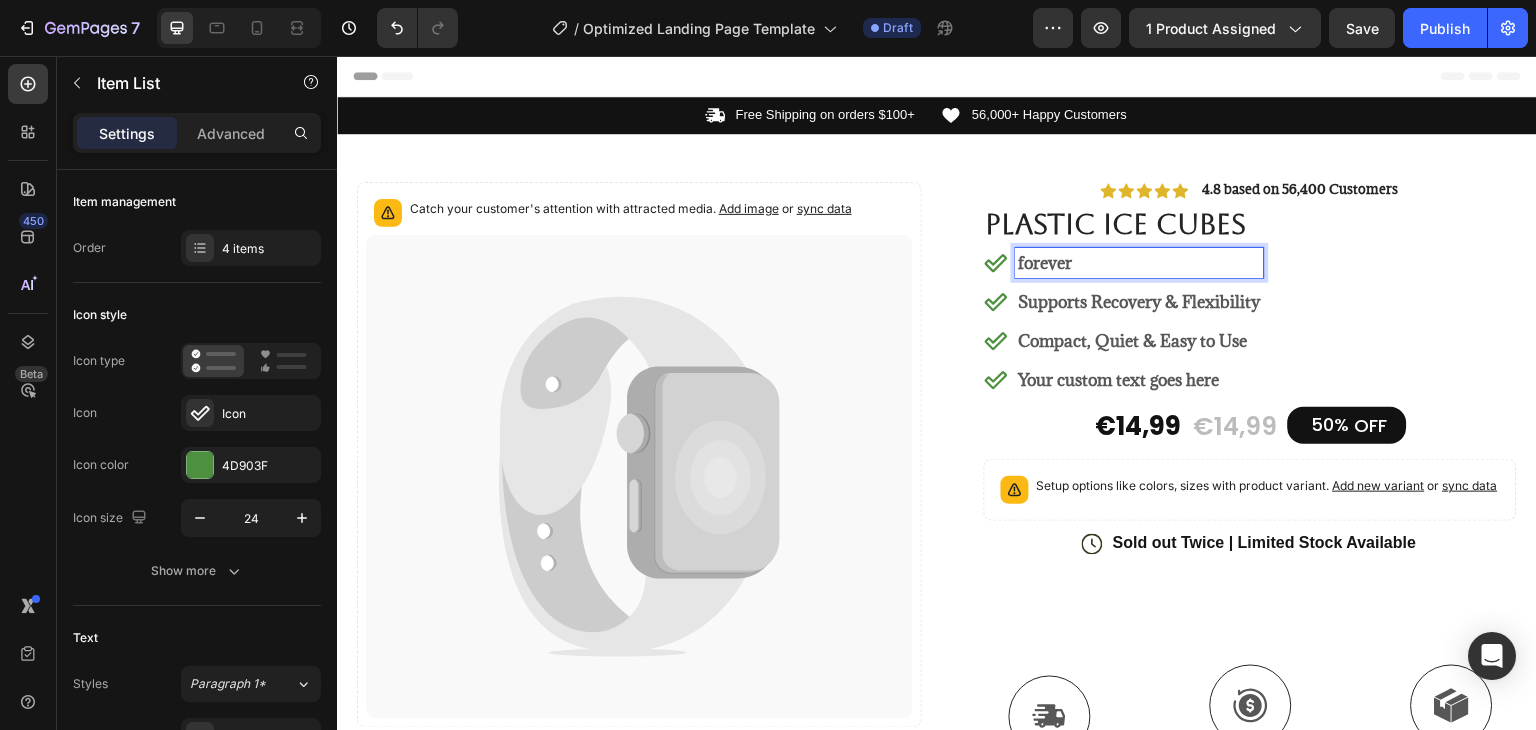 click on "forever" at bounding box center [1140, 263] 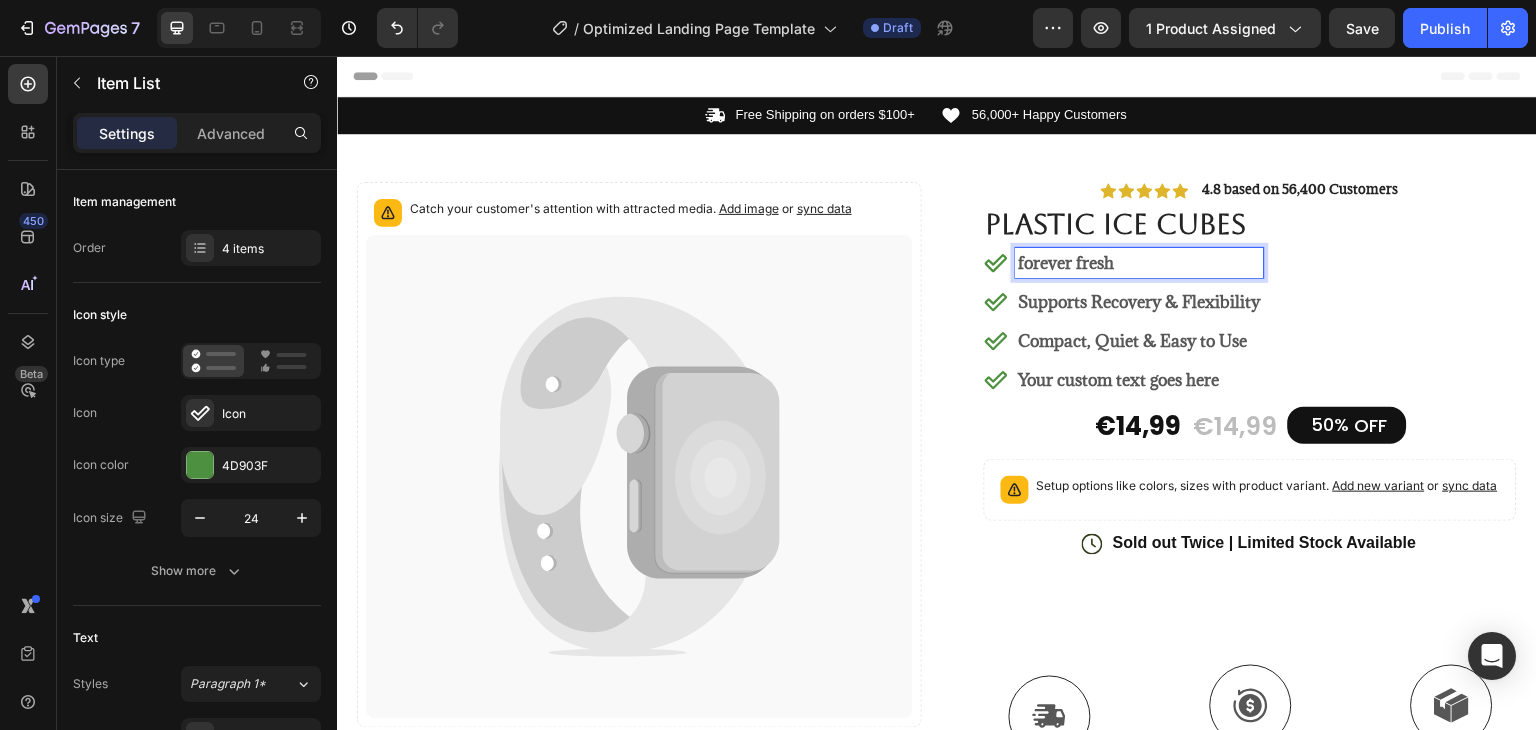 click on "forever fresh" at bounding box center (1140, 263) 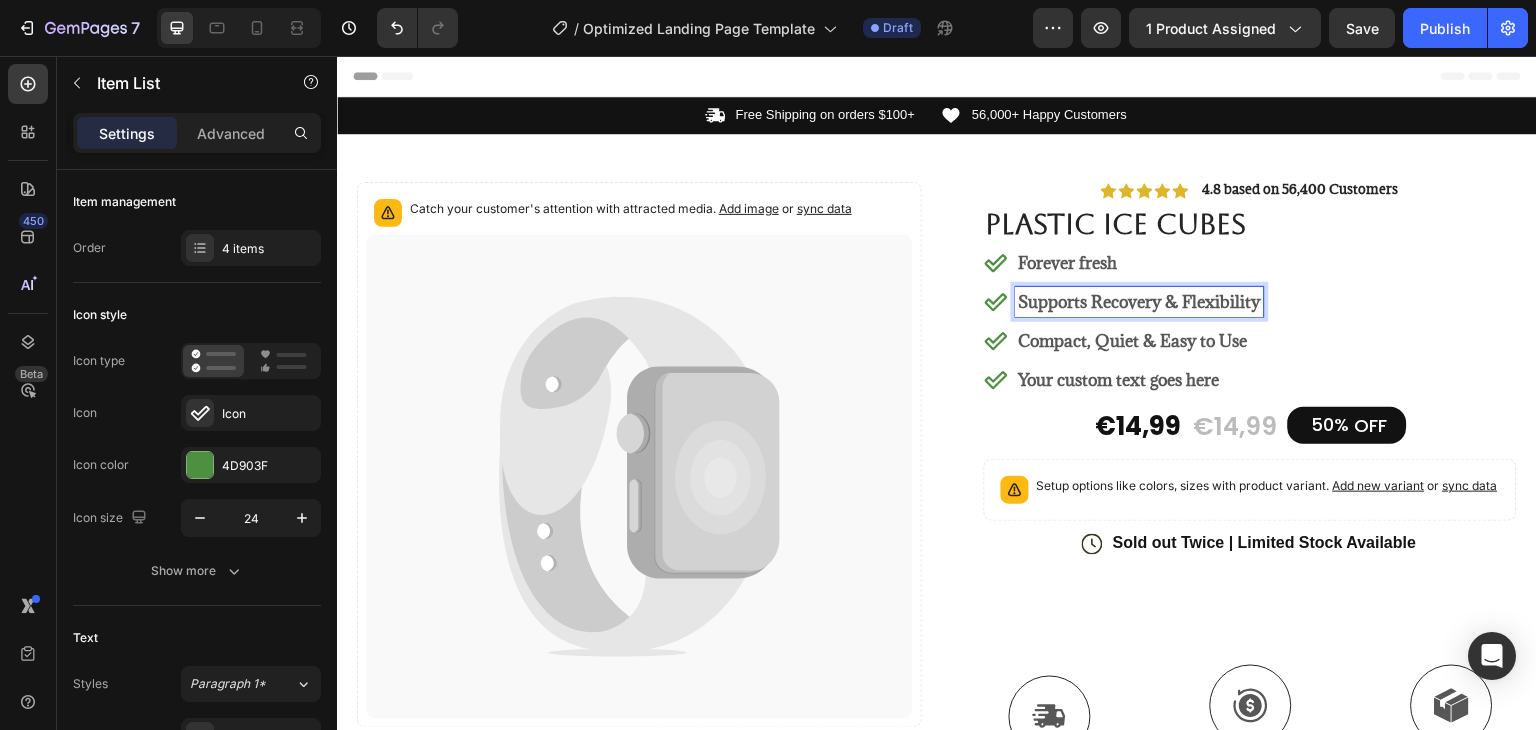 click on "Supports Recovery & Flexibility" at bounding box center (1140, 302) 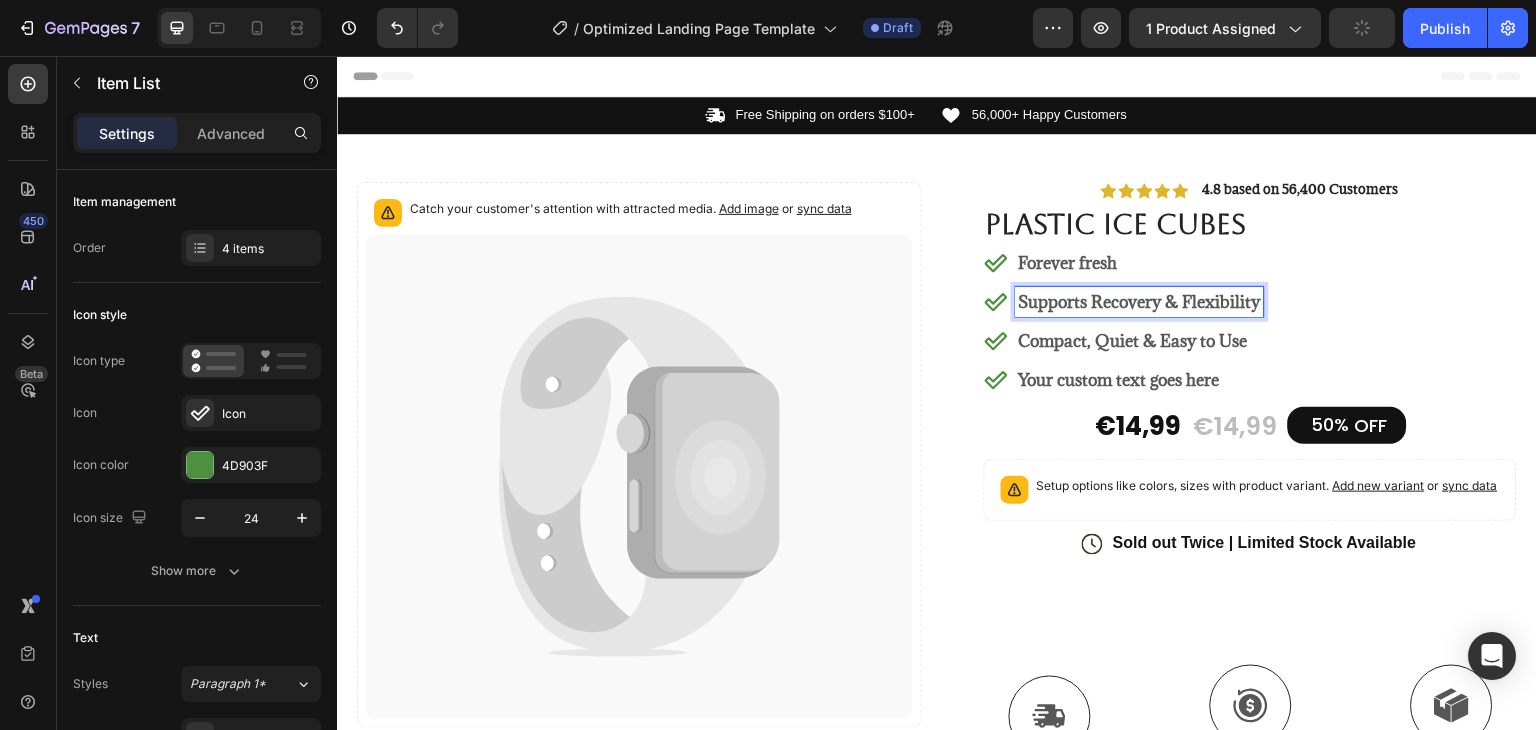 click on "Supports Recovery & Flexibility" at bounding box center (1140, 302) 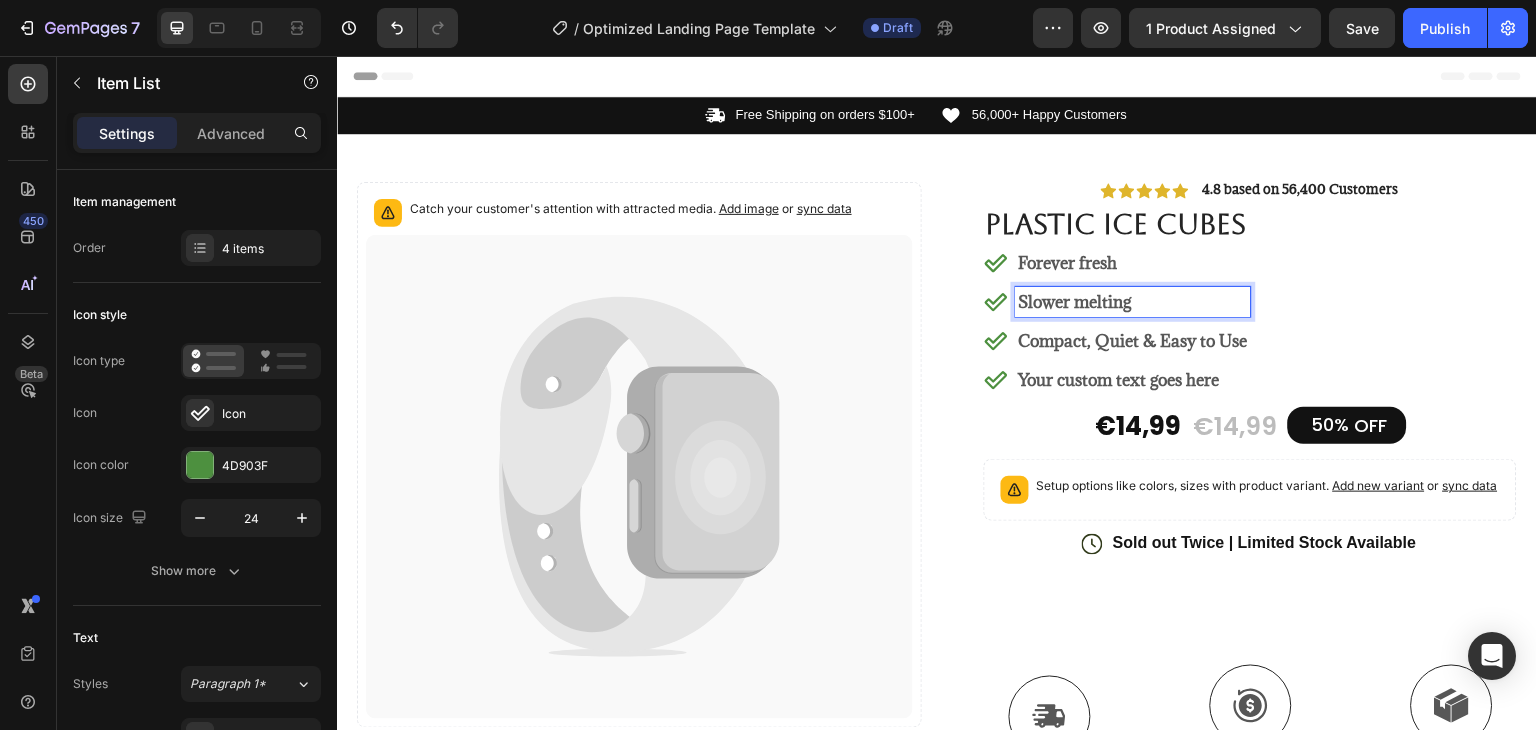 click on "Compact, Quiet & Easy to Use" at bounding box center (1133, 341) 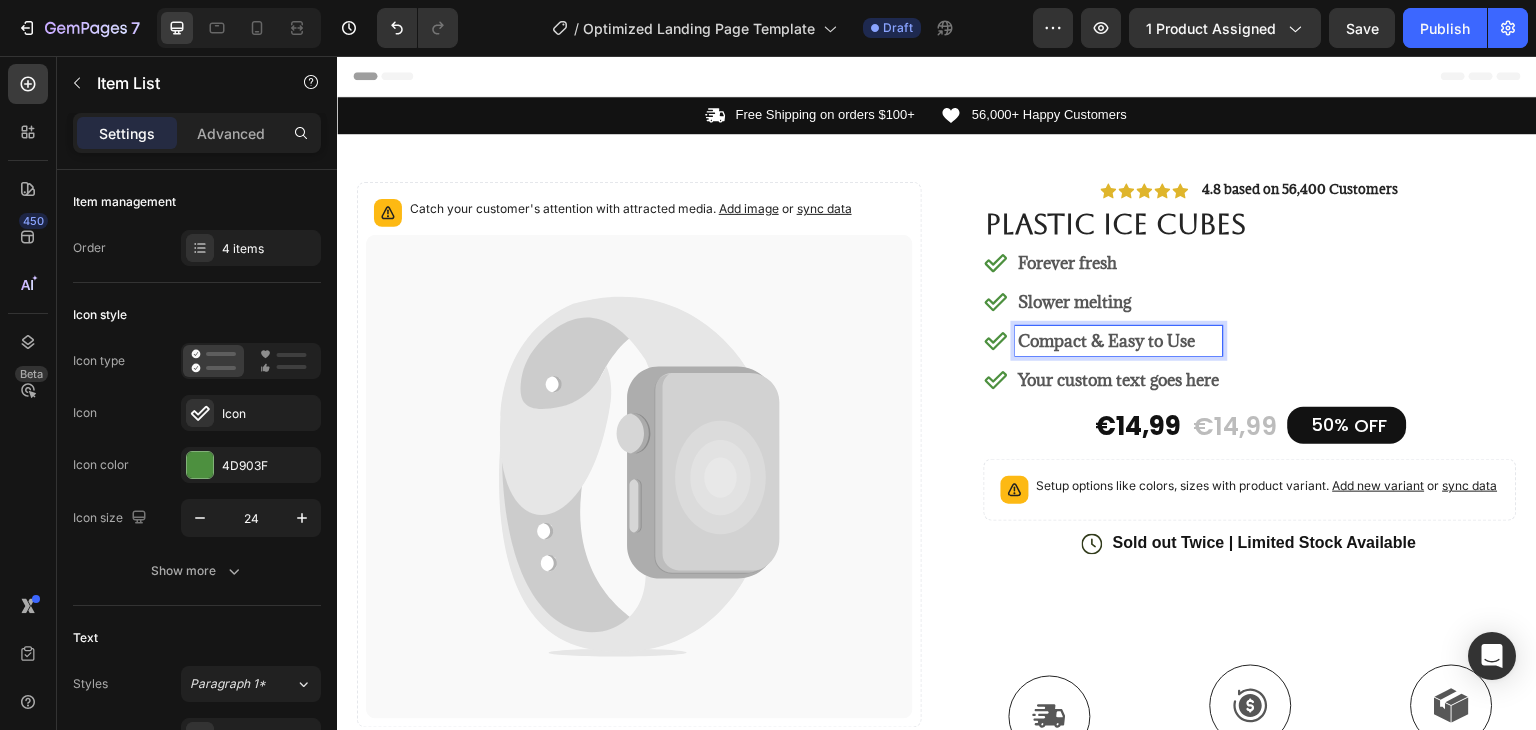 click on "Your custom text goes here" at bounding box center [1119, 380] 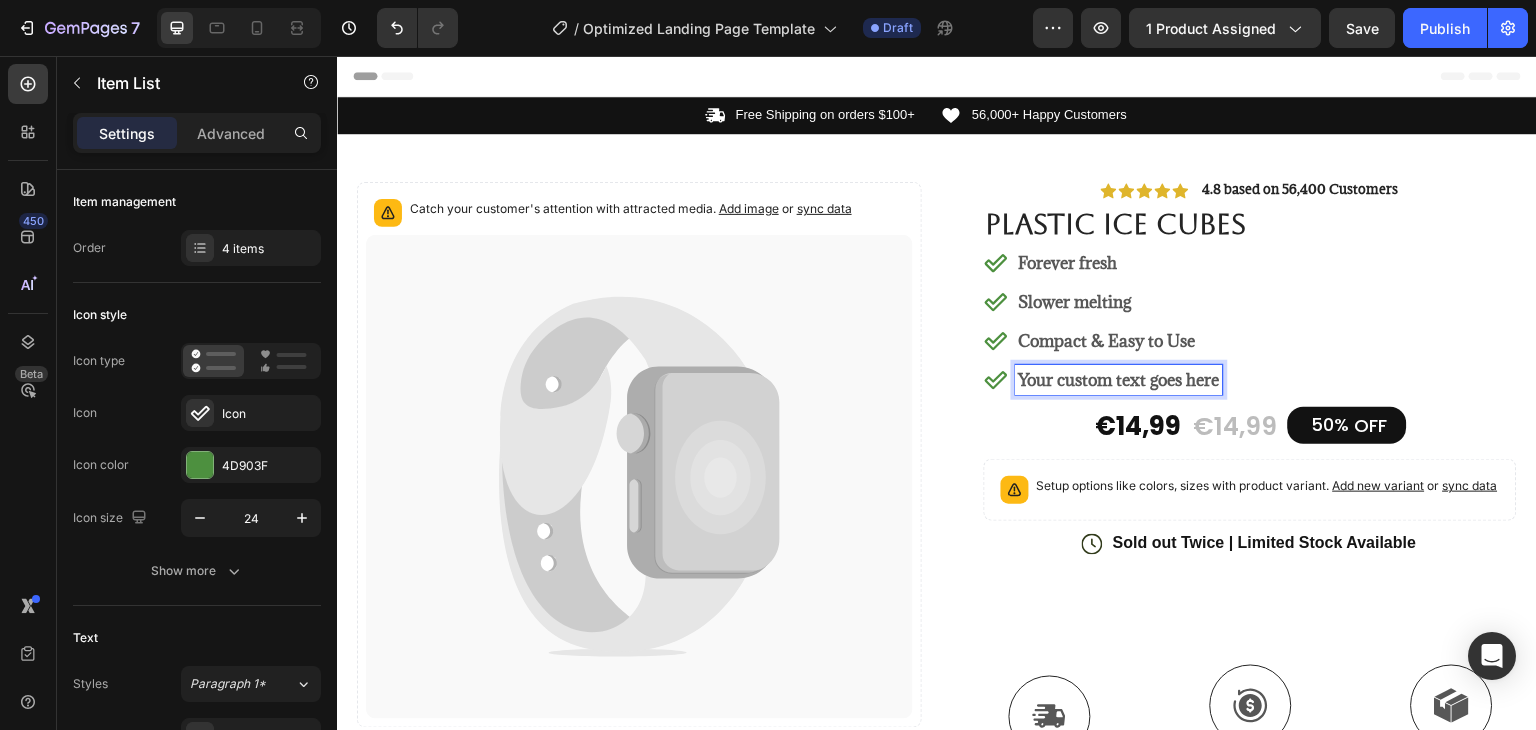 click on "Your custom text goes here" at bounding box center (1119, 380) 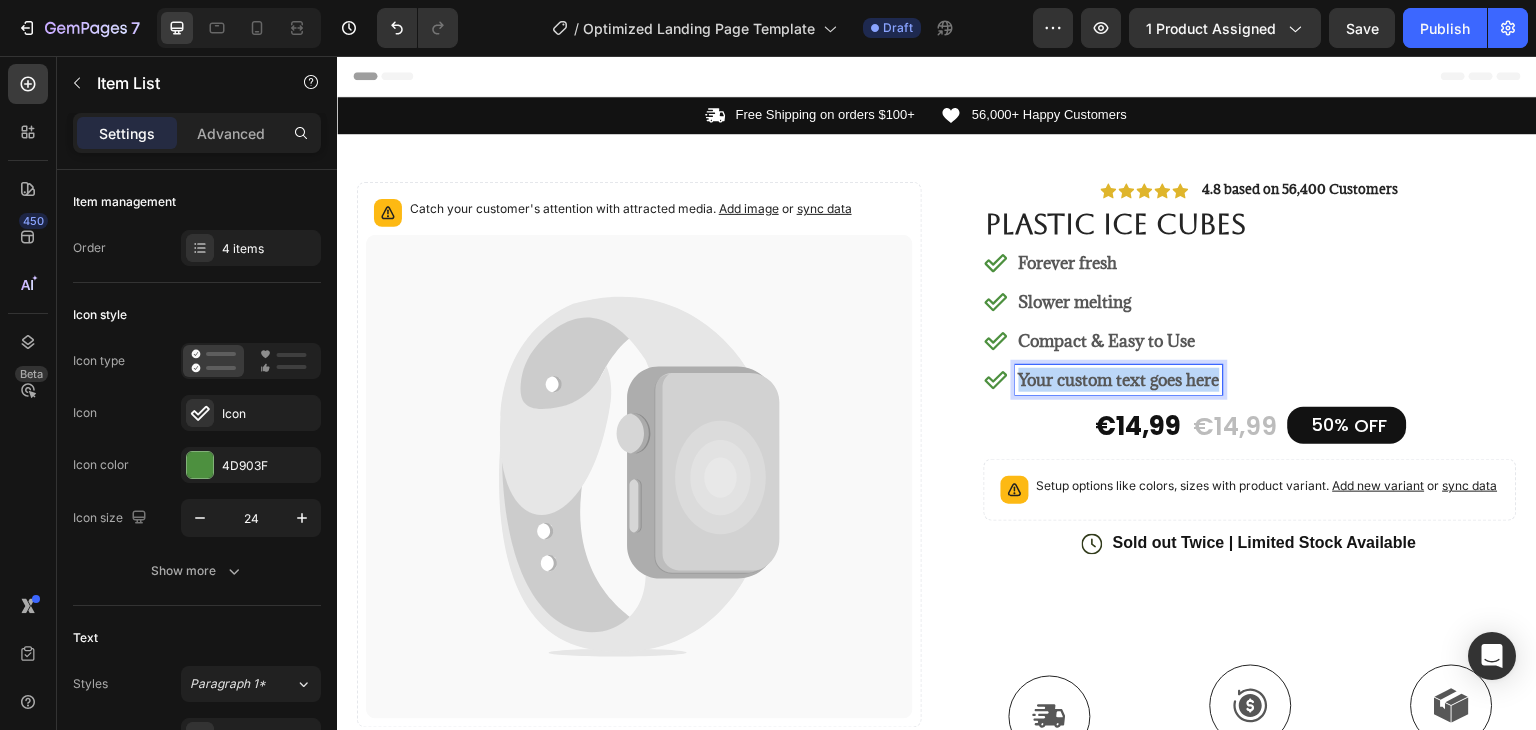 drag, startPoint x: 1213, startPoint y: 379, endPoint x: 997, endPoint y: 374, distance: 216.05786 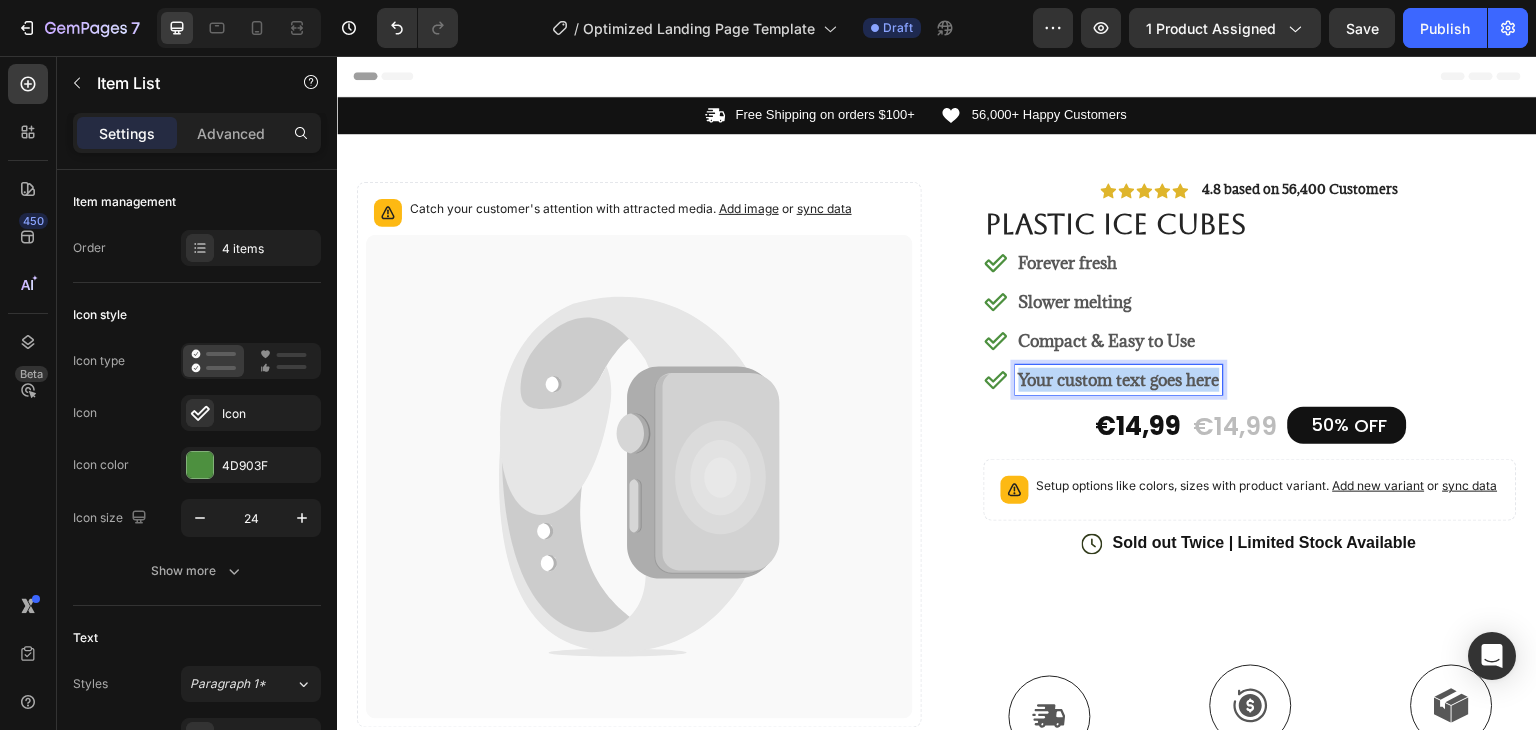 click on "Your custom text goes here" at bounding box center [1103, 380] 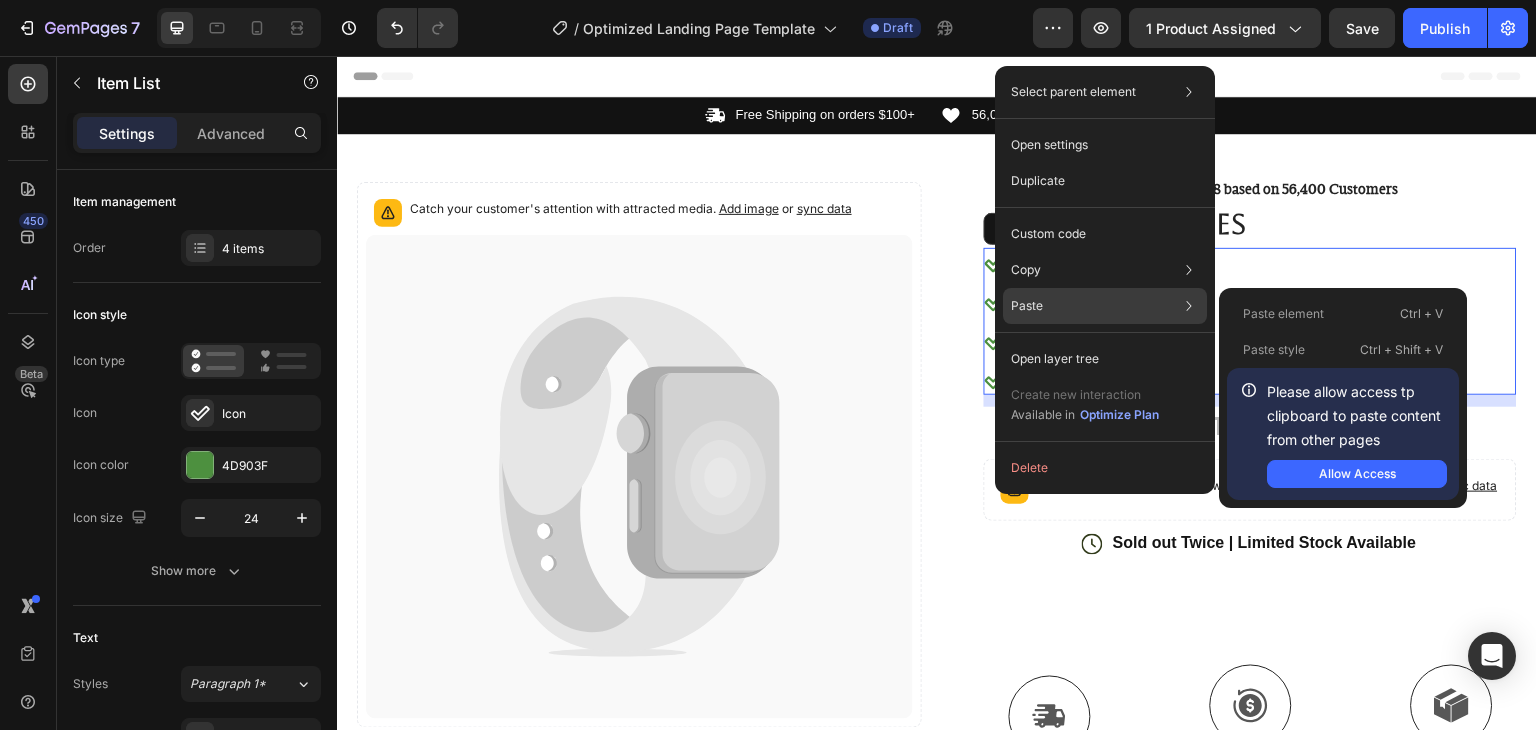click on "Paste Paste element  Ctrl + V Paste style  Ctrl + Shift + V  Please allow access tp clipboard to paste content from other pages  Allow Access" 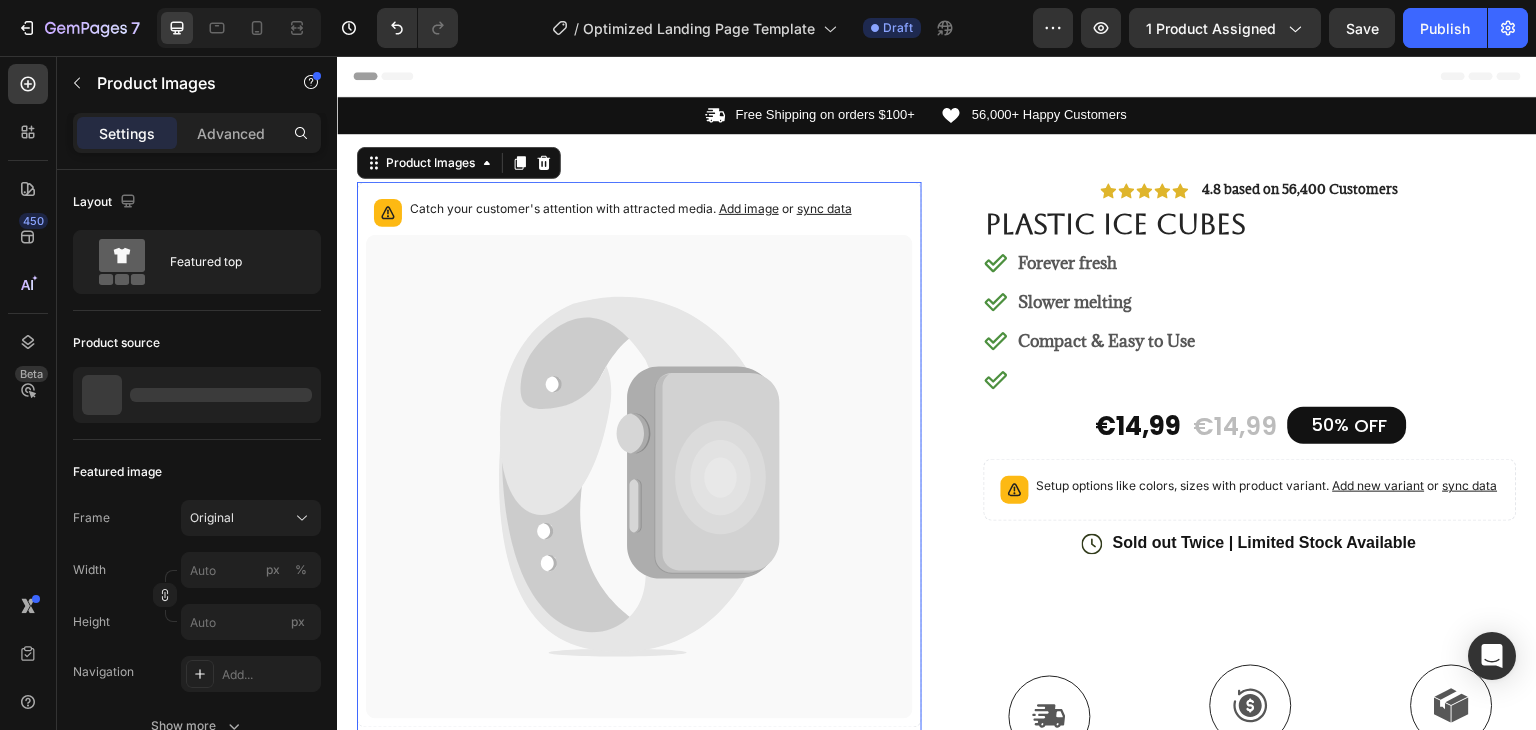 click 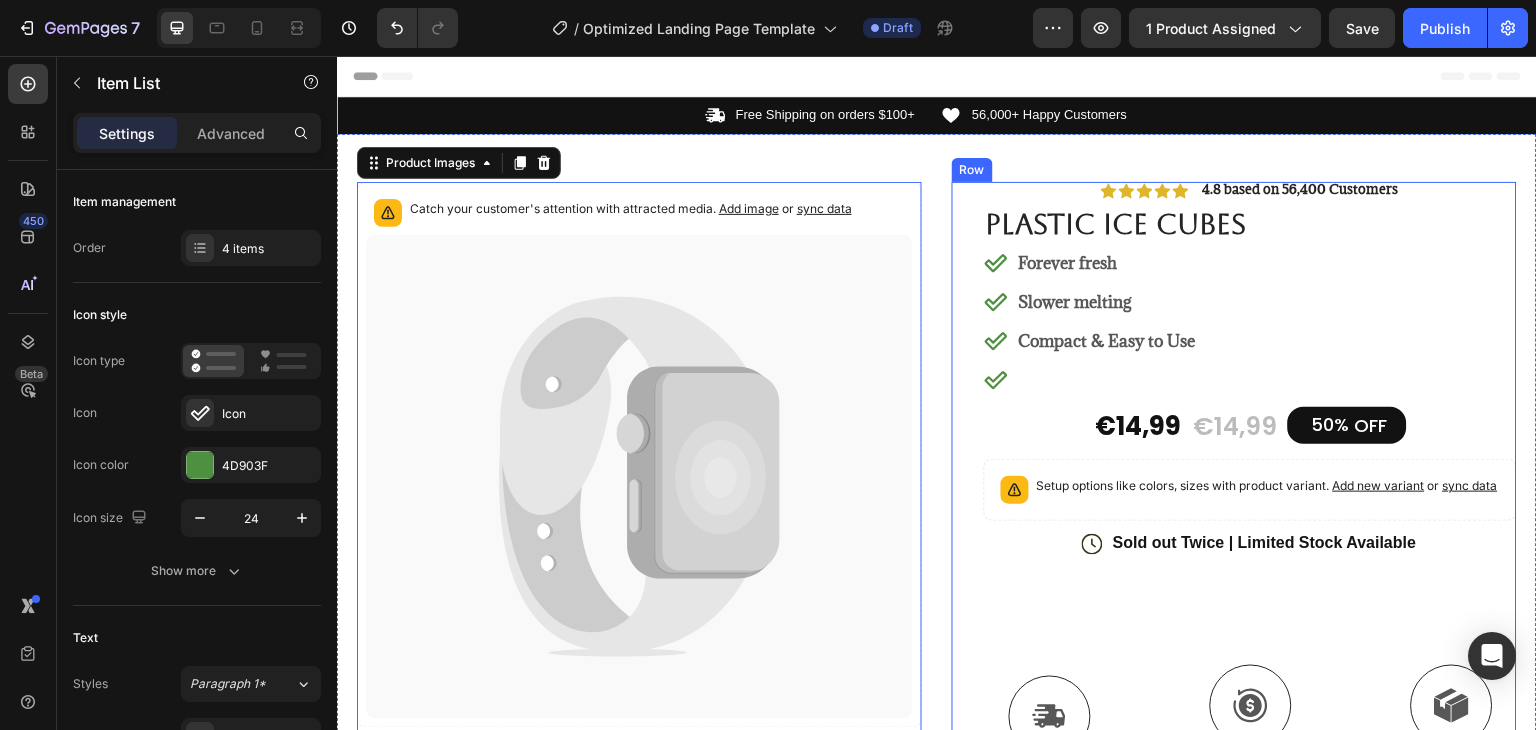 click at bounding box center (1107, 380) 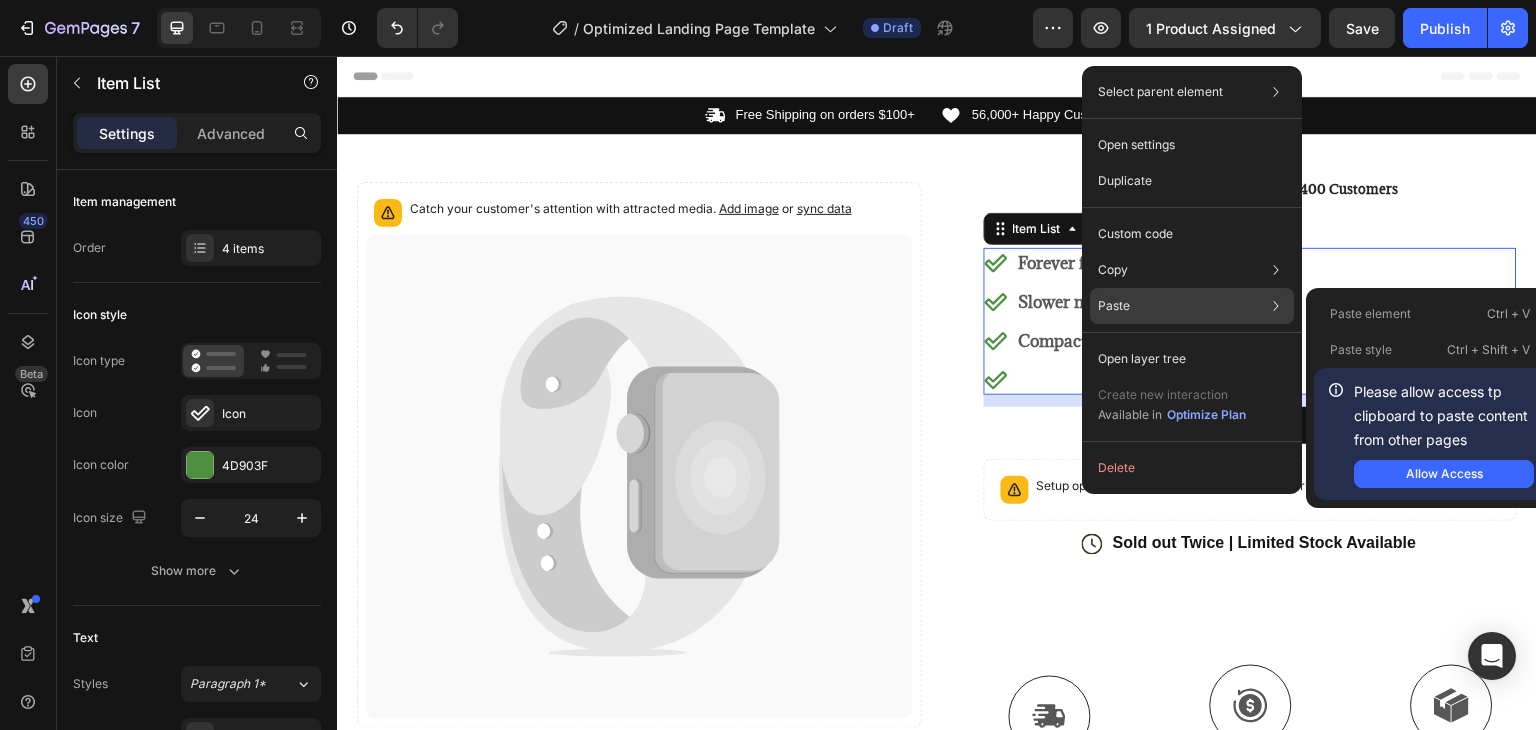click on "Paste Paste element  Ctrl + V Paste style  Ctrl + Shift + V  Please allow access tp clipboard to paste content from other pages  Allow Access" 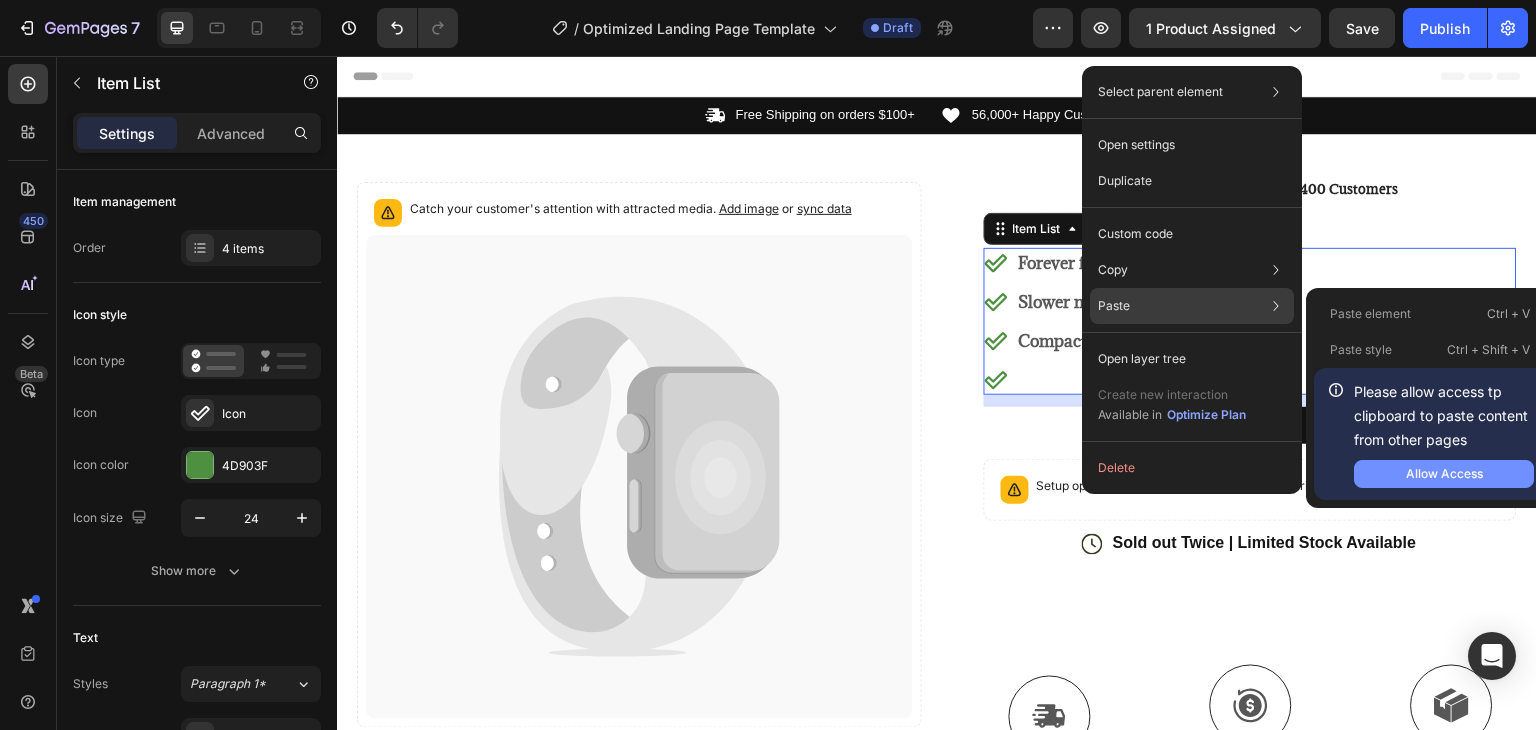 click on "Allow Access" at bounding box center [1444, 474] 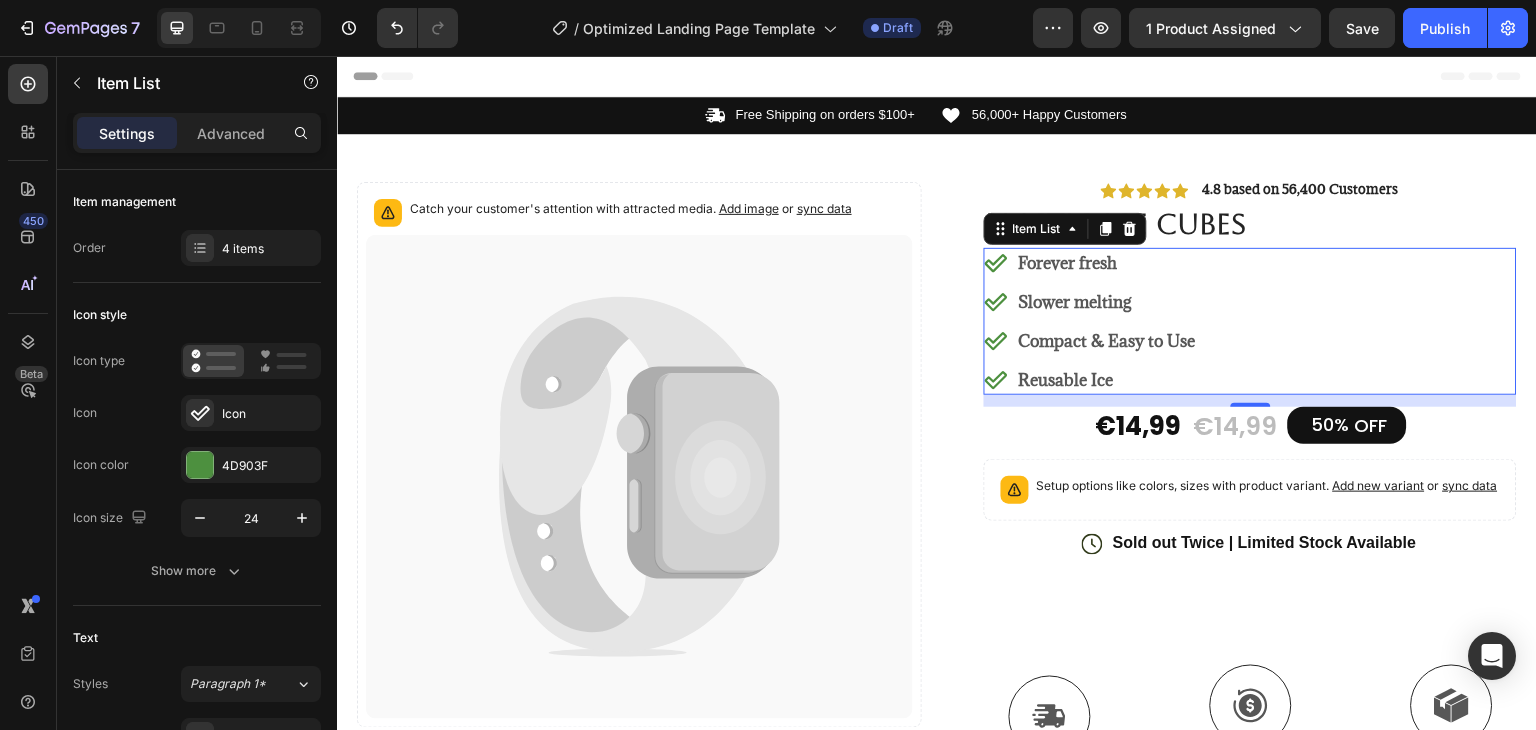 click on "Slower melting" at bounding box center (1107, 302) 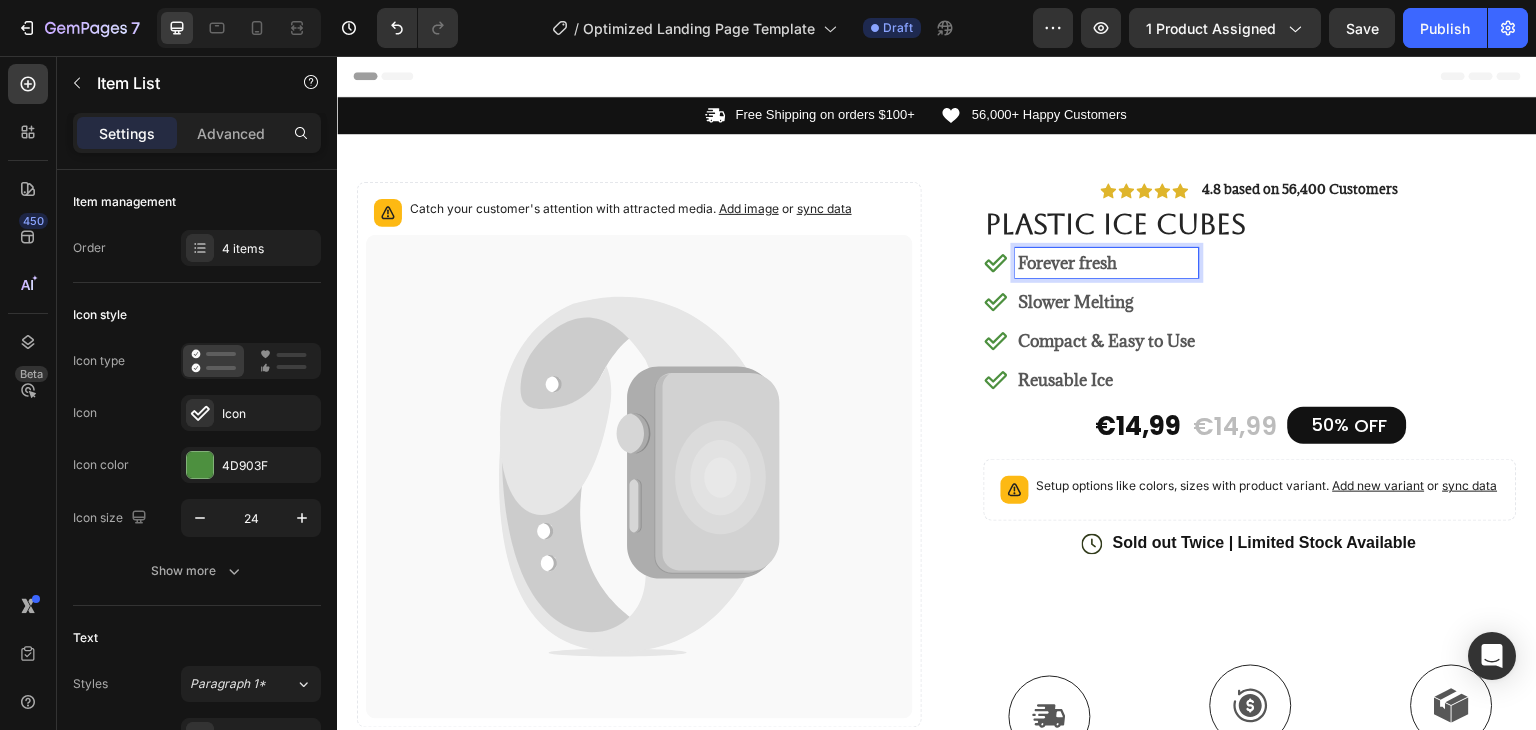 click on "Forever fresh" at bounding box center (1107, 263) 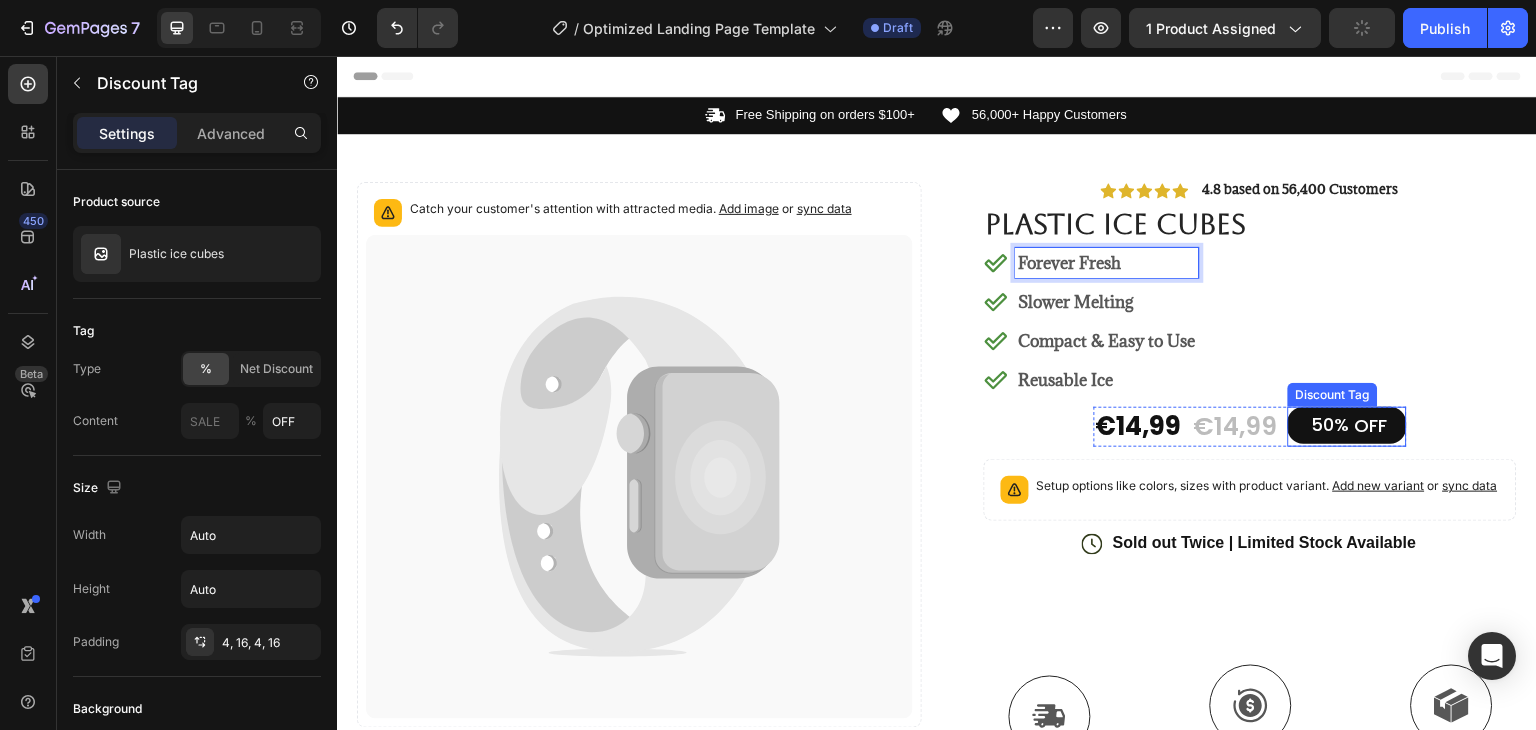 click on "OFF" at bounding box center (1371, 425) 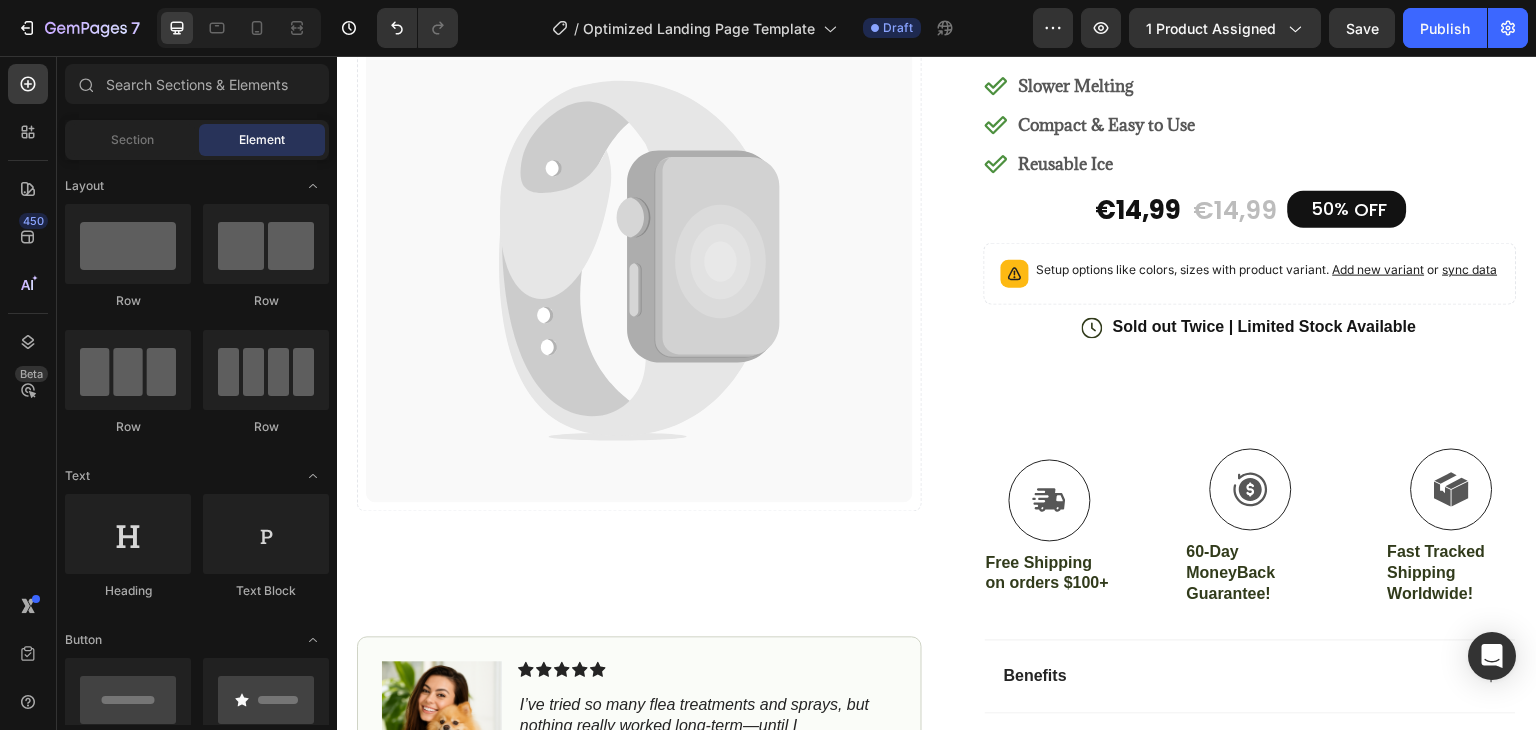 scroll, scrollTop: 208, scrollLeft: 0, axis: vertical 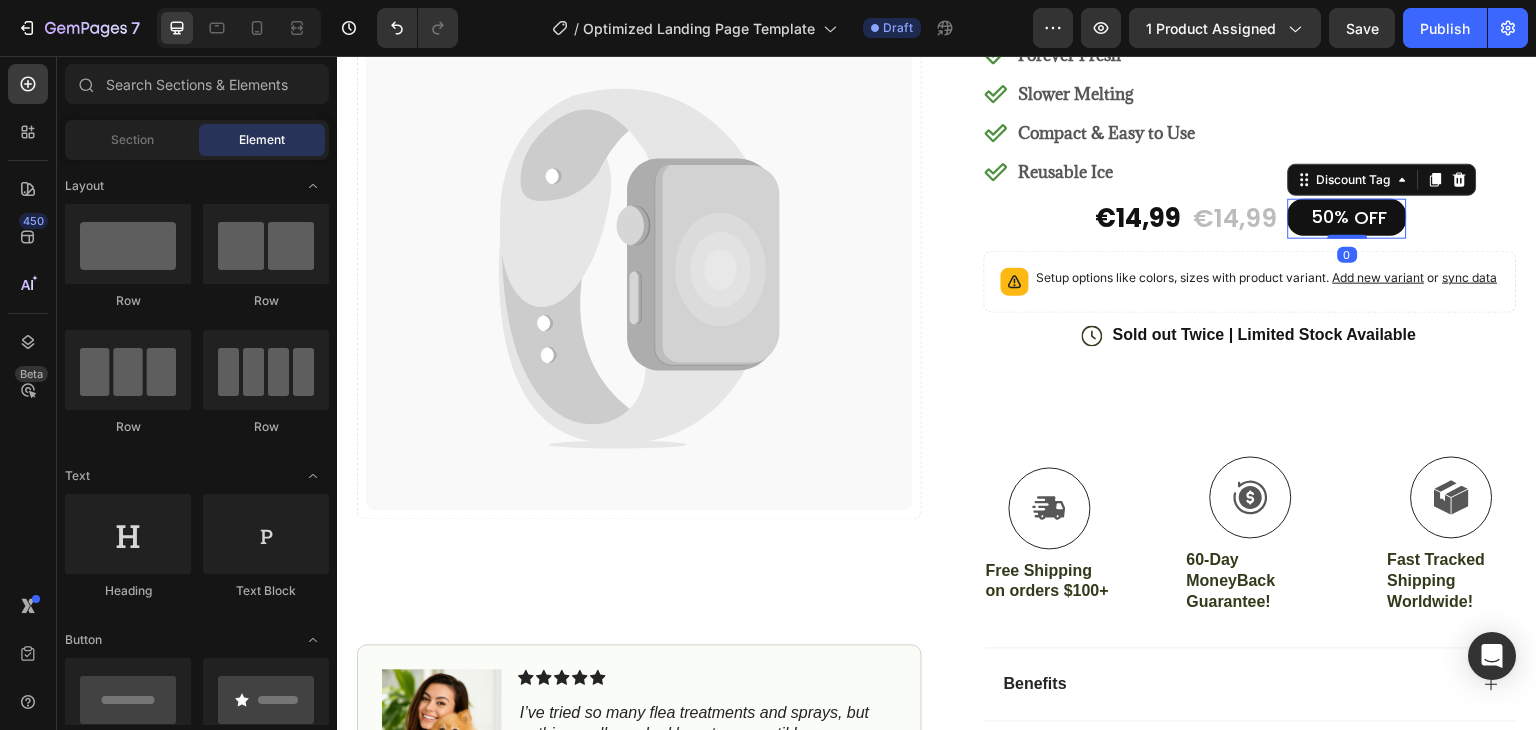 click on "OFF" at bounding box center (1371, 217) 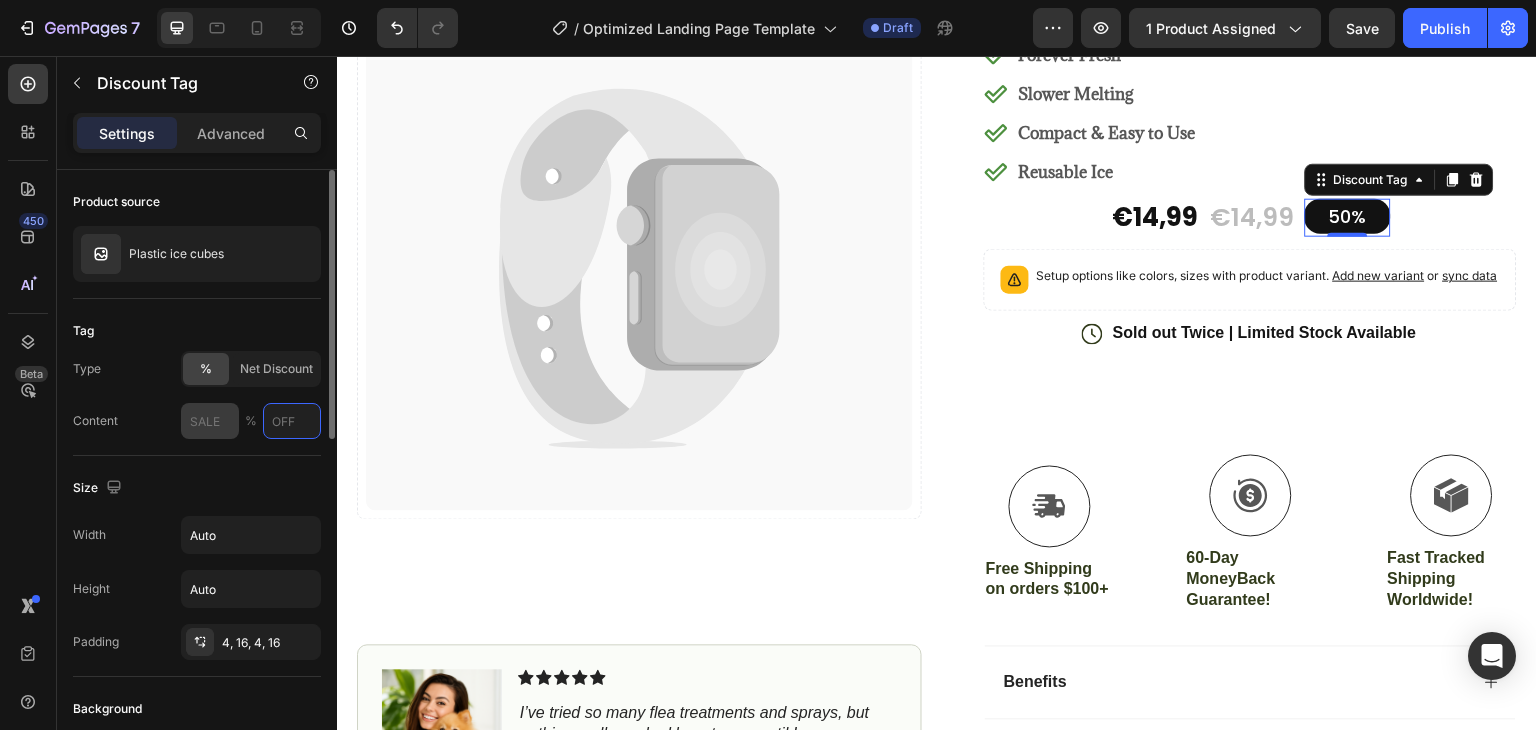 type 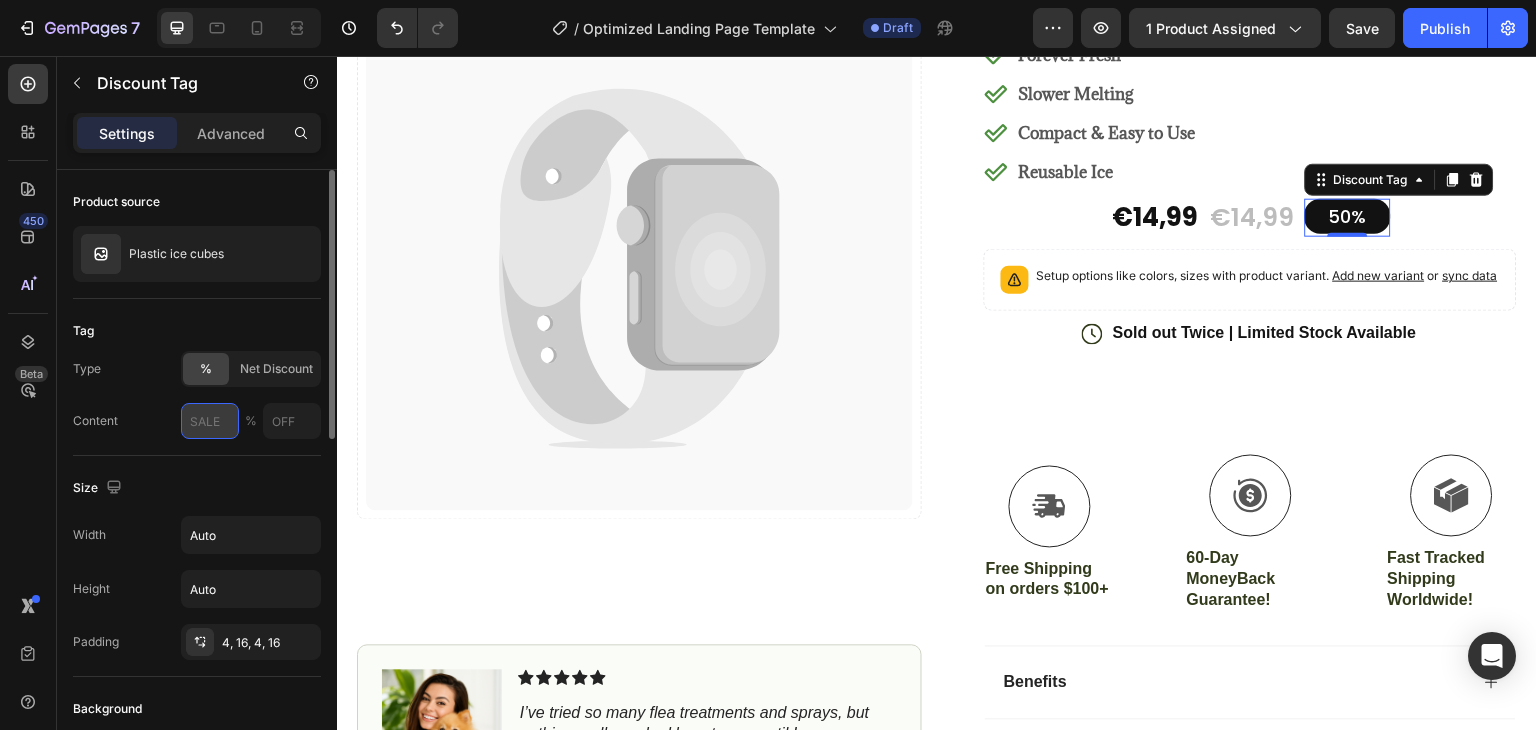click at bounding box center (210, 421) 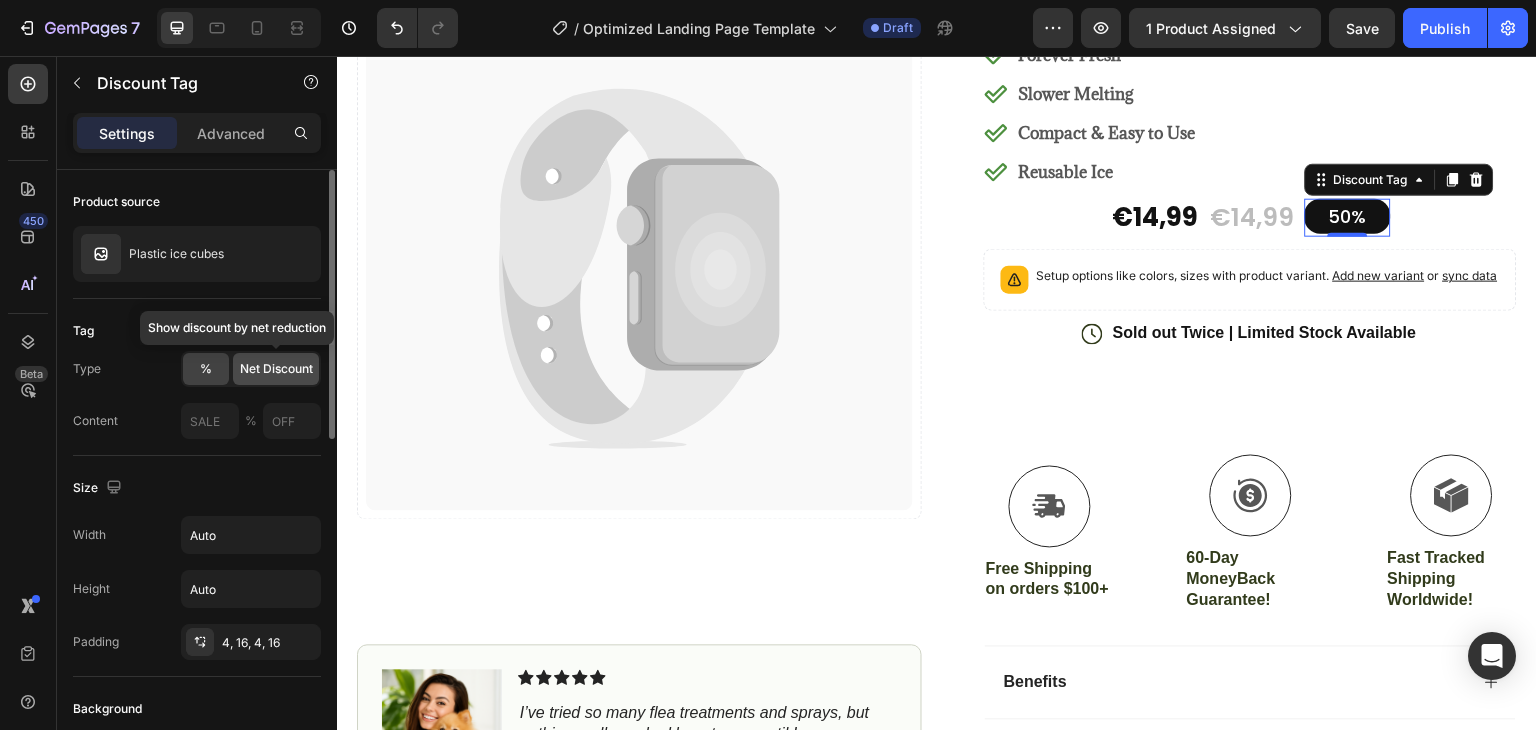 click on "Net Discount" 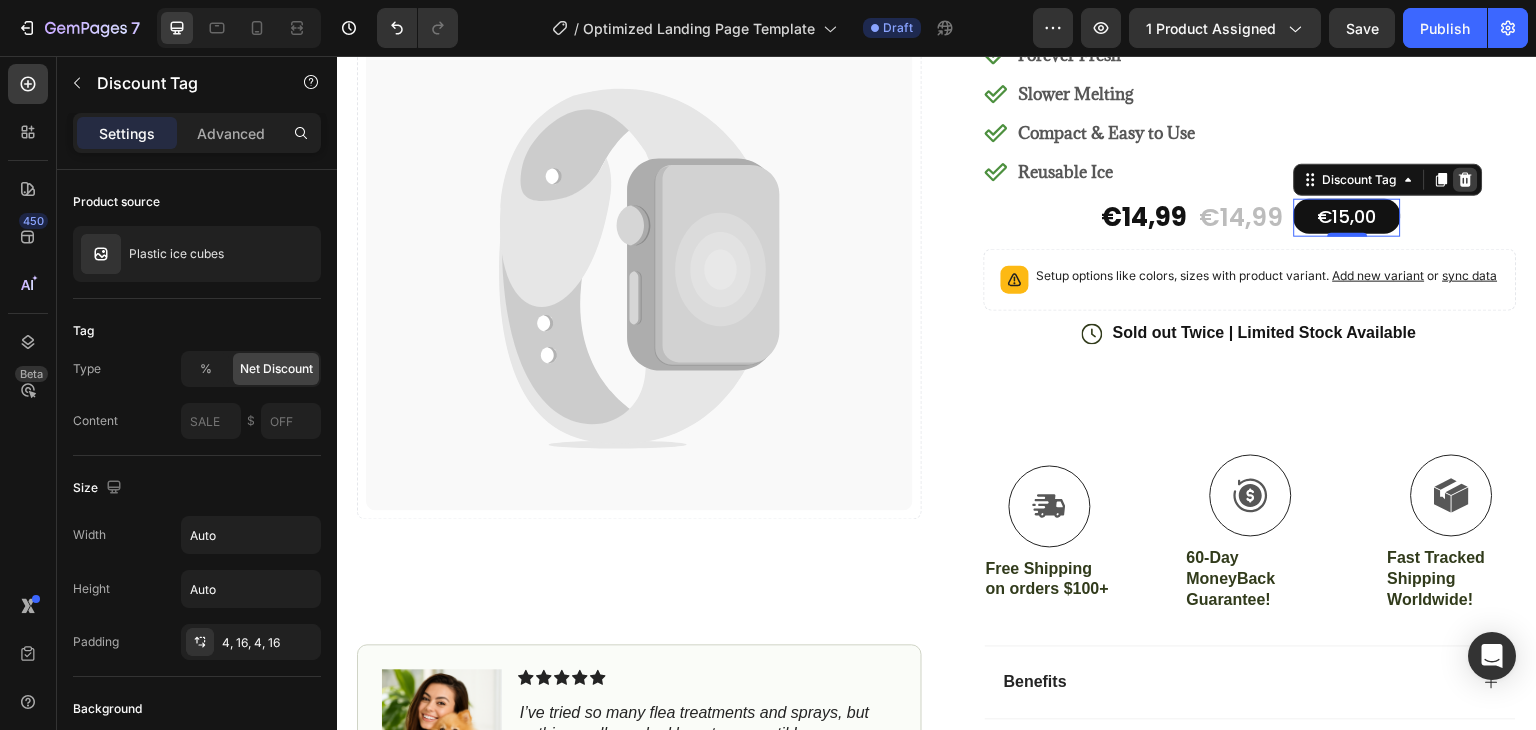 click 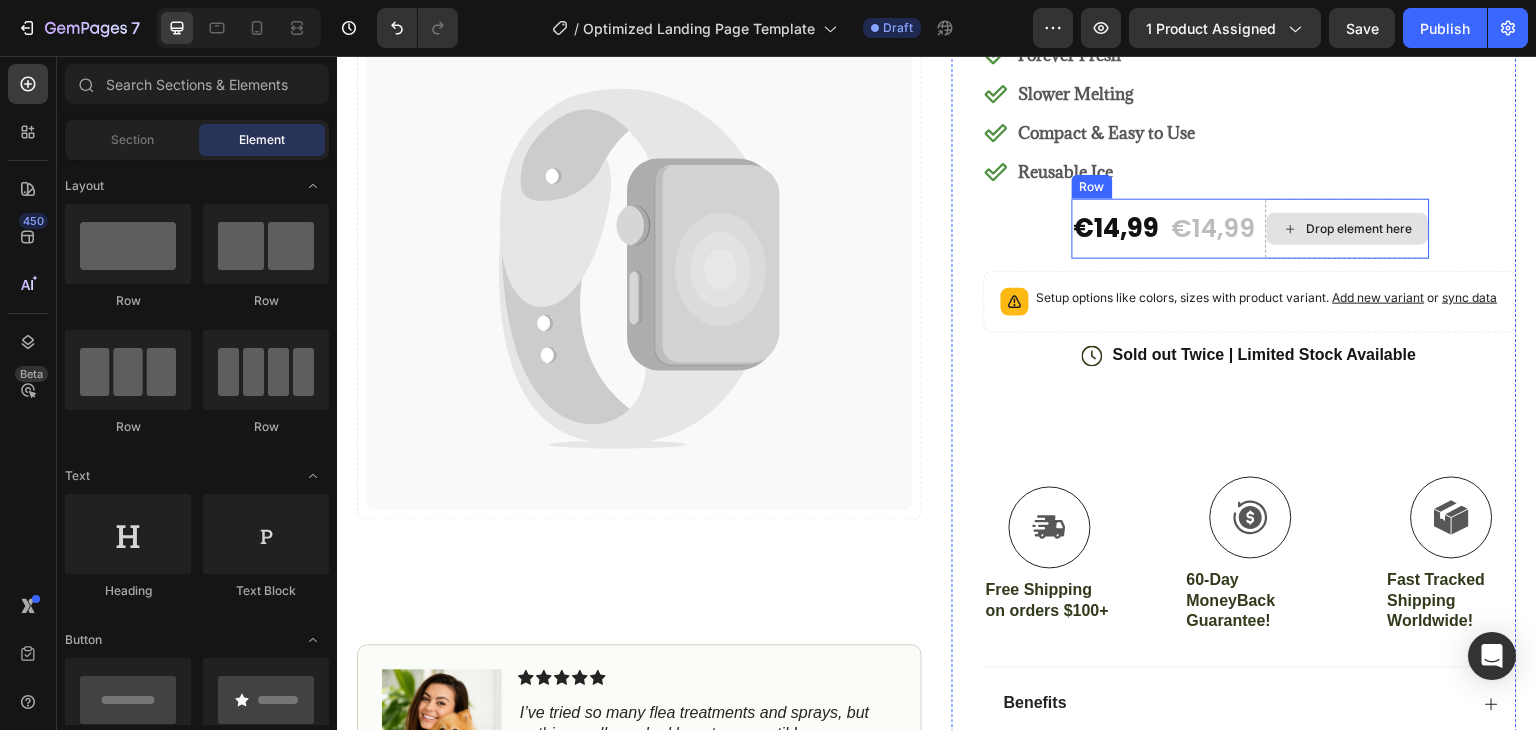 click on "Drop element here" at bounding box center [1360, 229] 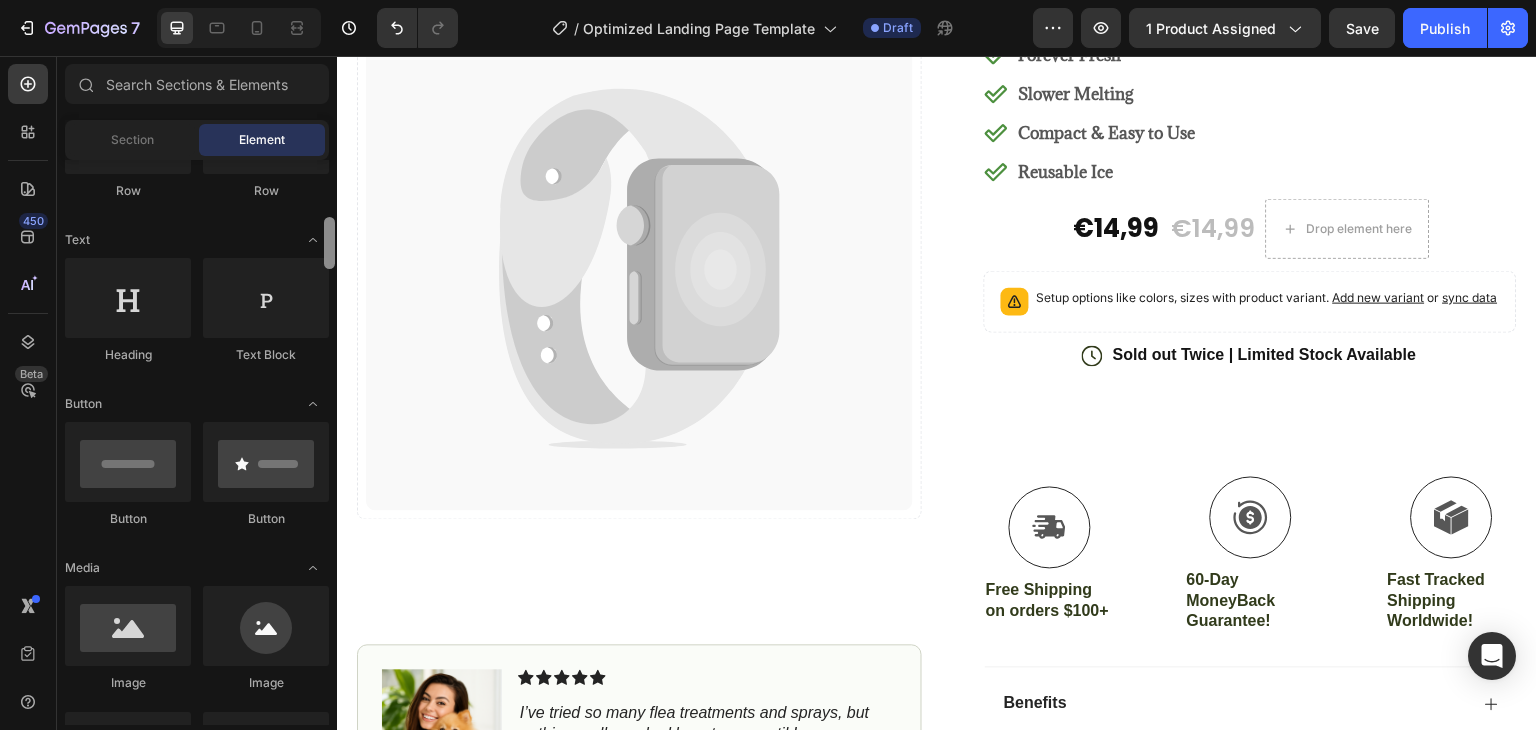 scroll, scrollTop: 268, scrollLeft: 0, axis: vertical 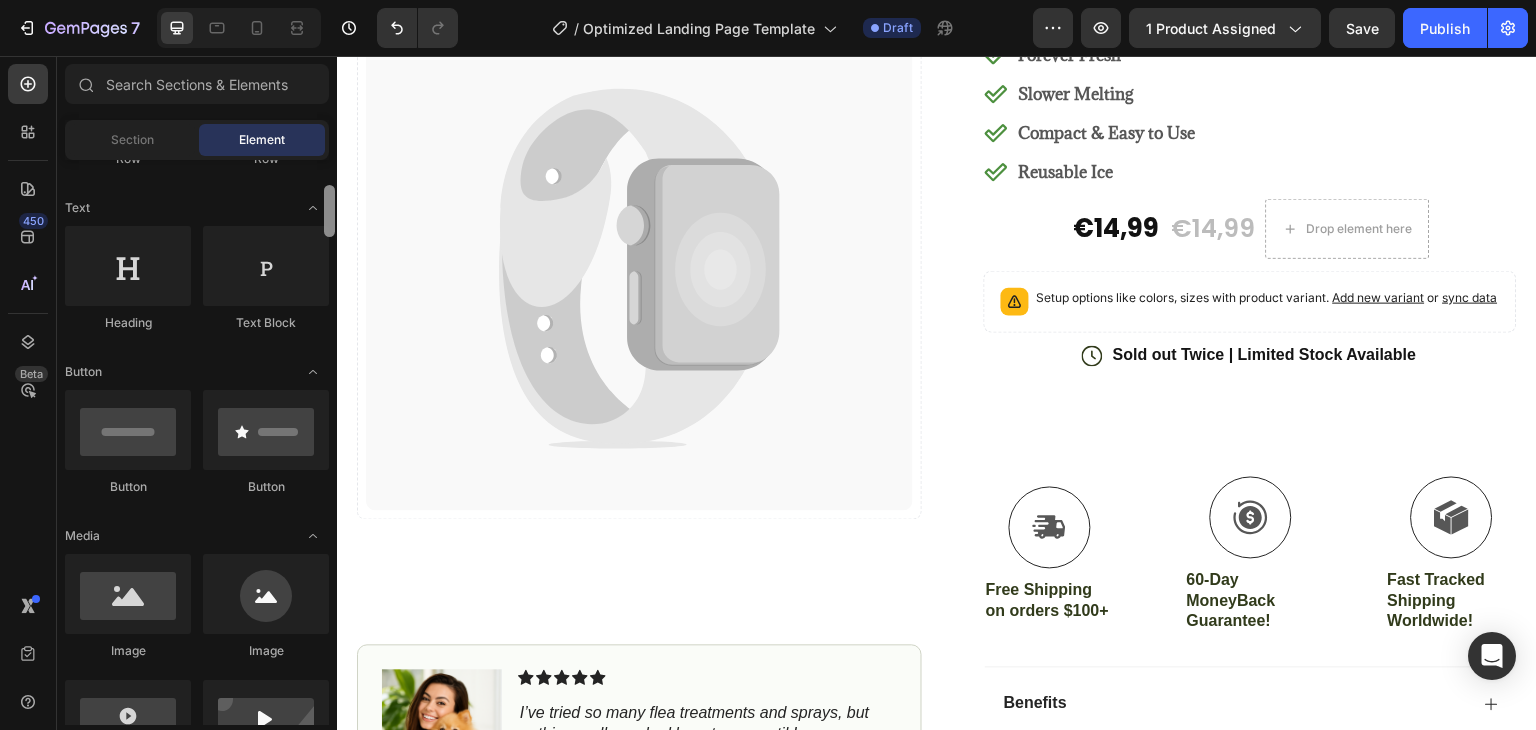 drag, startPoint x: 332, startPoint y: 203, endPoint x: 335, endPoint y: 228, distance: 25.179358 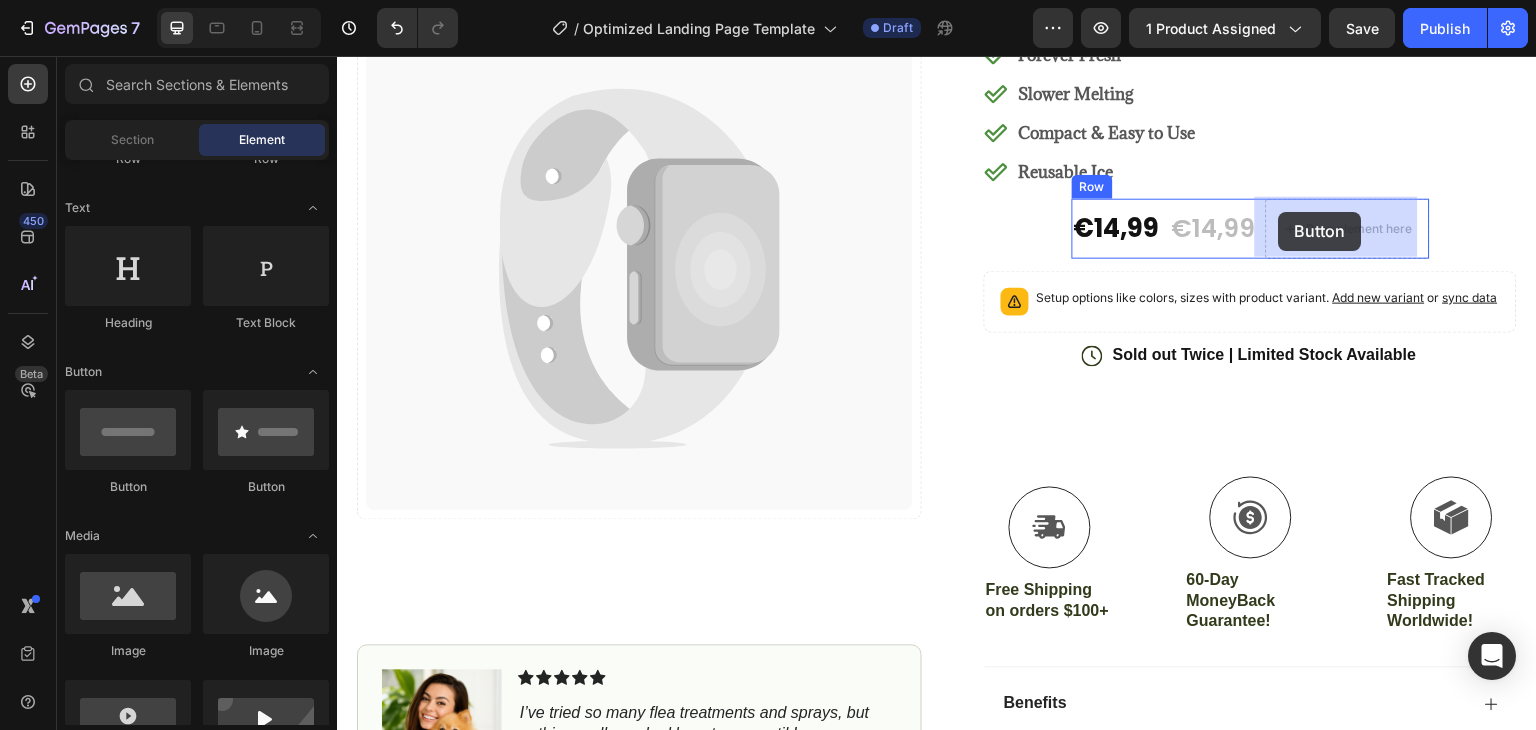 drag, startPoint x: 609, startPoint y: 508, endPoint x: 1283, endPoint y: 212, distance: 736.1331 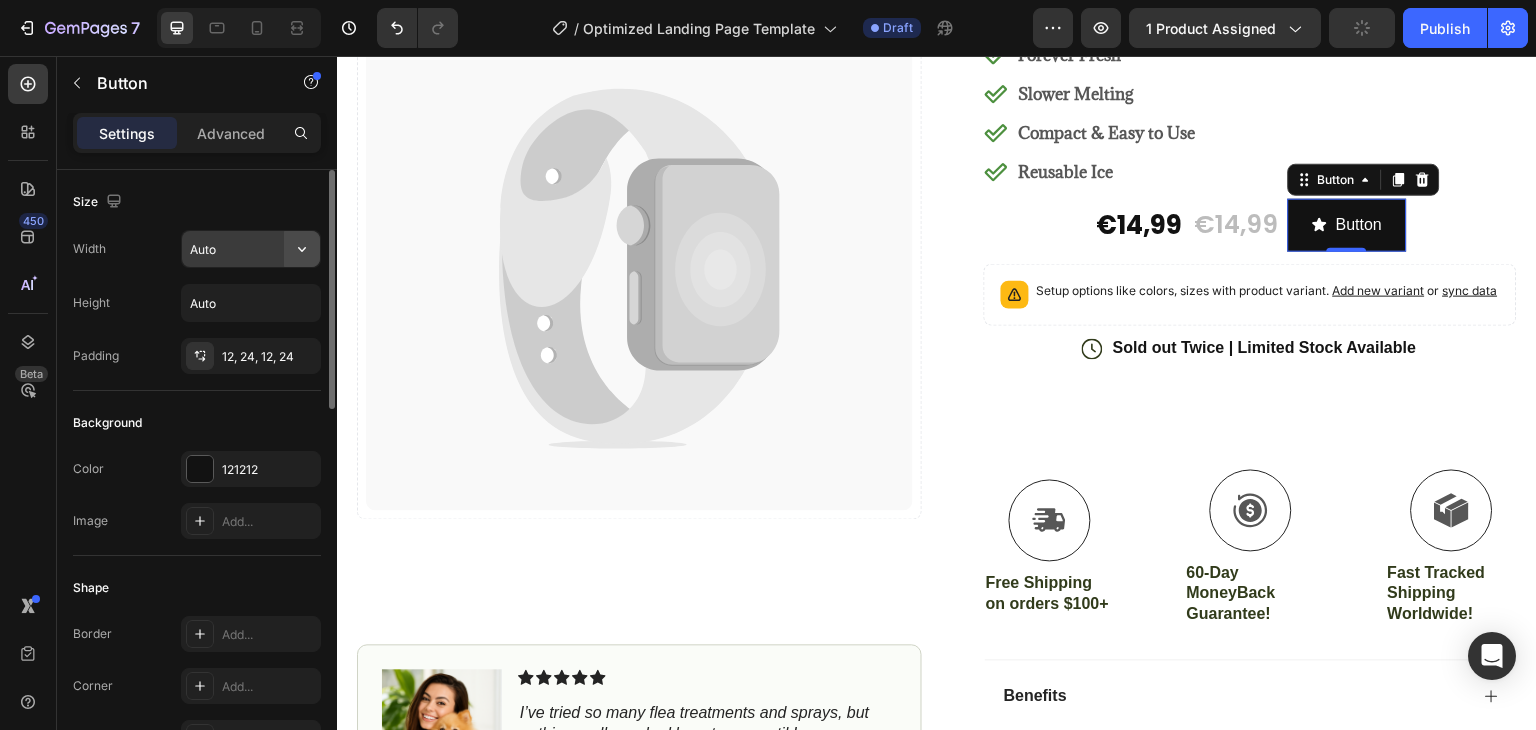 click 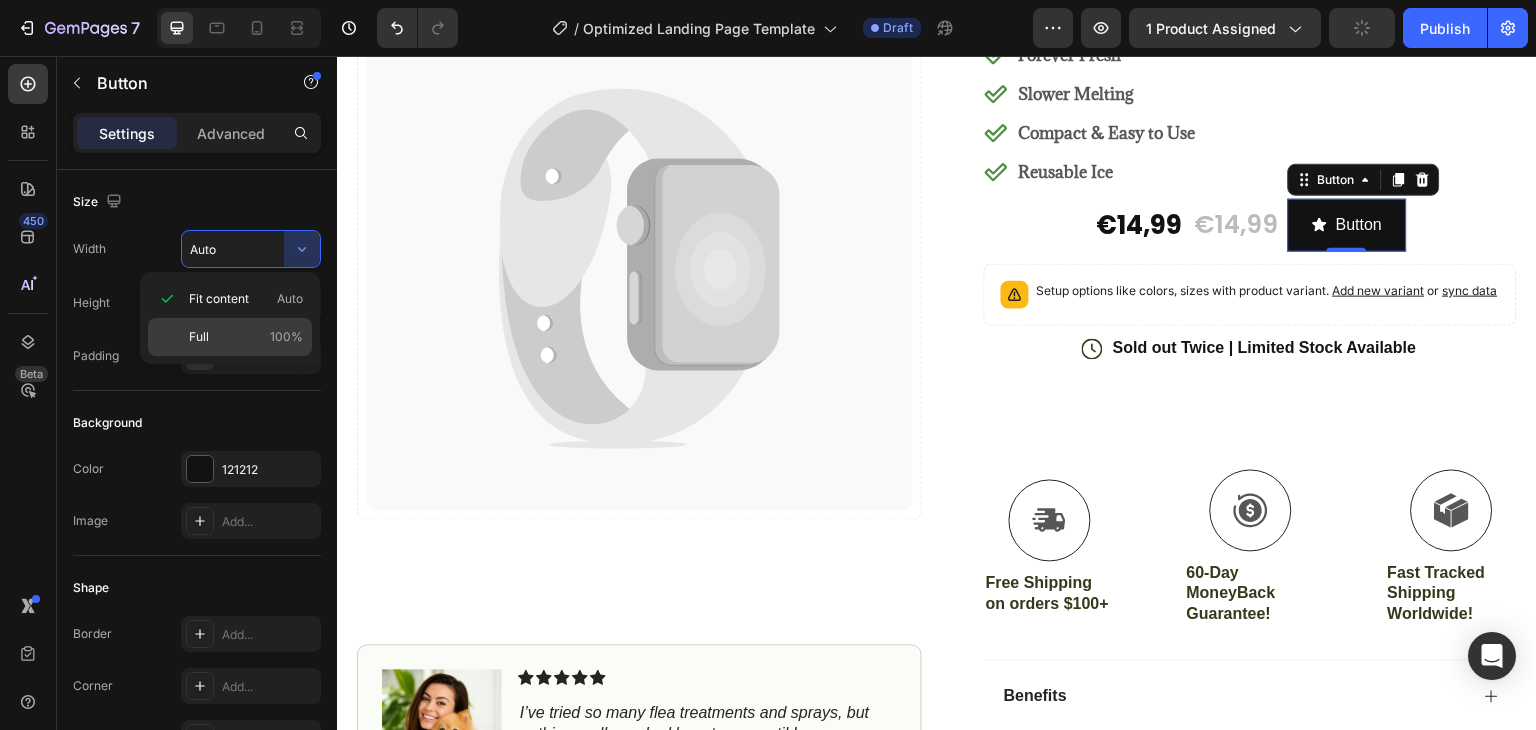 click on "Full 100%" at bounding box center (246, 337) 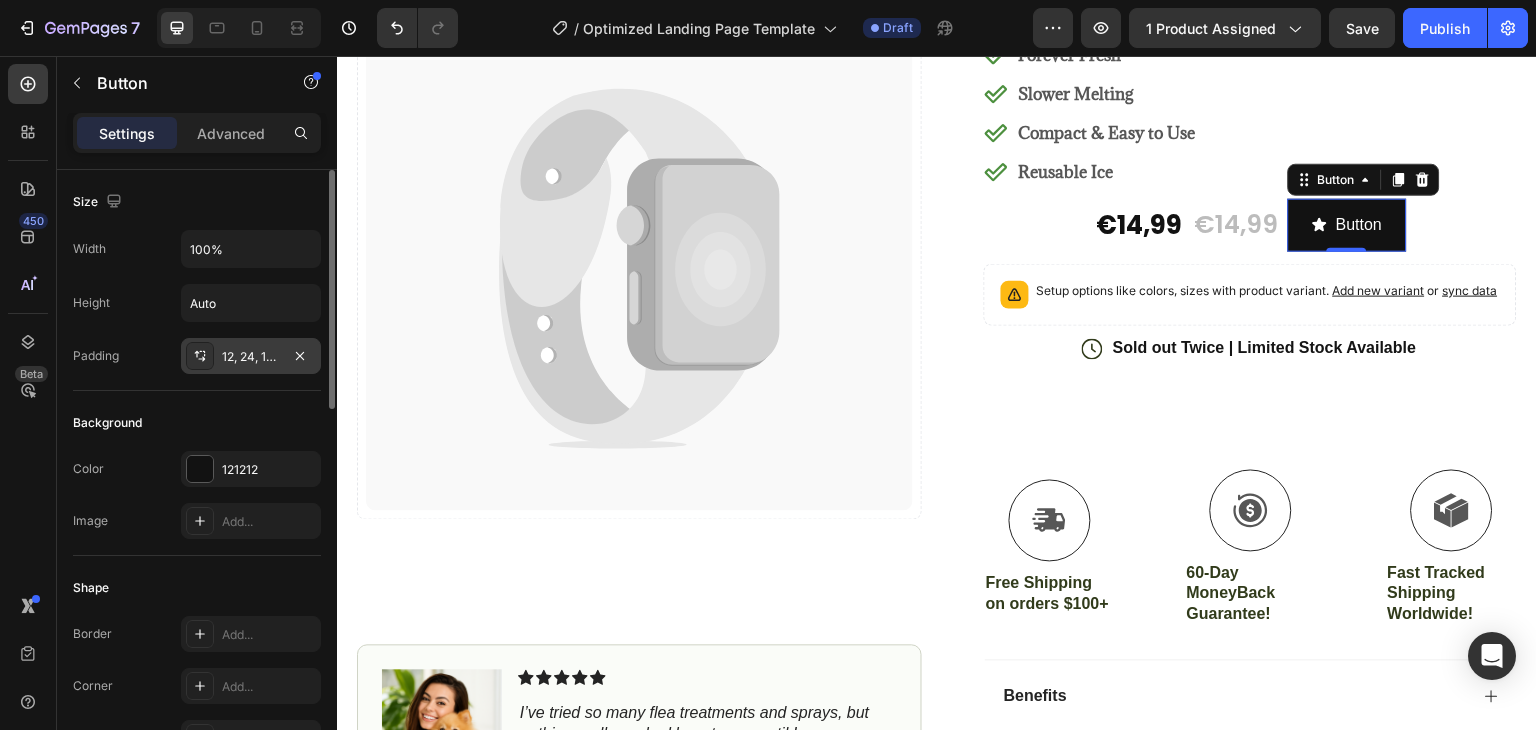 click on "12, 24, 12, 24" at bounding box center (251, 357) 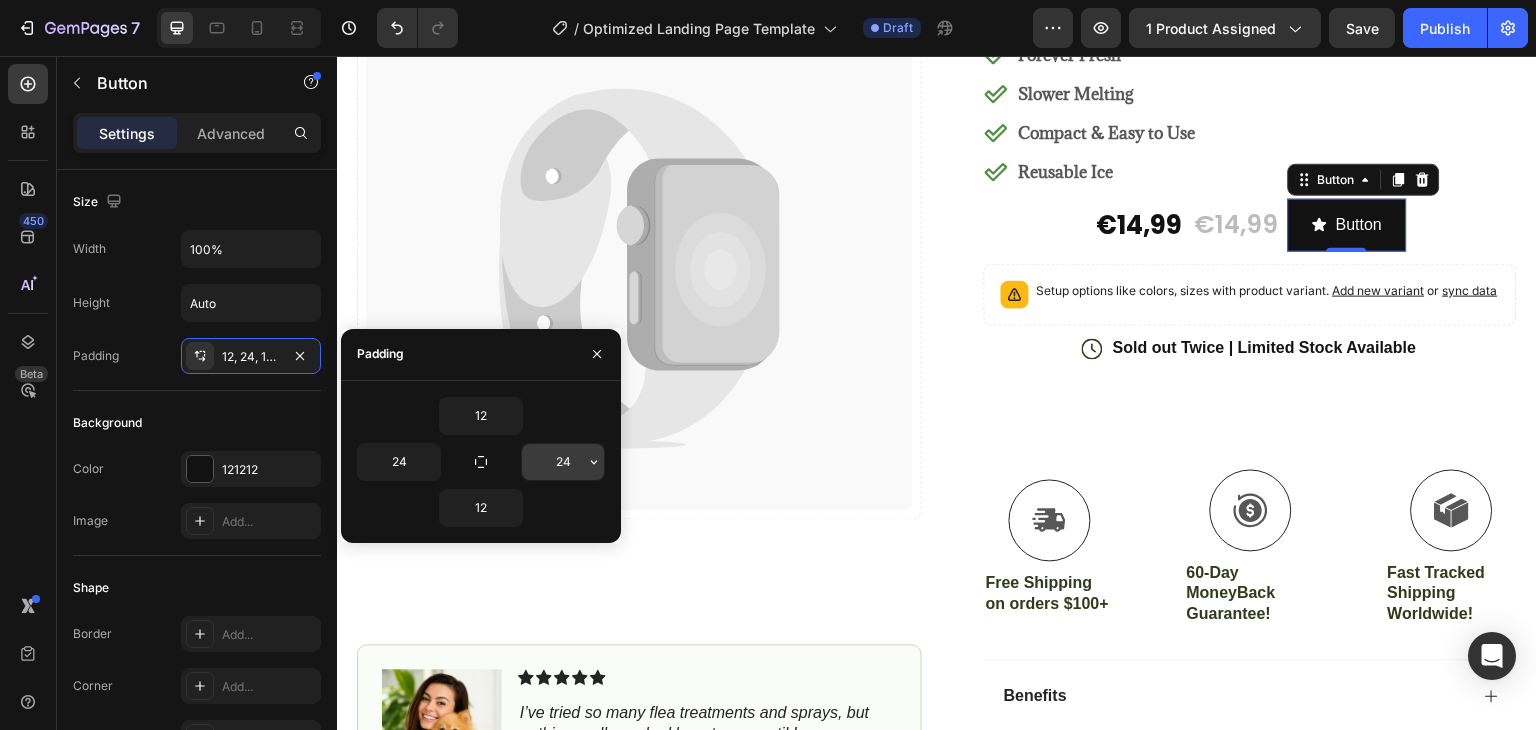 drag, startPoint x: 486, startPoint y: 461, endPoint x: 523, endPoint y: 467, distance: 37.48333 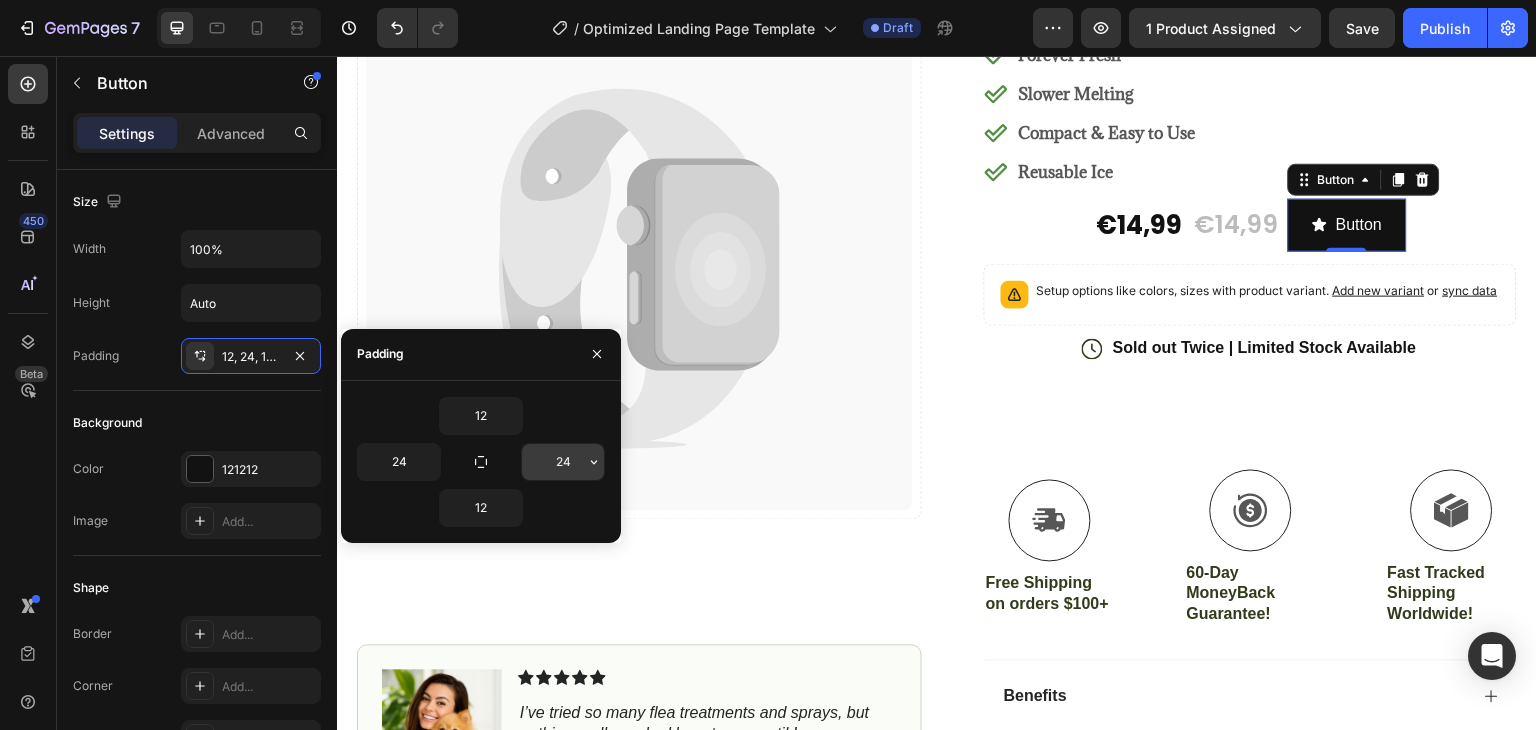 click on "12 24 24 12" at bounding box center (481, 462) 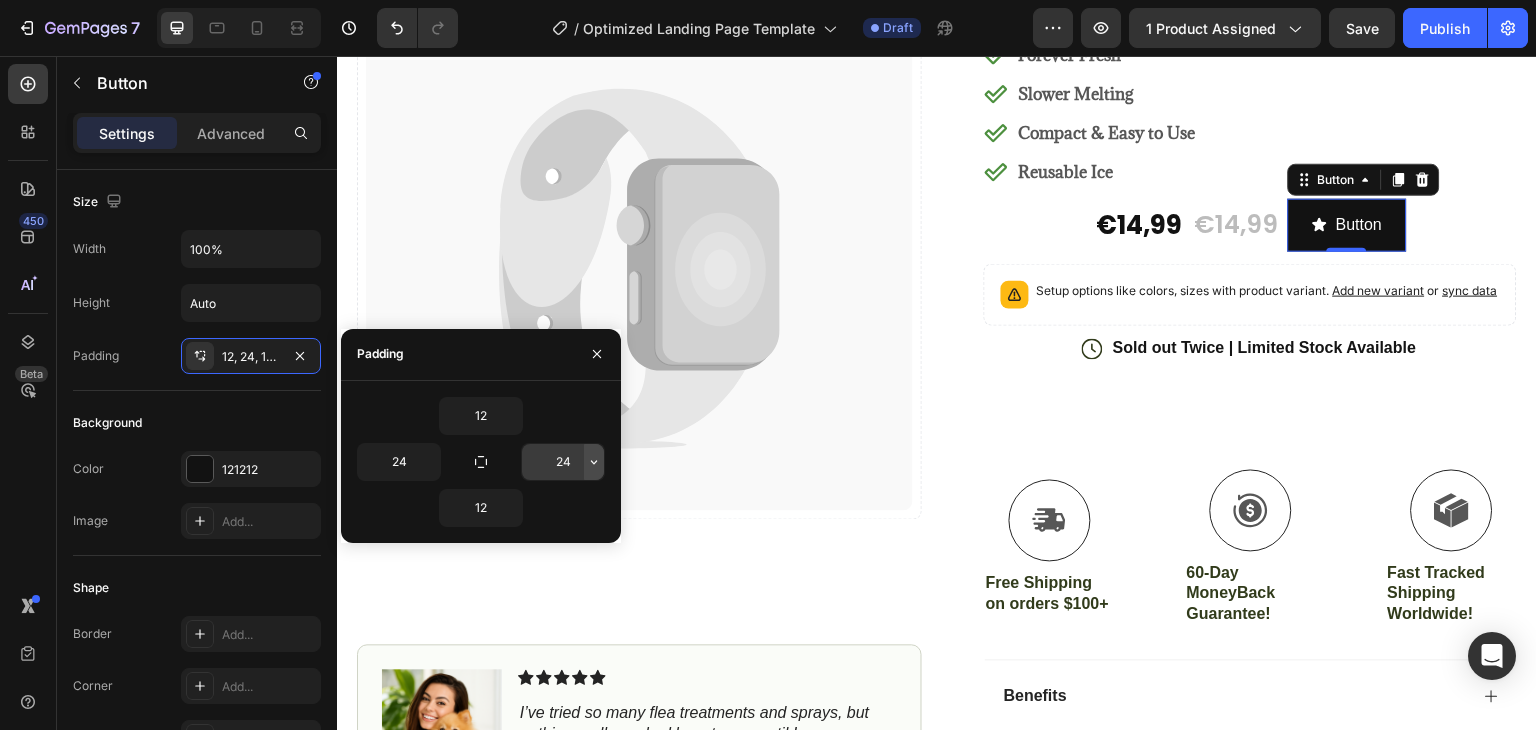 click 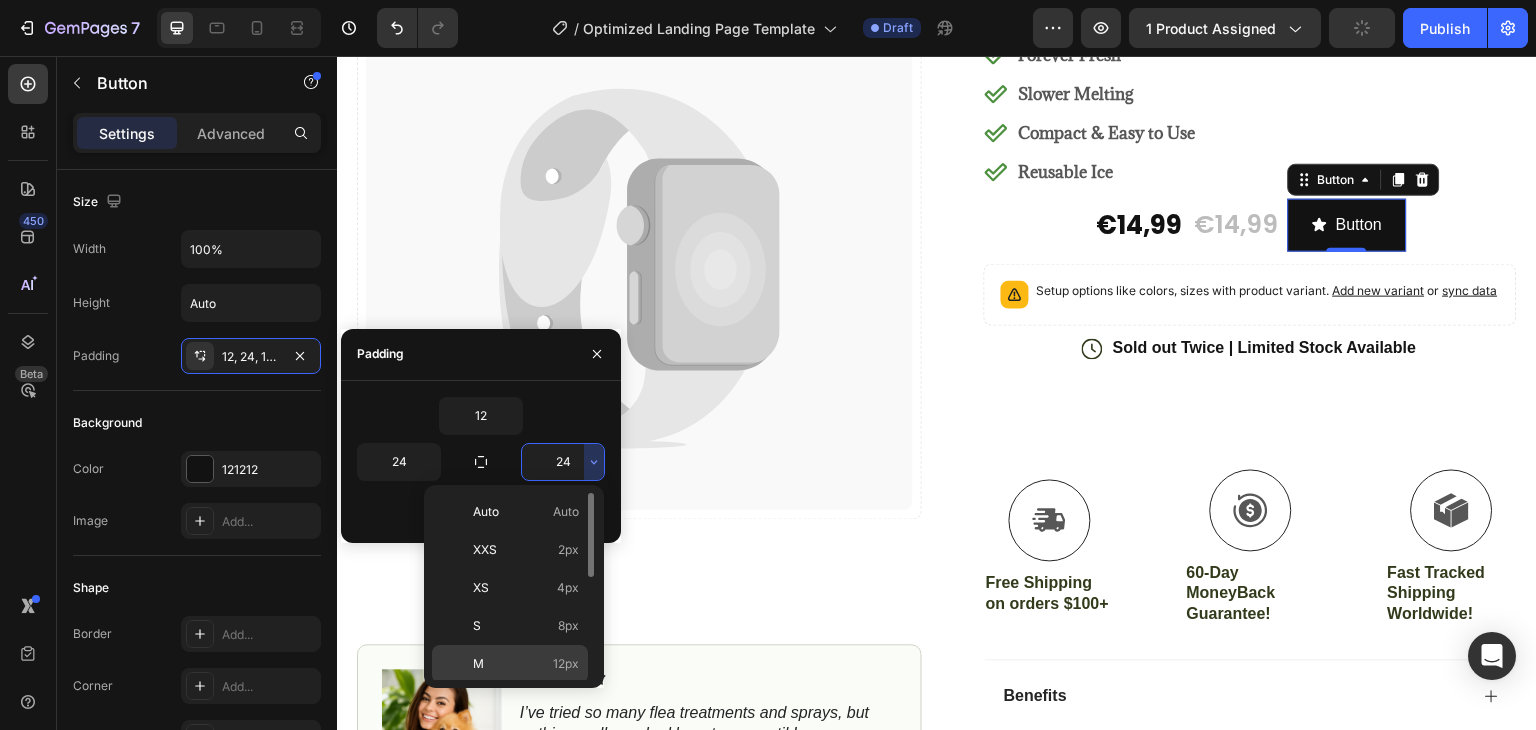 click on "M 12px" at bounding box center [526, 664] 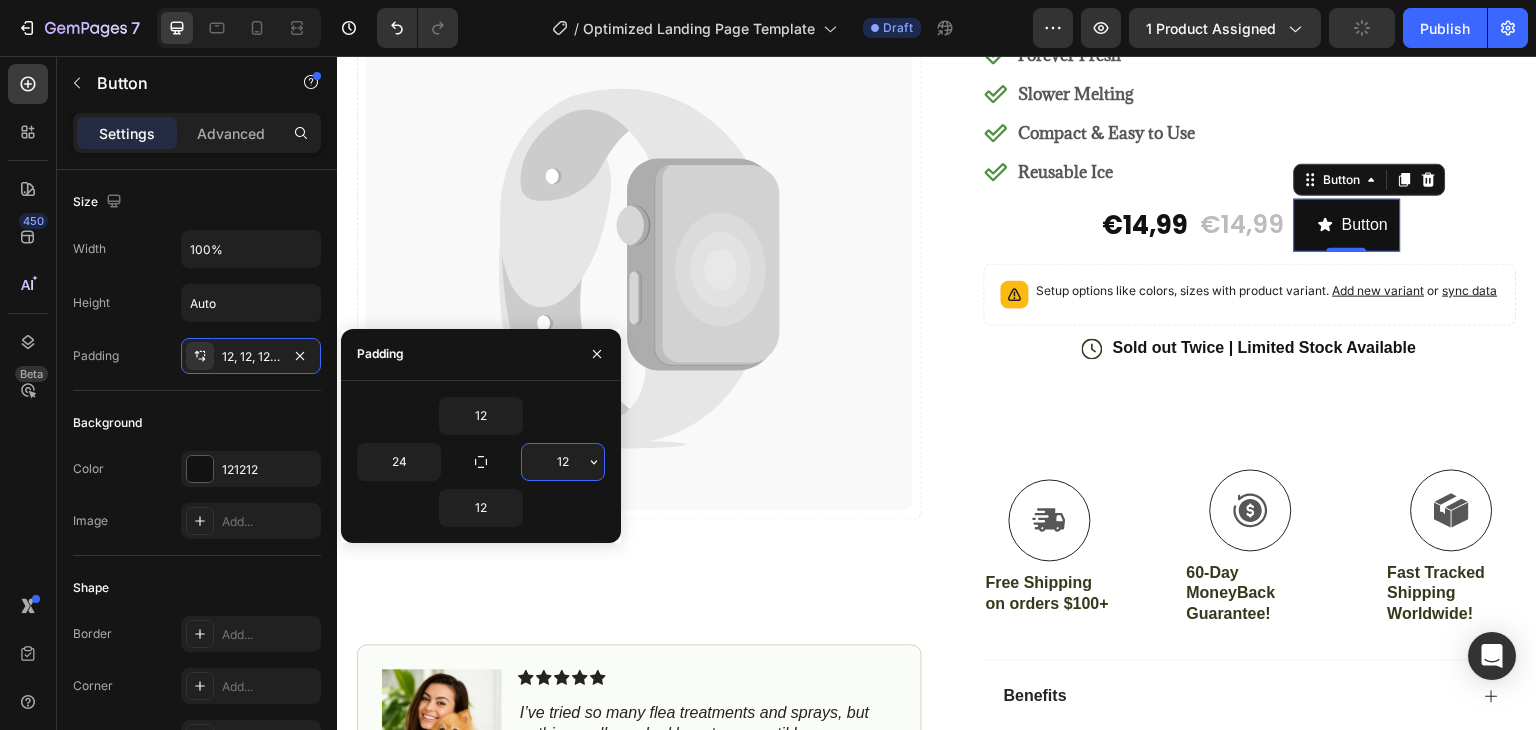 click on "12" at bounding box center [563, 462] 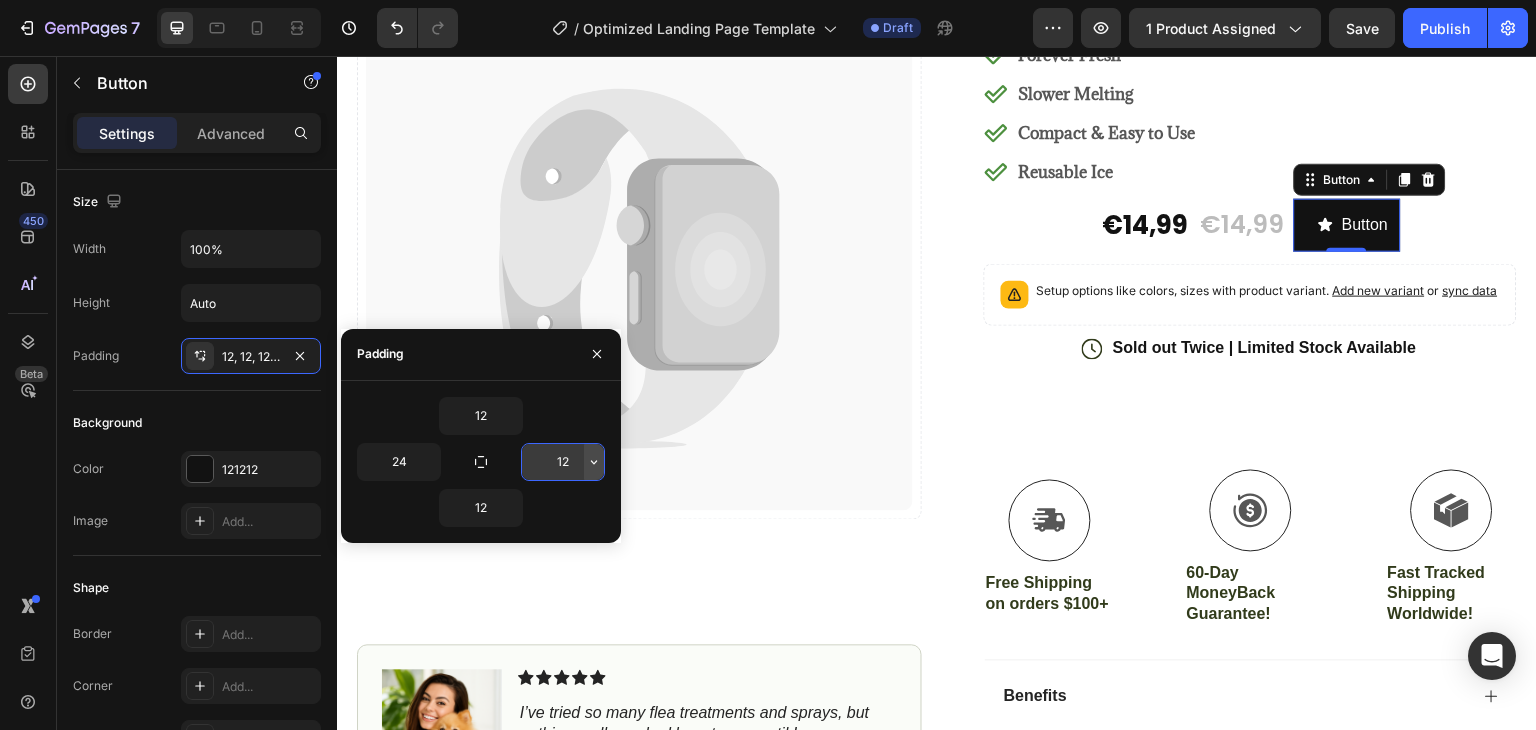 click 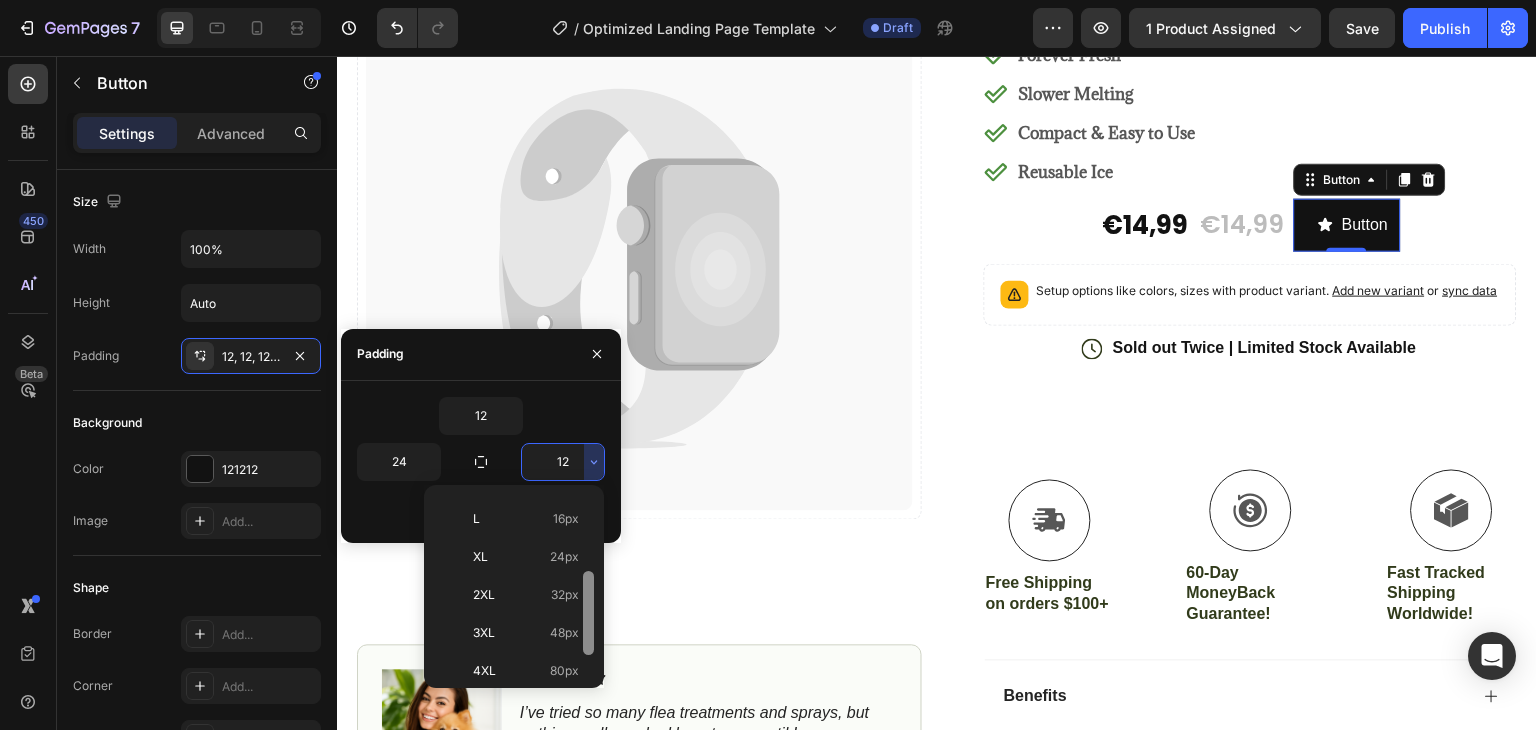 scroll, scrollTop: 184, scrollLeft: 0, axis: vertical 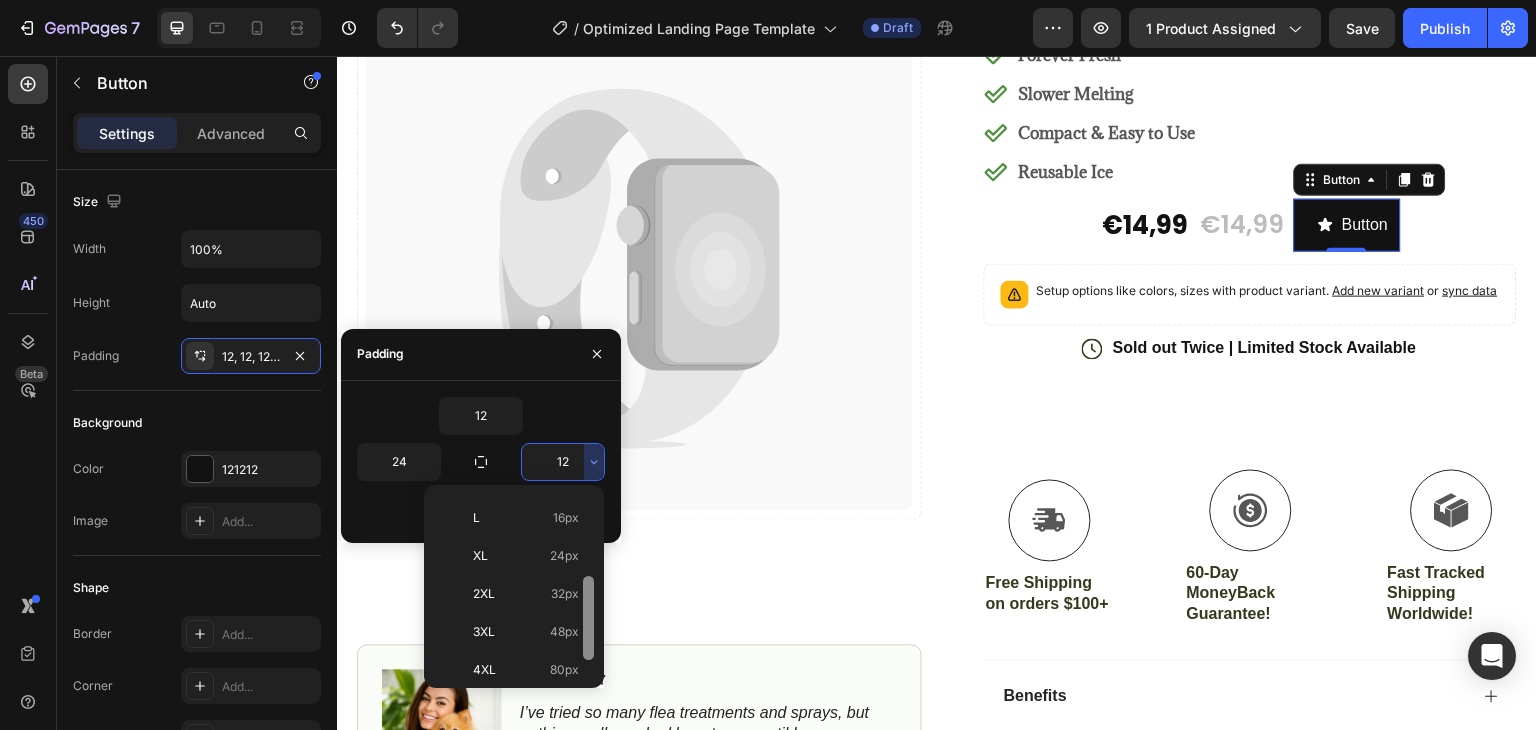 drag, startPoint x: 592, startPoint y: 558, endPoint x: 592, endPoint y: 642, distance: 84 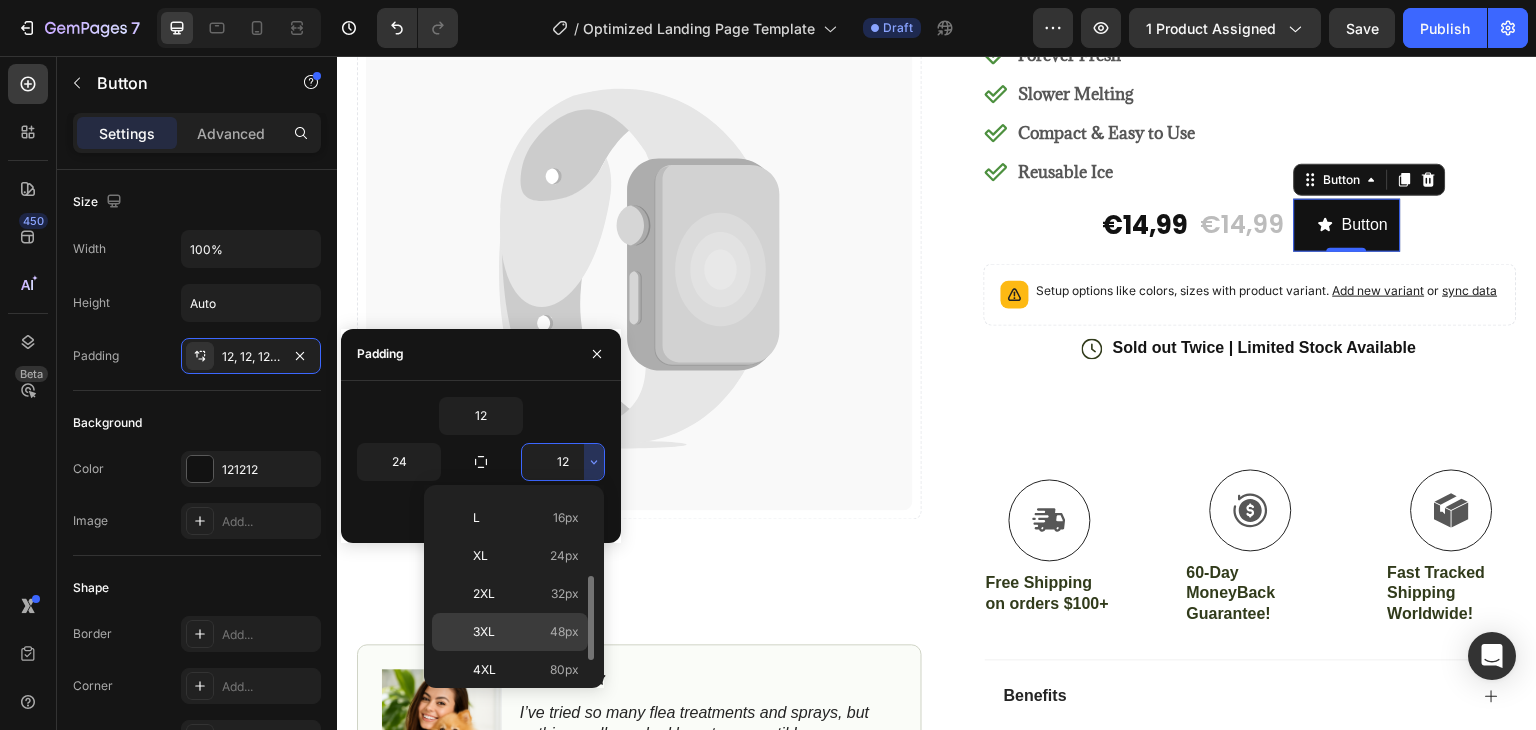 click on "3XL 48px" 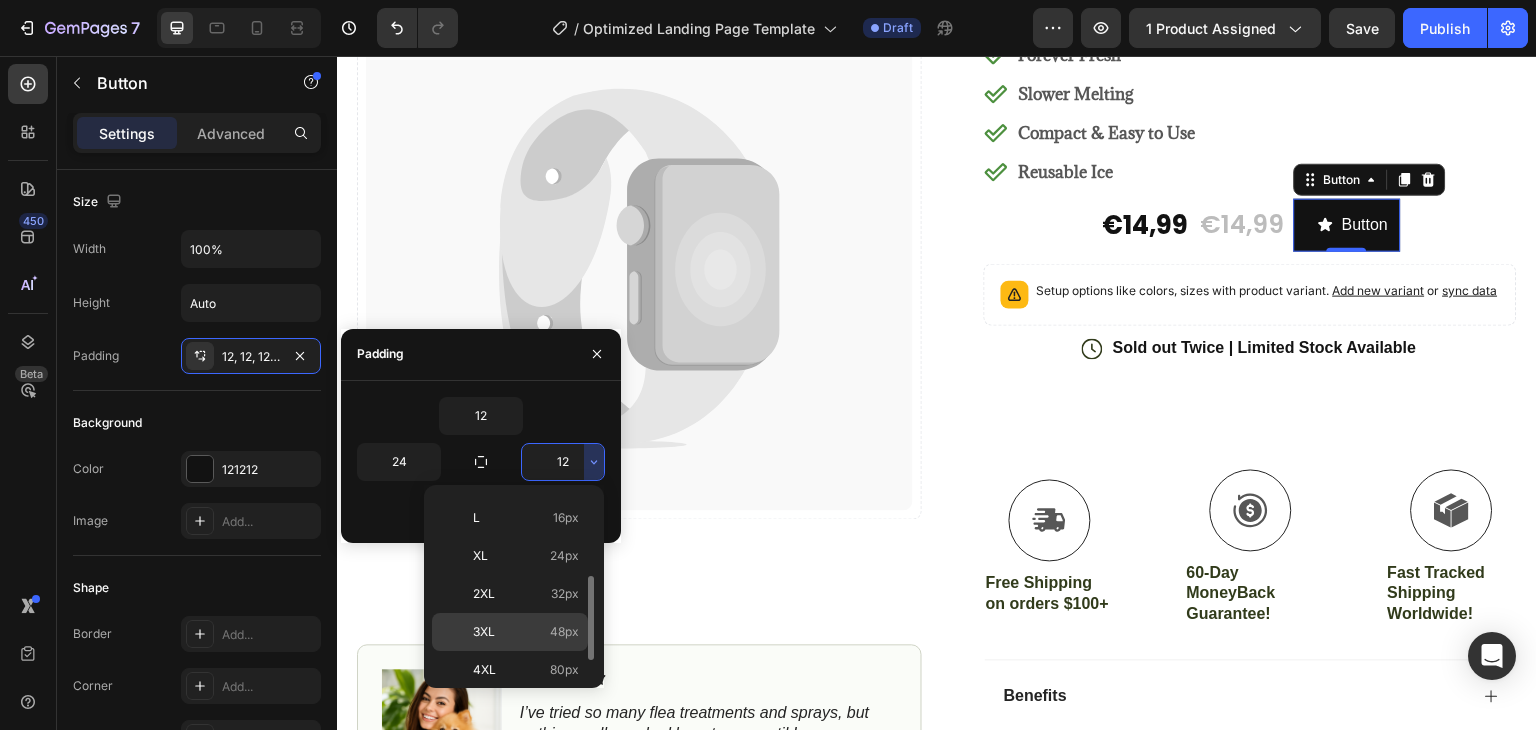 type on "48" 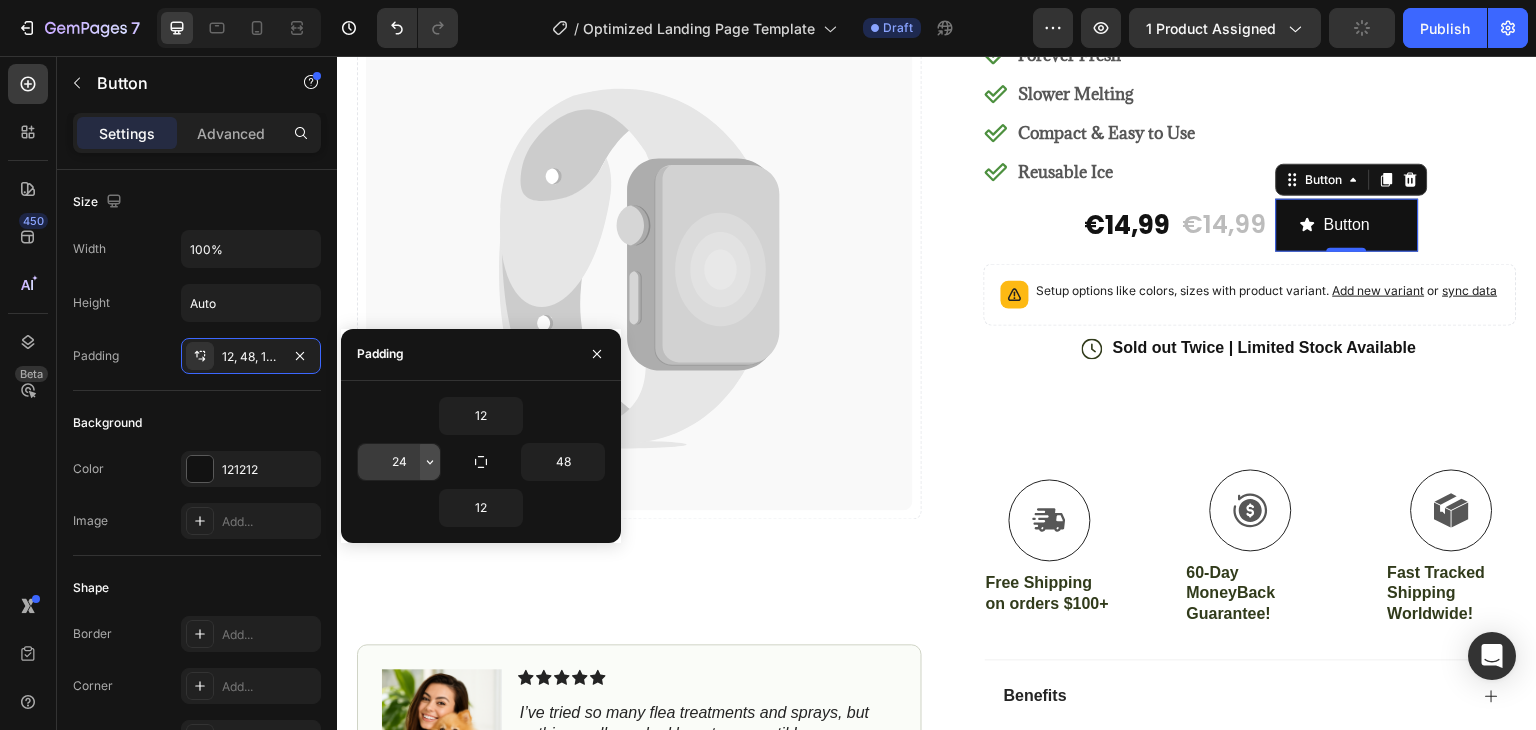 click 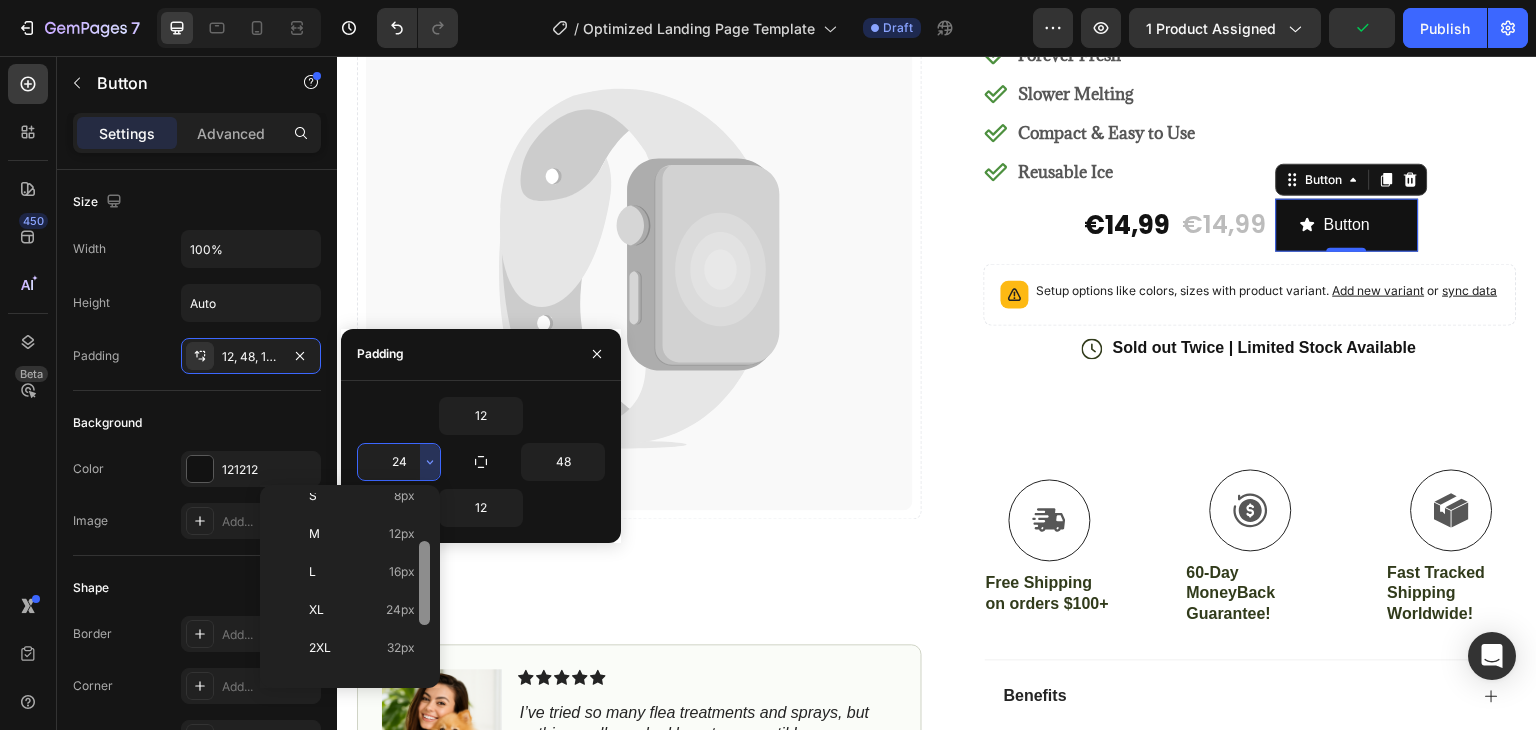 scroll, scrollTop: 139, scrollLeft: 0, axis: vertical 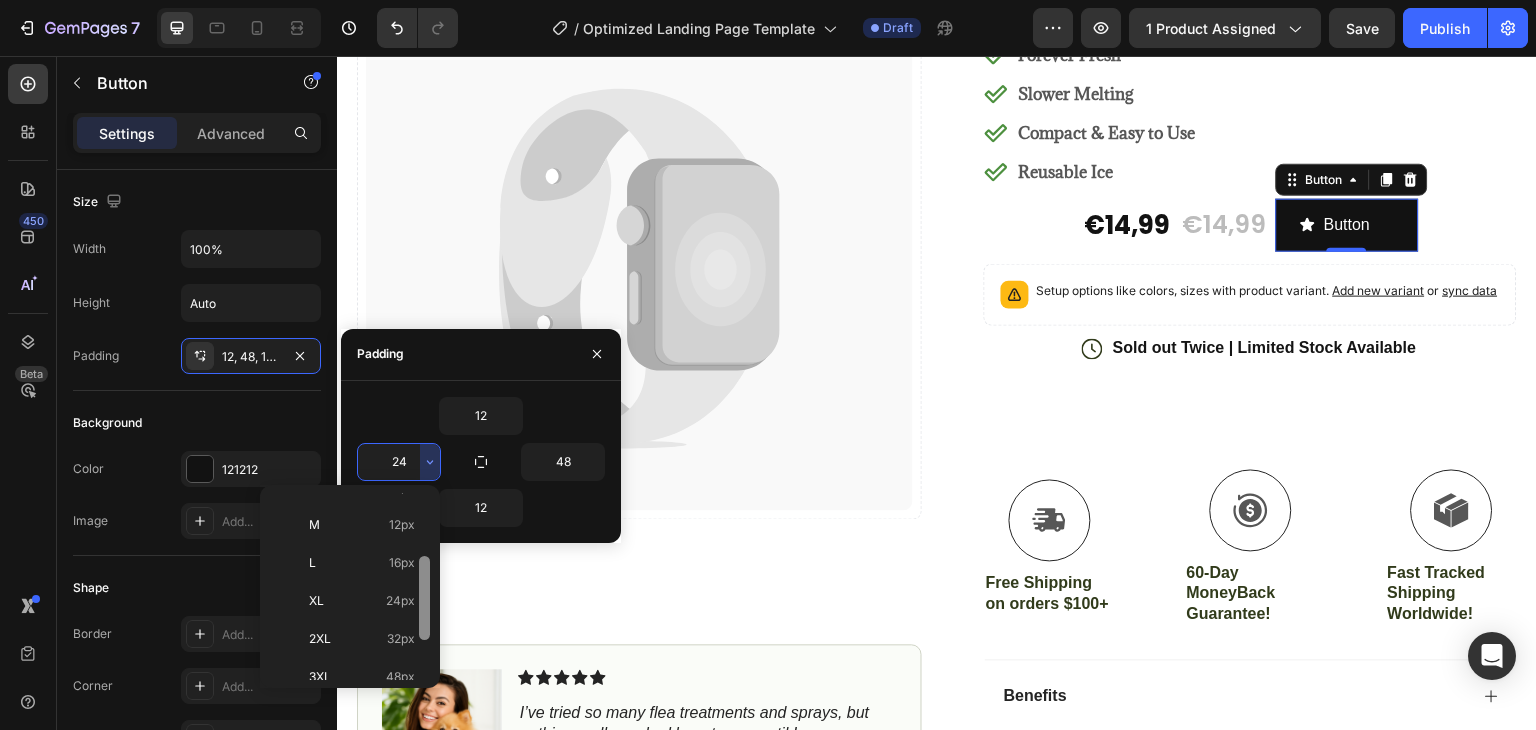 drag, startPoint x: 427, startPoint y: 558, endPoint x: 436, endPoint y: 621, distance: 63.63961 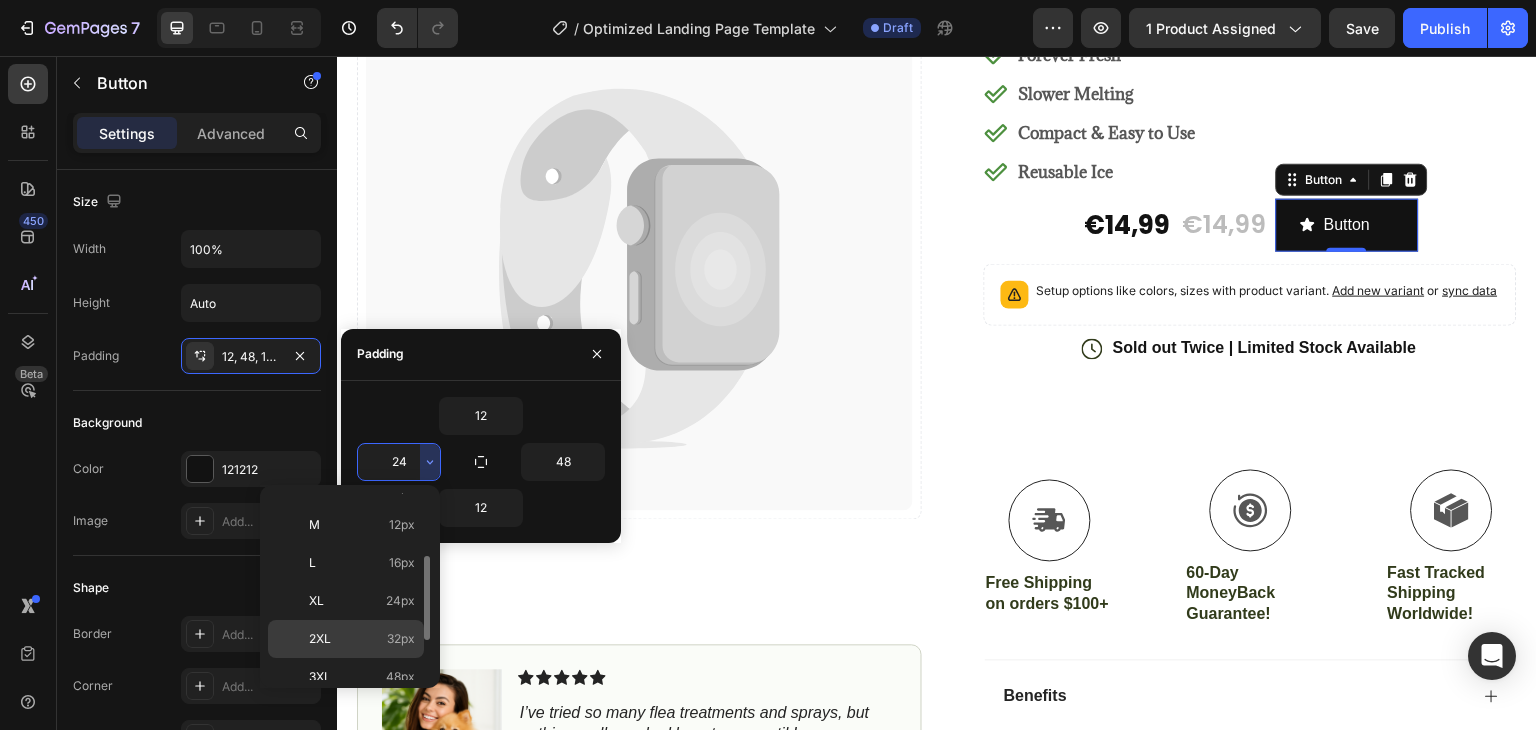click on "2XL 32px" at bounding box center (362, 639) 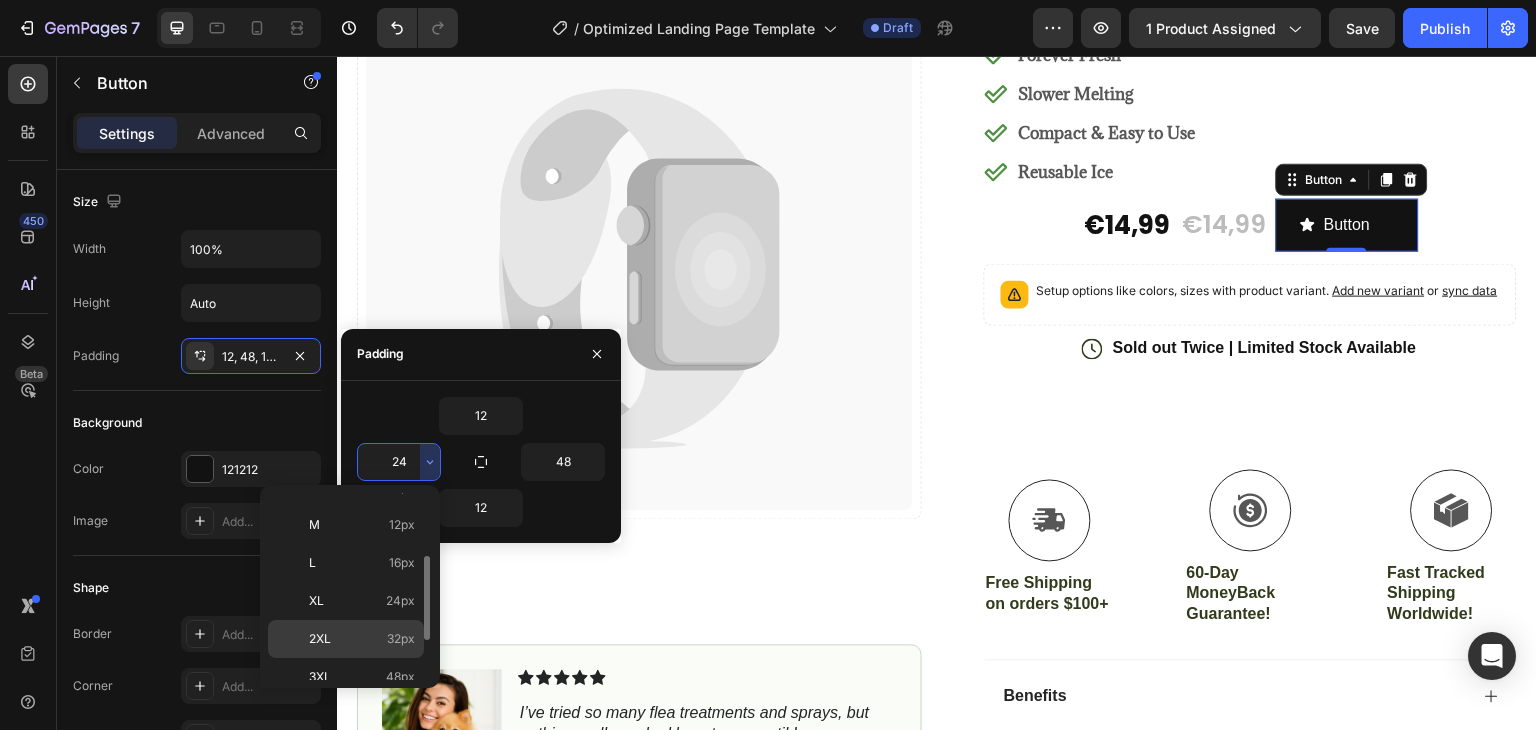 type on "32" 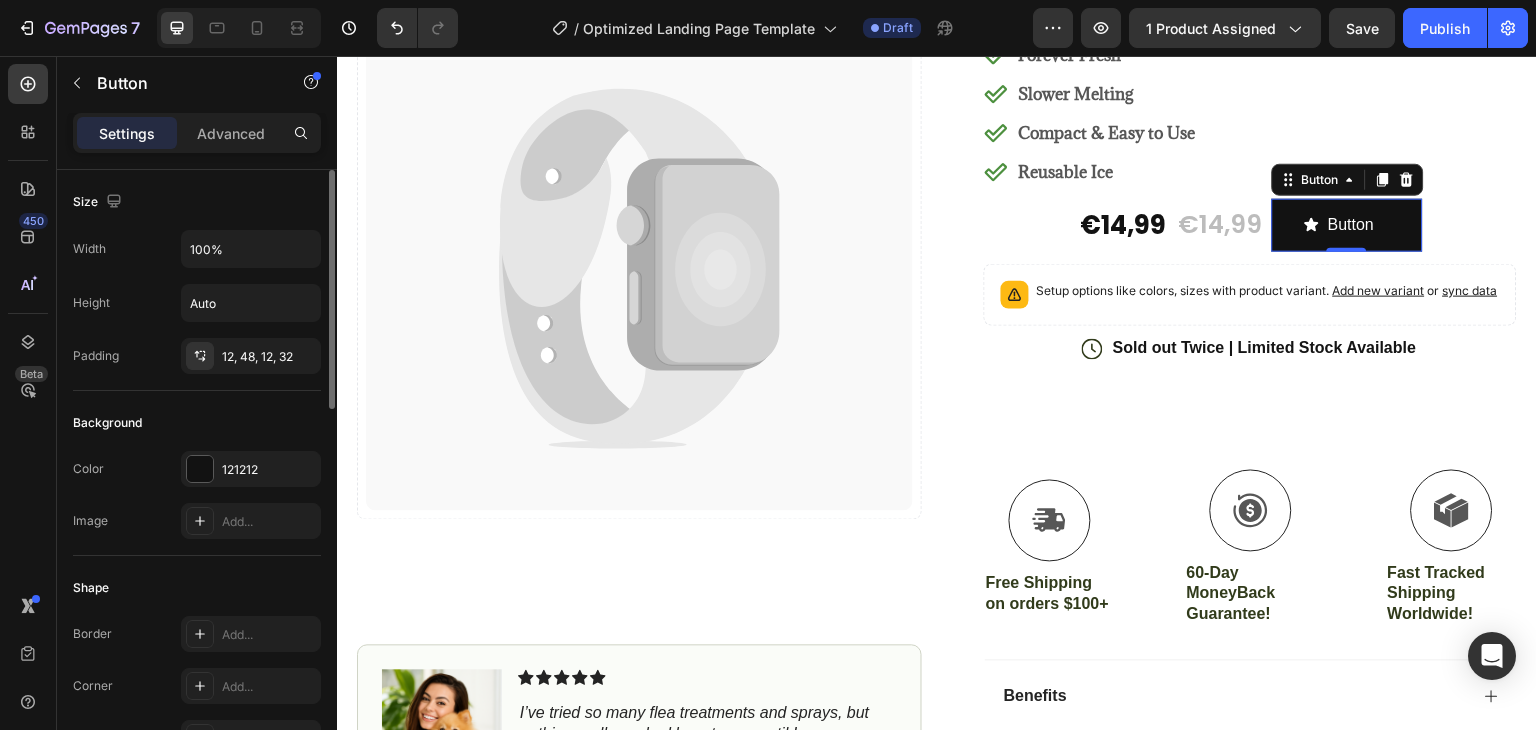 click on "Background" at bounding box center [197, 423] 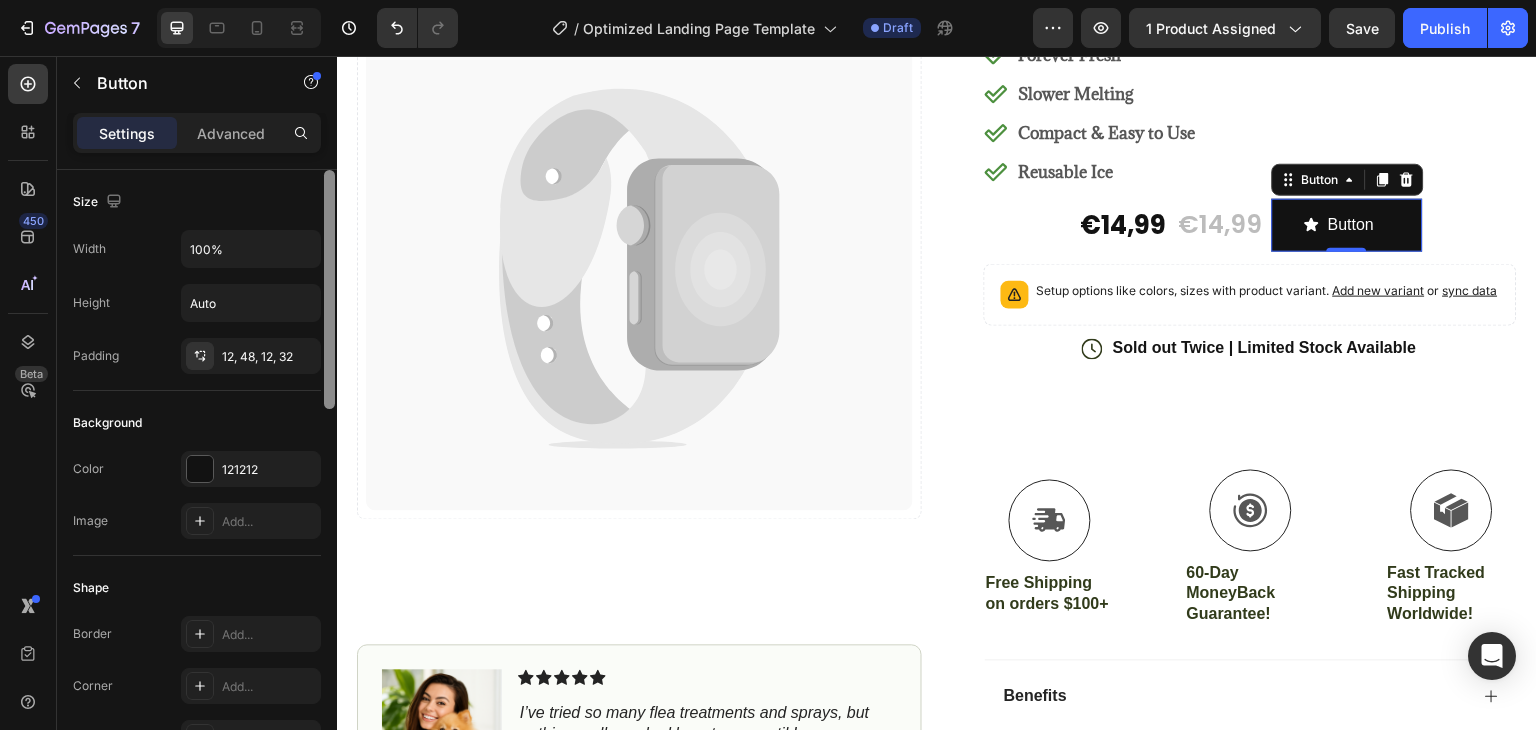 drag, startPoint x: 330, startPoint y: 325, endPoint x: 336, endPoint y: 263, distance: 62.289646 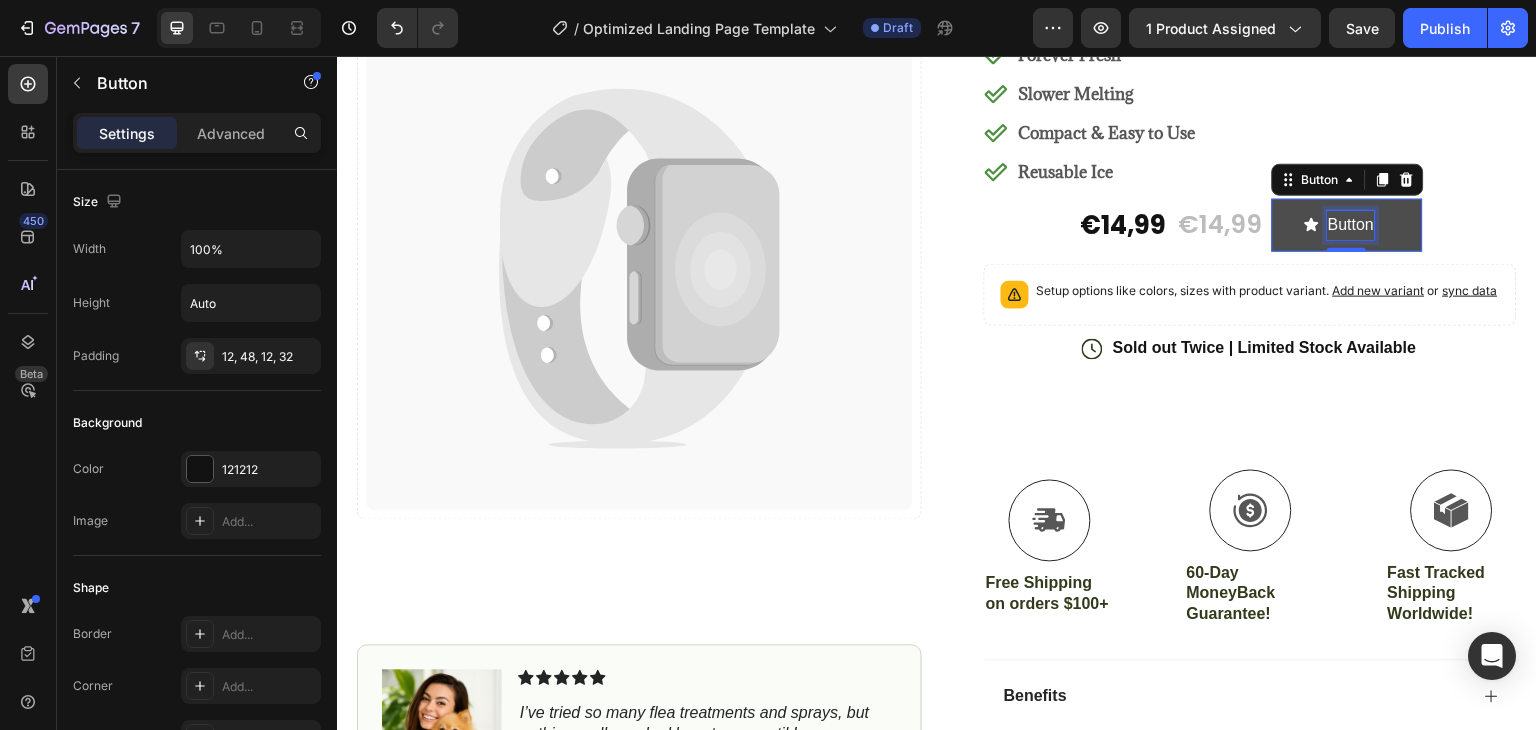 click on "Button" at bounding box center [1351, 225] 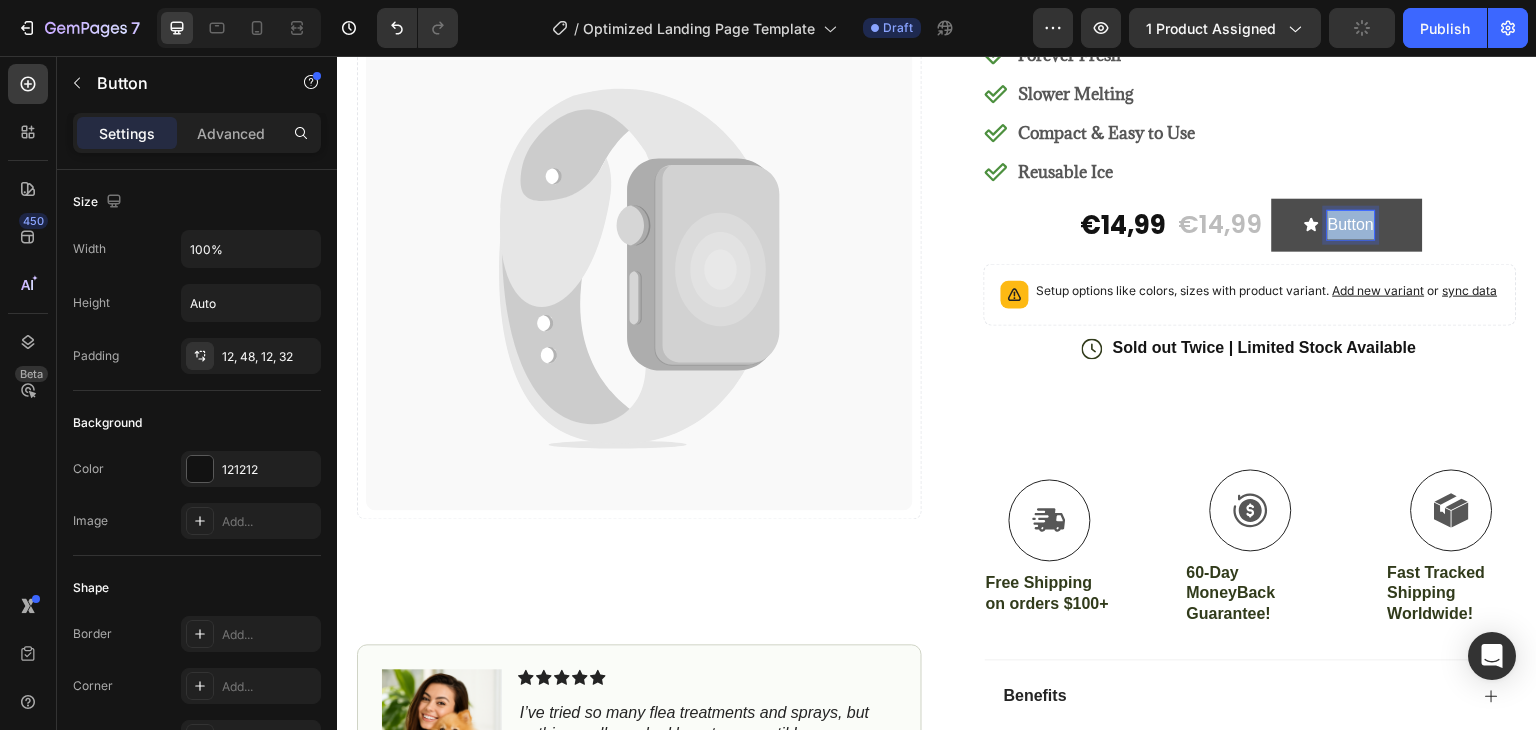 drag, startPoint x: 1361, startPoint y: 226, endPoint x: 1308, endPoint y: 230, distance: 53.15073 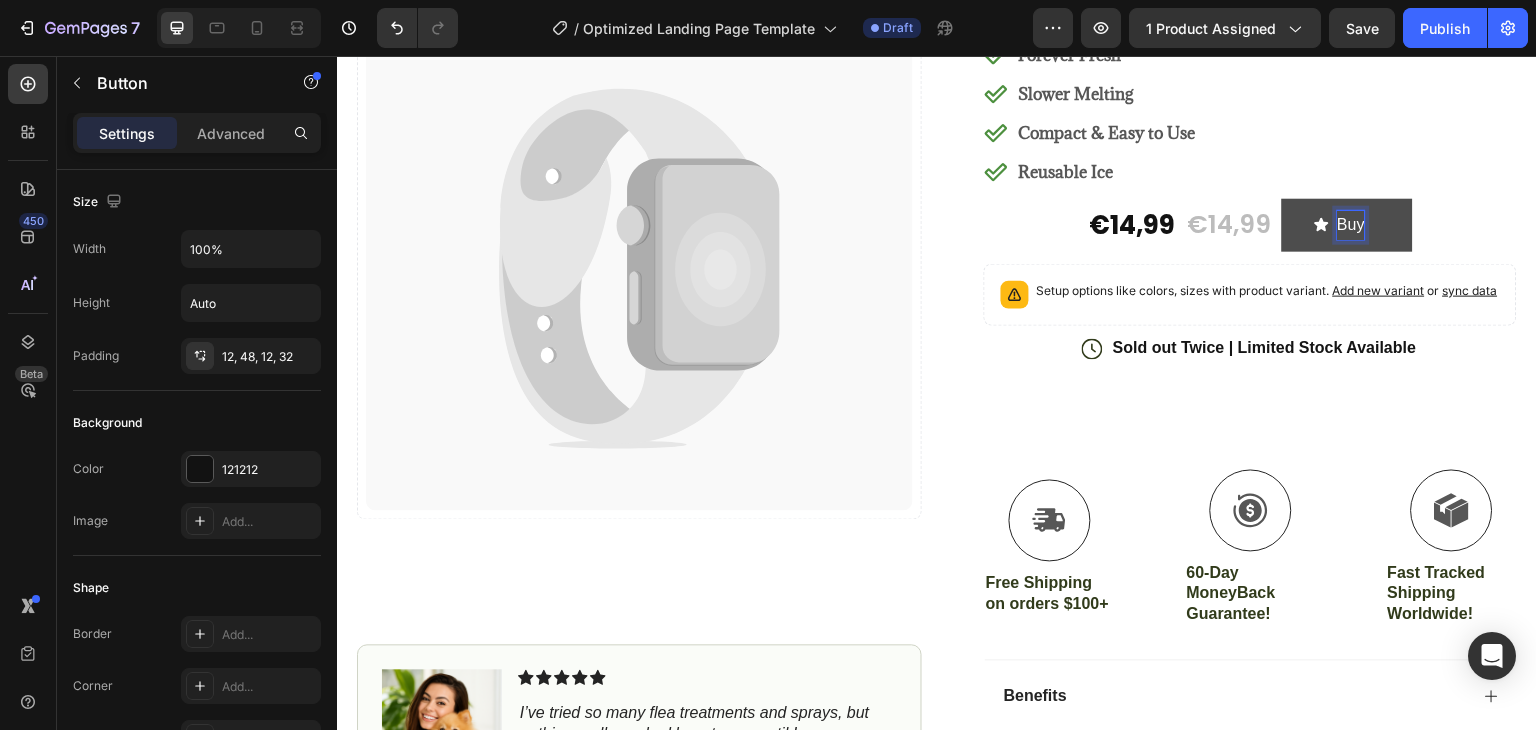 click on "Buy" at bounding box center (1348, 225) 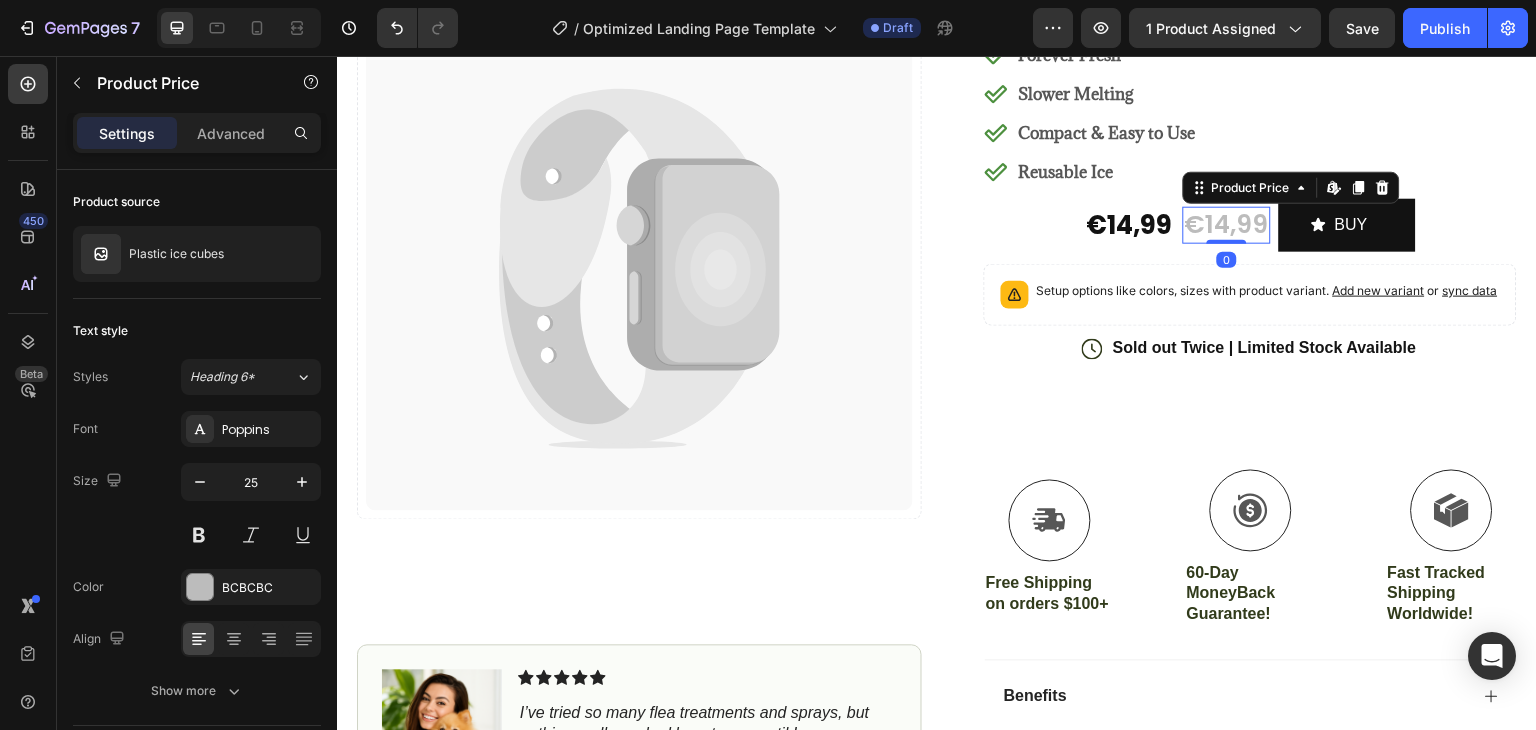 click on "€14,99" at bounding box center [1227, 225] 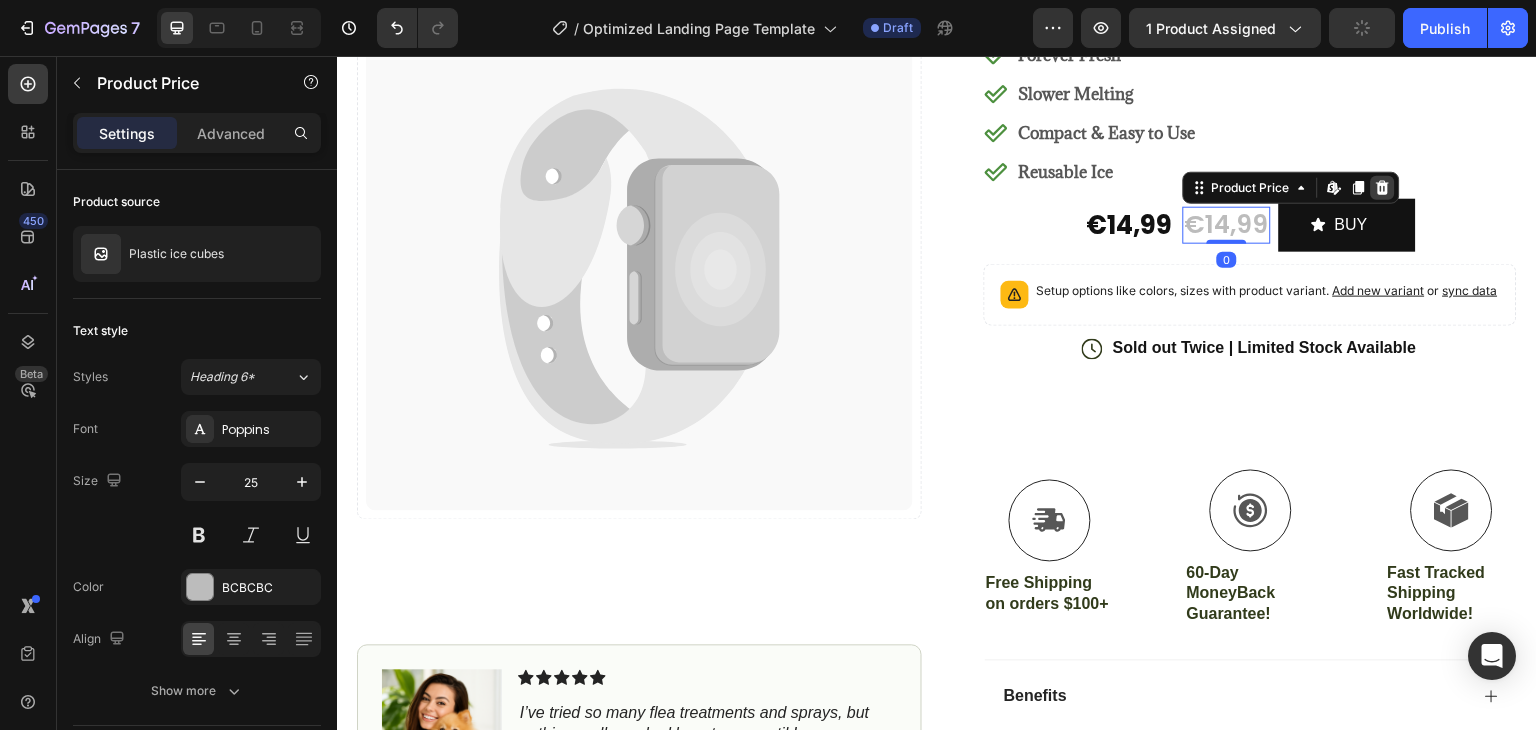 click 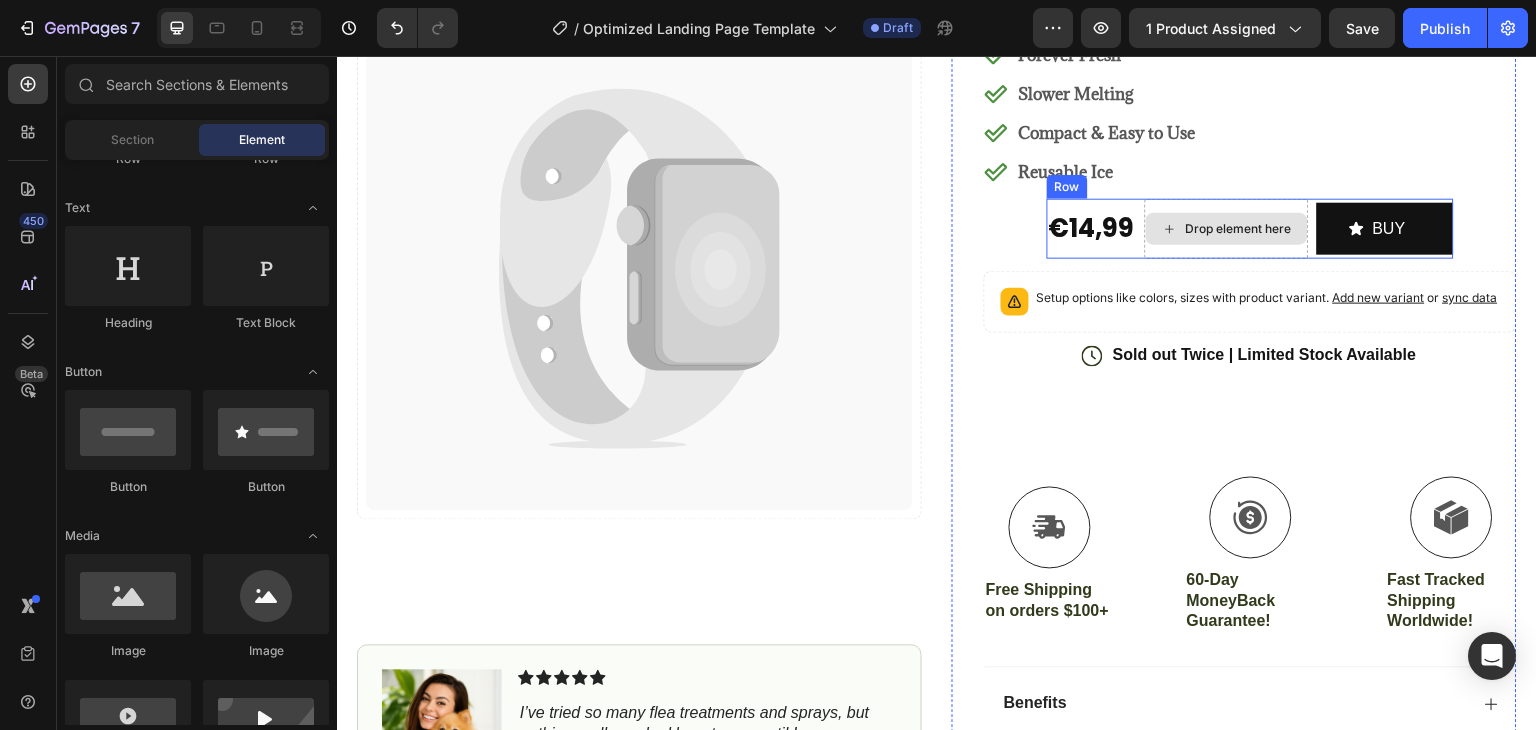 click on "Drop element here" at bounding box center (1227, 229) 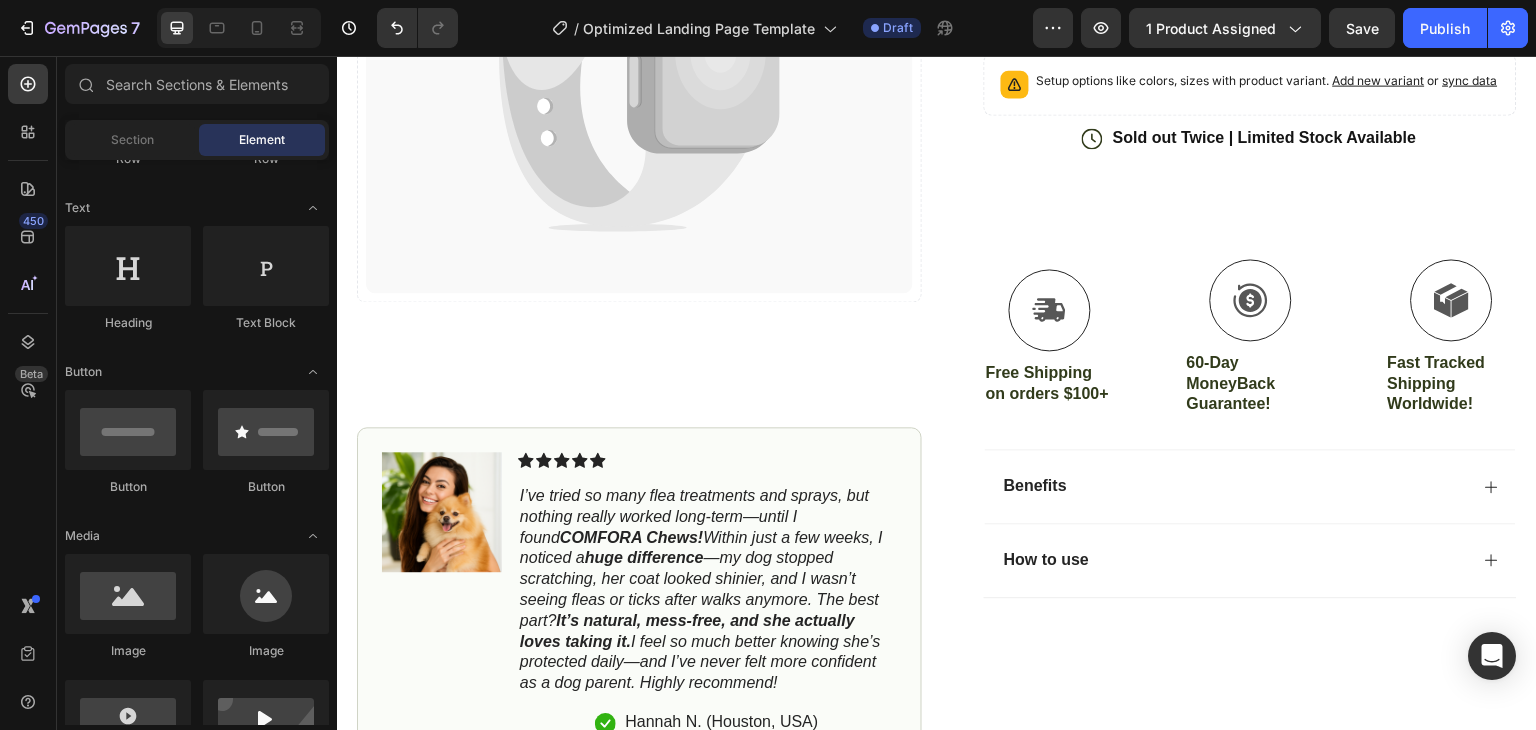 scroll, scrollTop: 0, scrollLeft: 0, axis: both 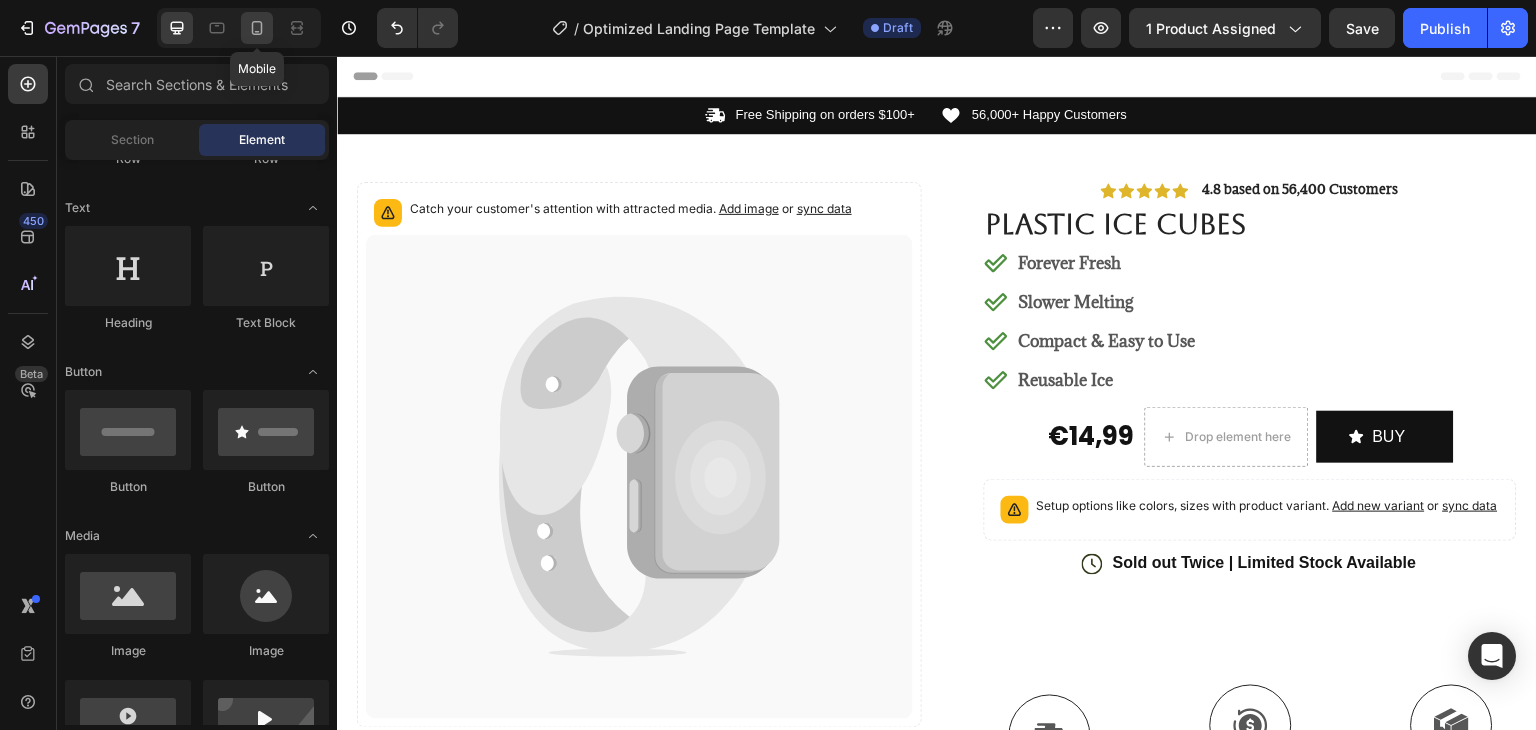 click 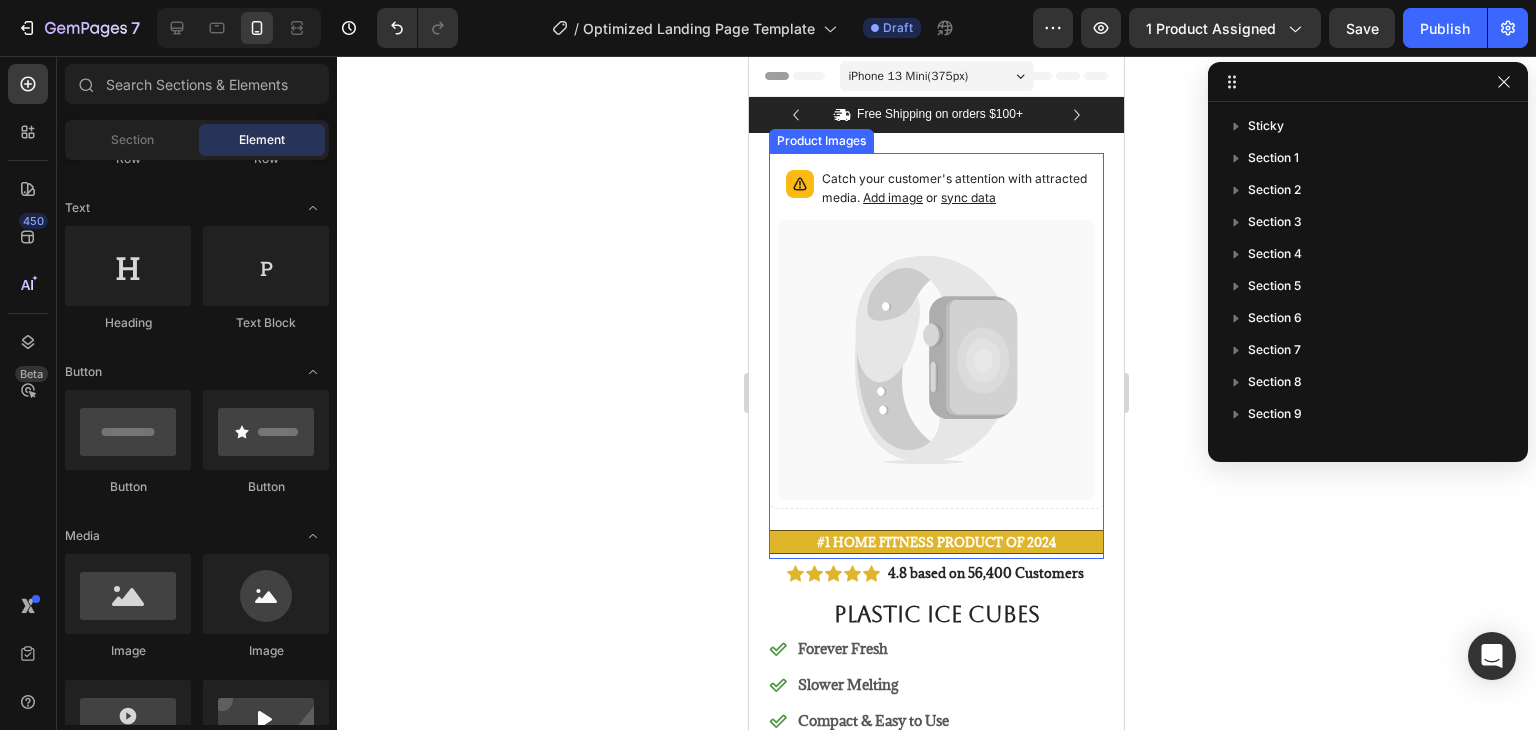 click 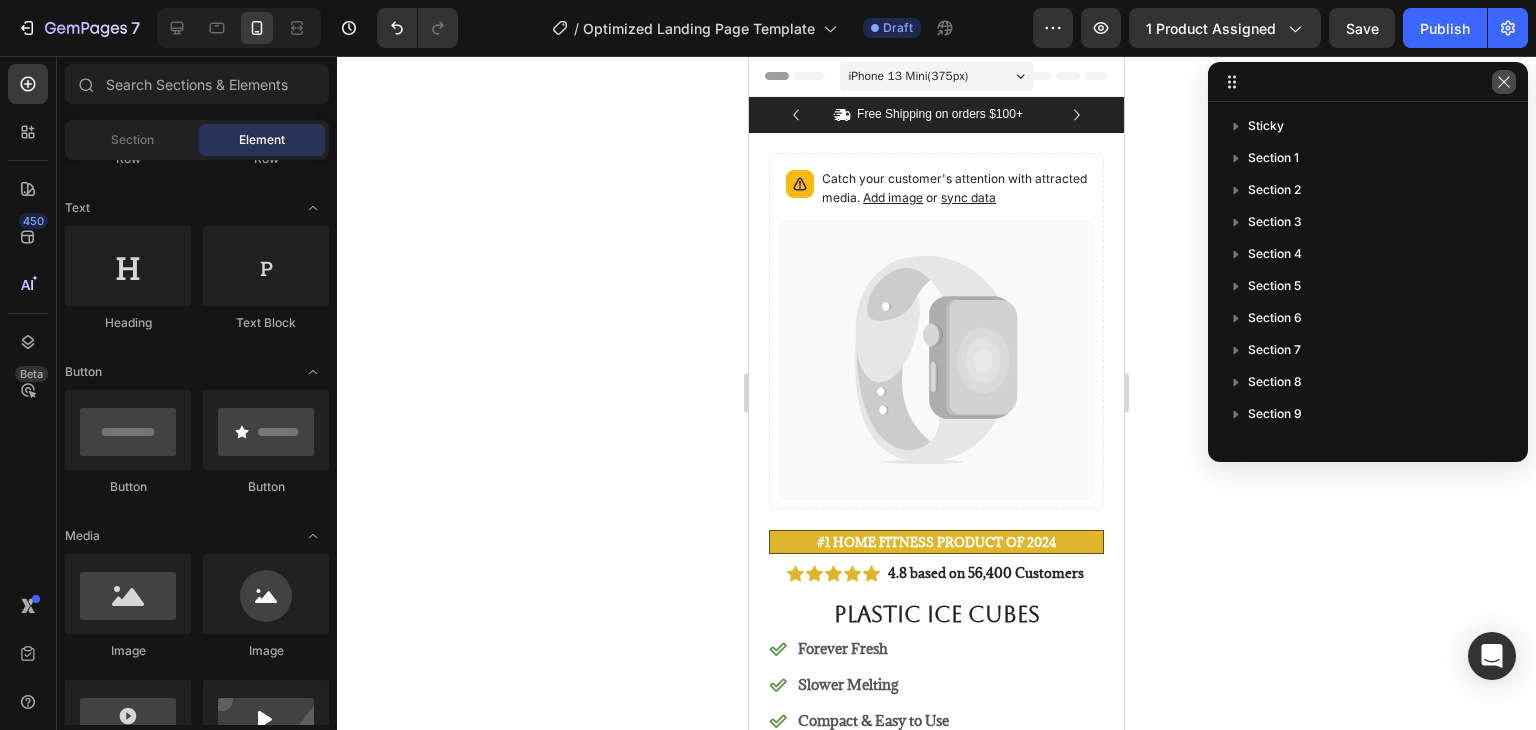 click 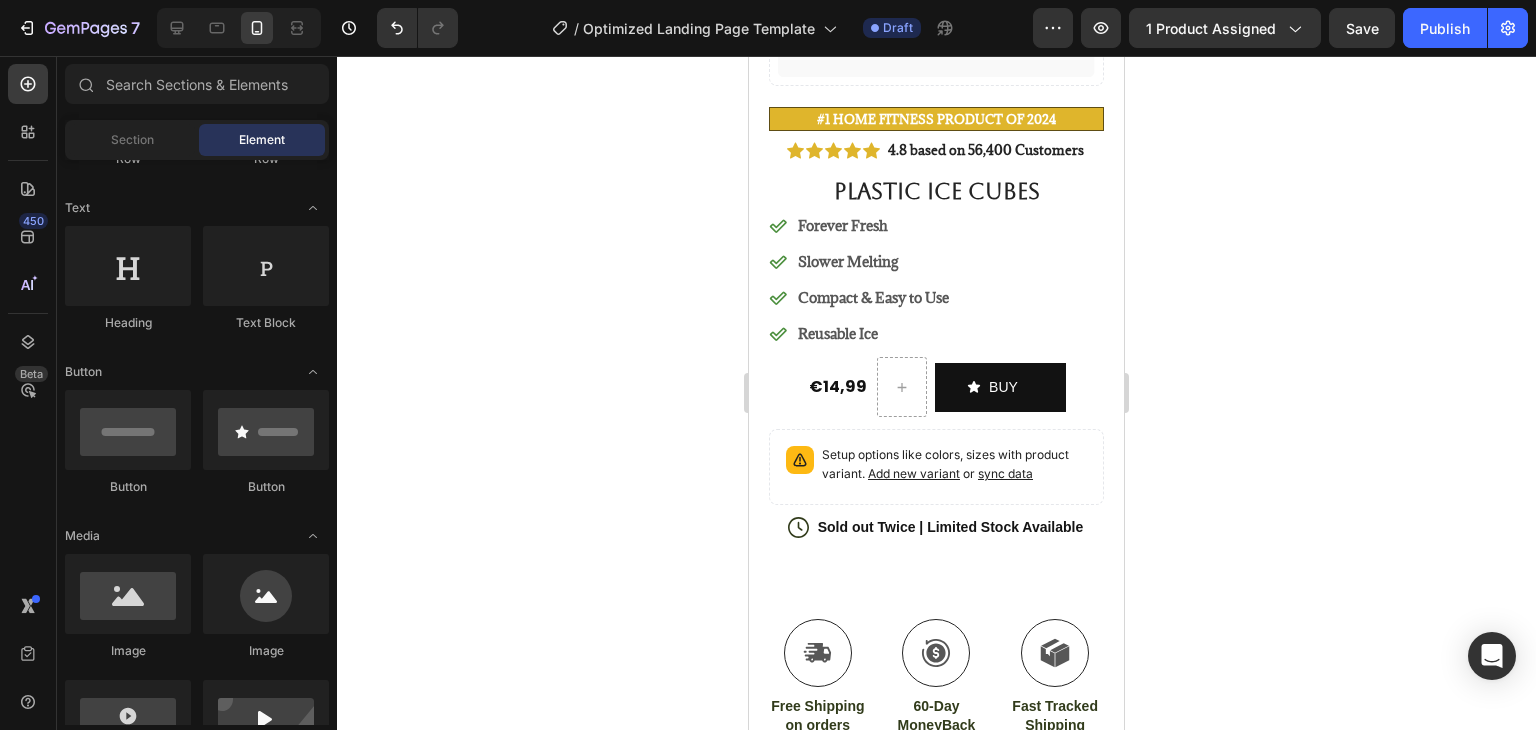 scroll, scrollTop: 359, scrollLeft: 0, axis: vertical 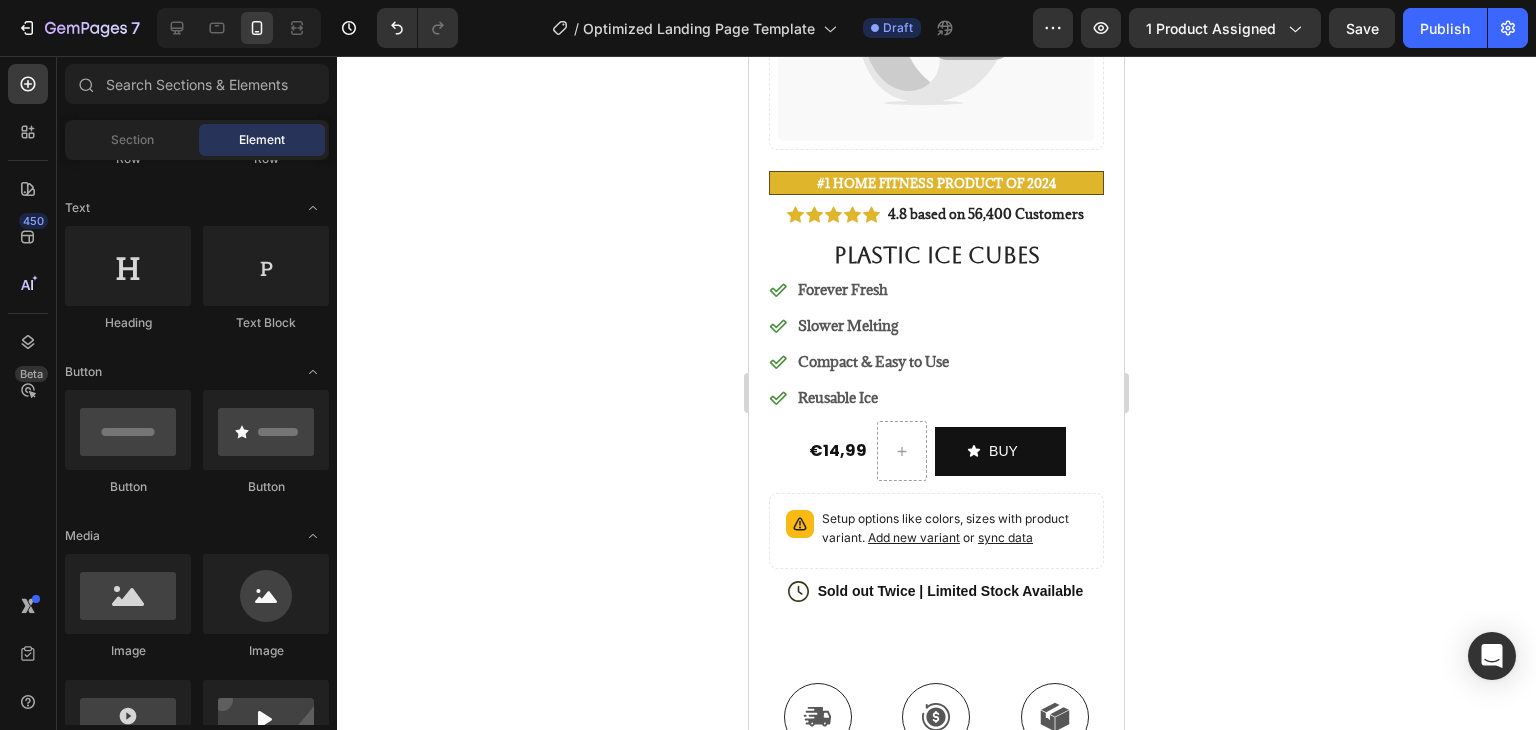 drag, startPoint x: 1115, startPoint y: 125, endPoint x: 1873, endPoint y: 217, distance: 763.5627 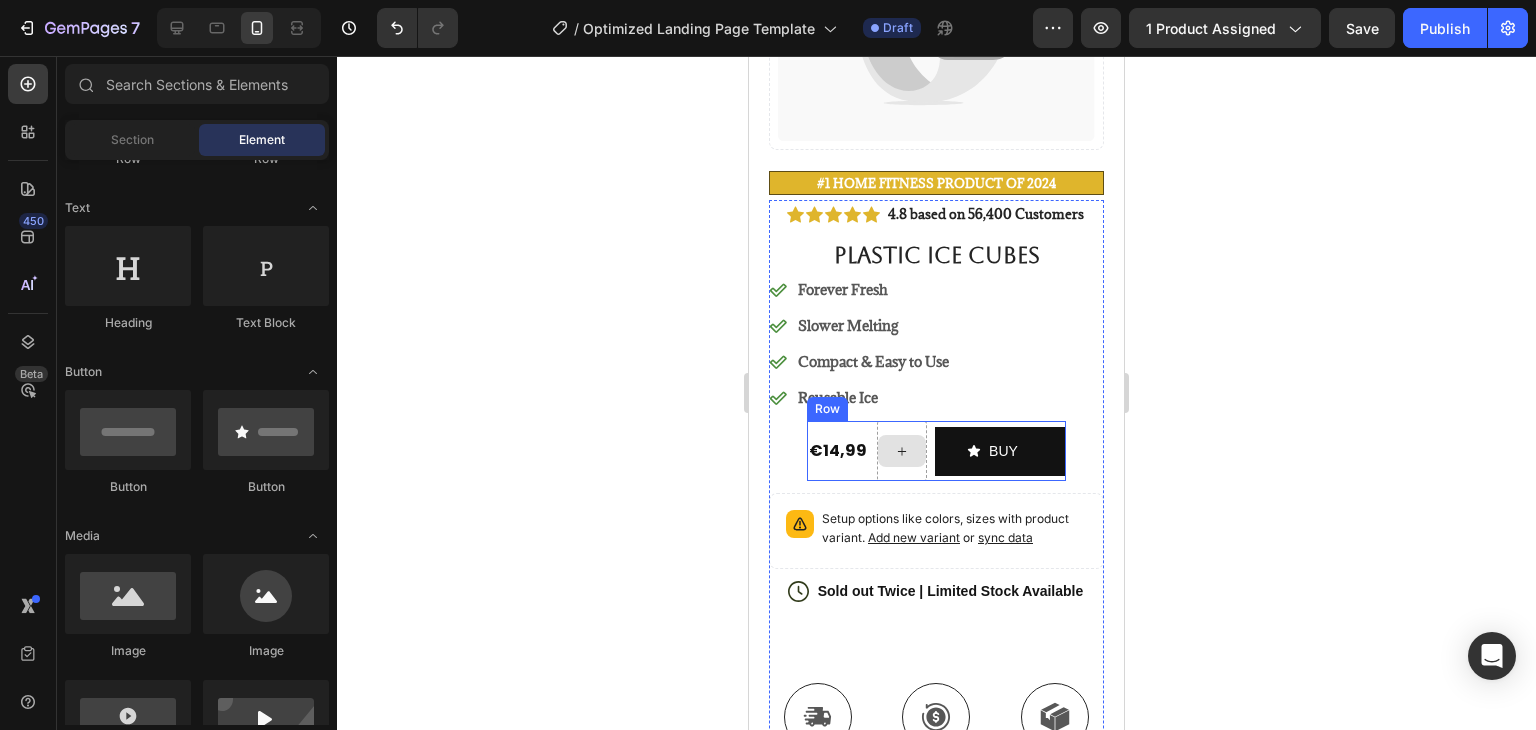 click at bounding box center (902, 451) 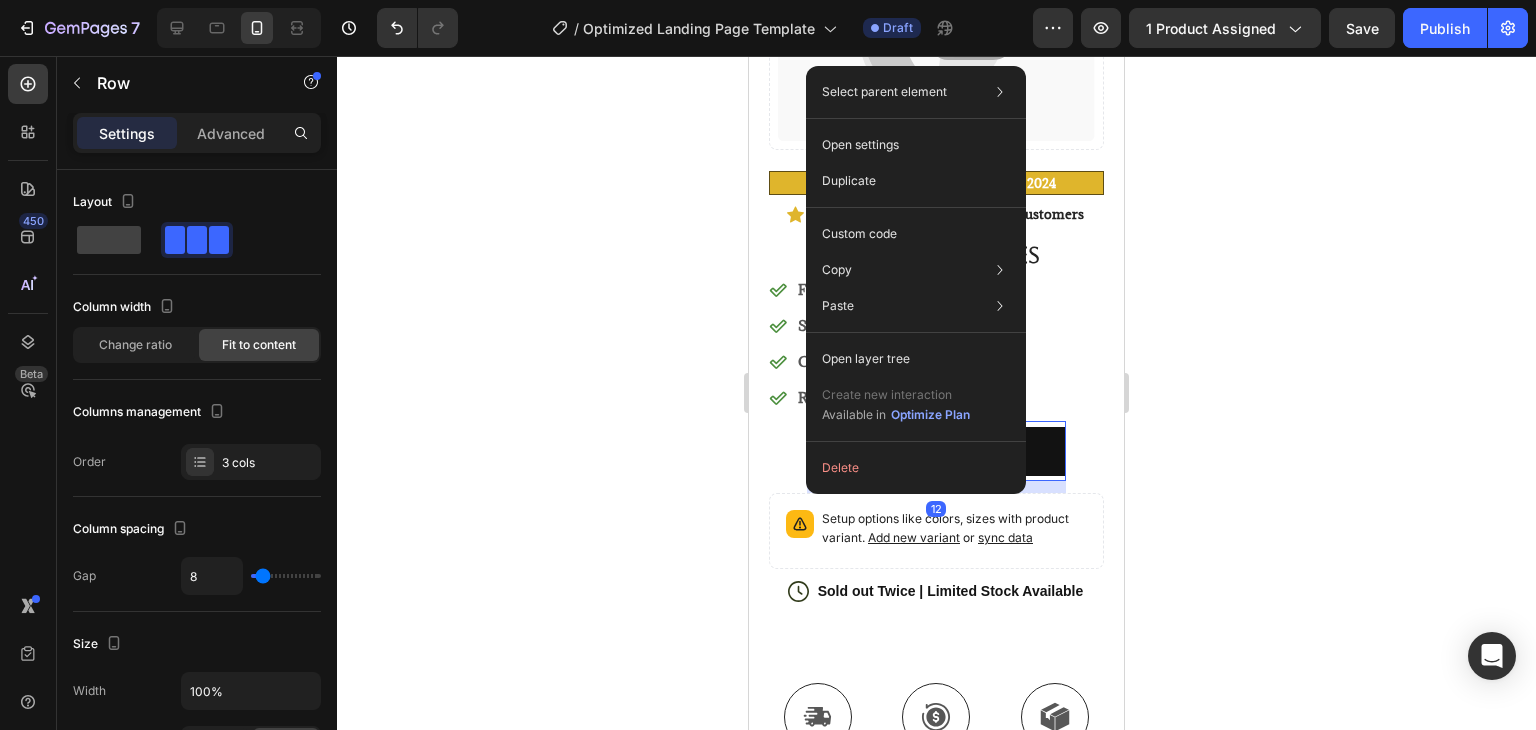 drag, startPoint x: 57, startPoint y: 395, endPoint x: 806, endPoint y: 451, distance: 751.0905 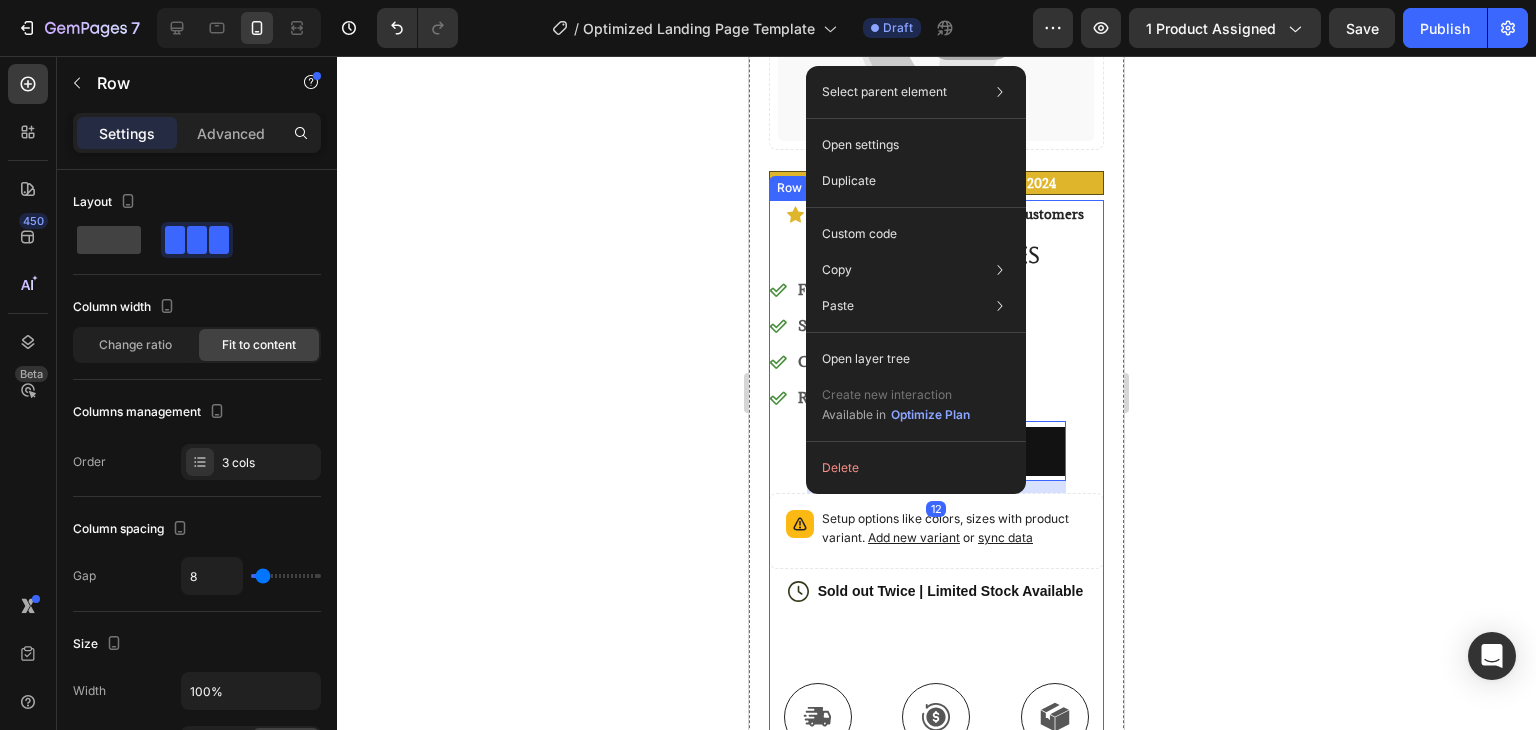 click 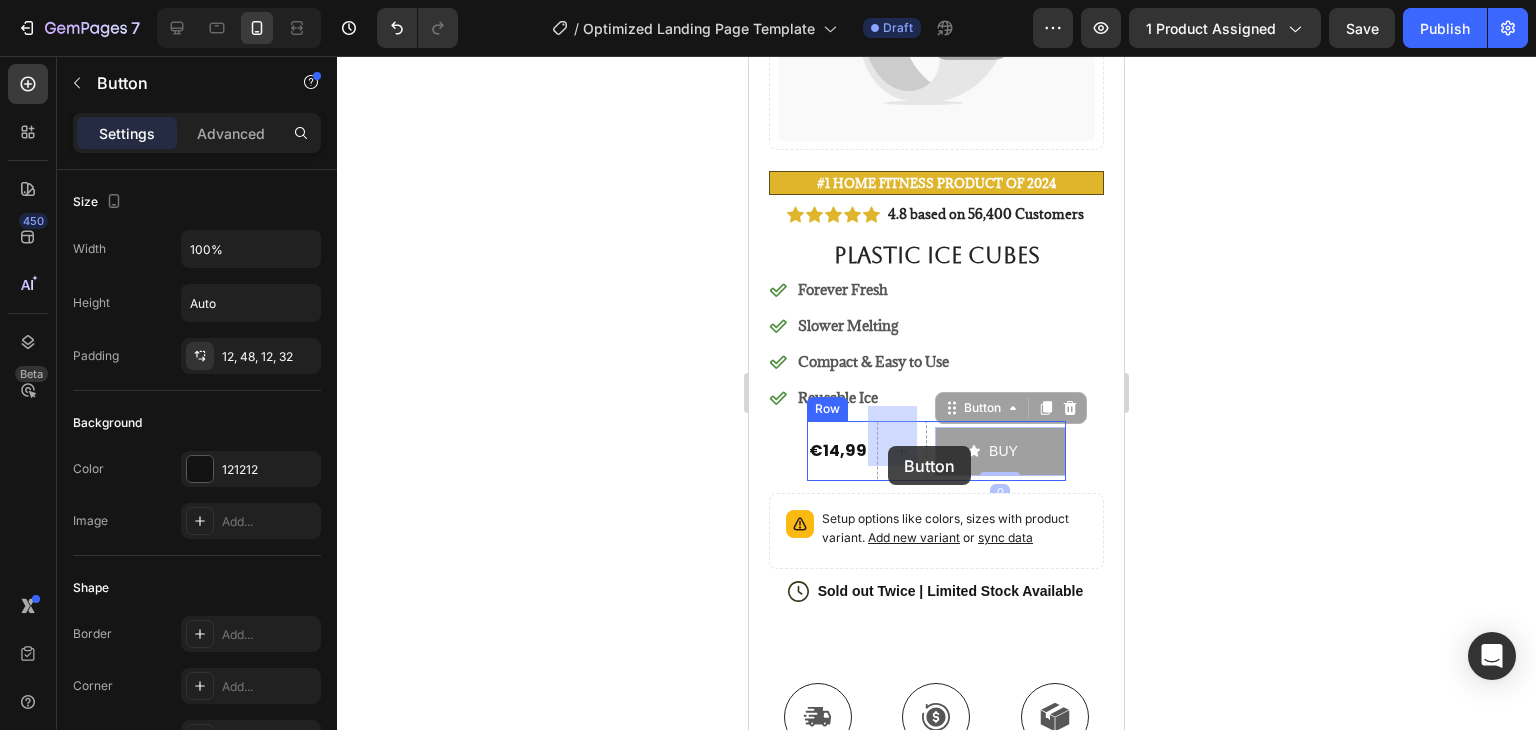 drag, startPoint x: 984, startPoint y: 455, endPoint x: 888, endPoint y: 446, distance: 96.42095 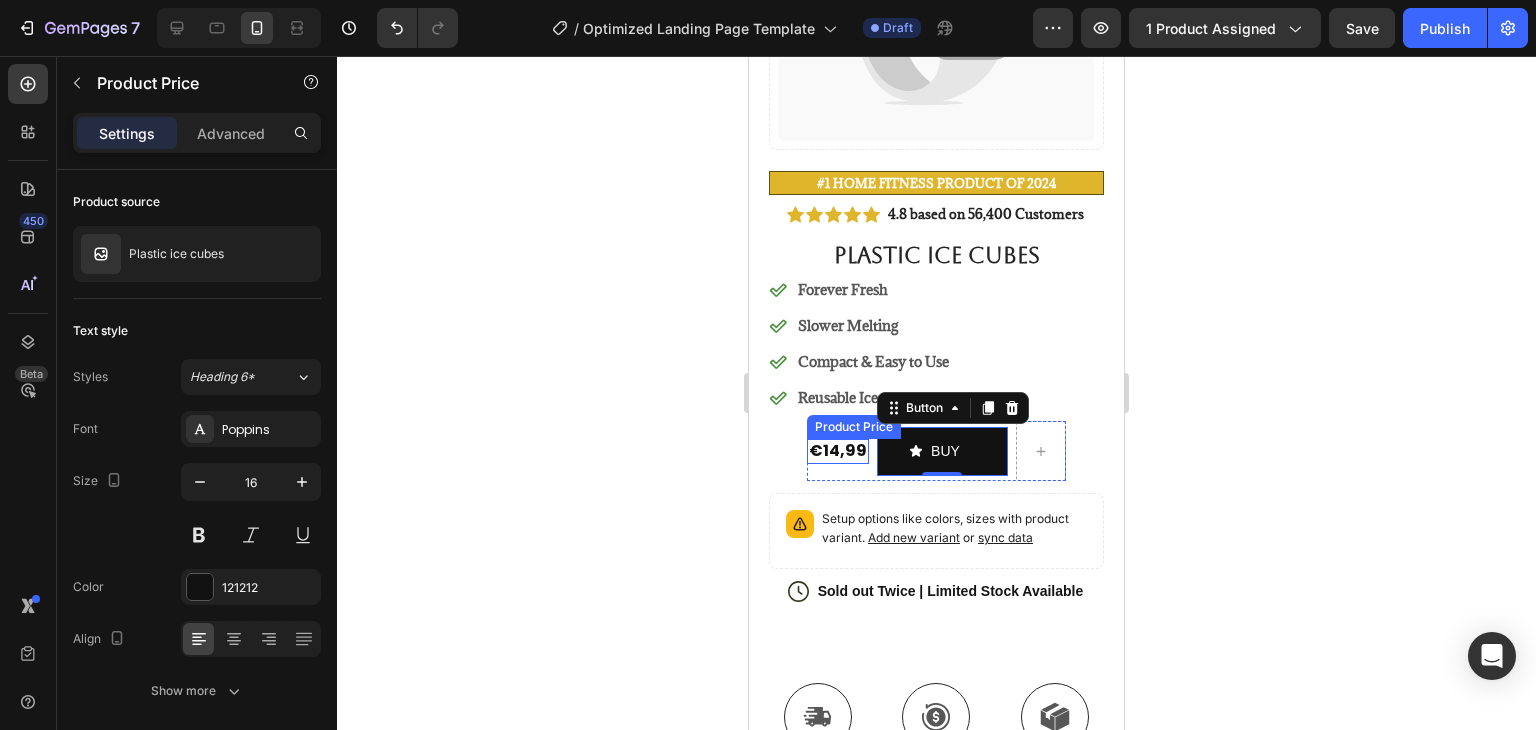 click on "€14,99" at bounding box center [838, 451] 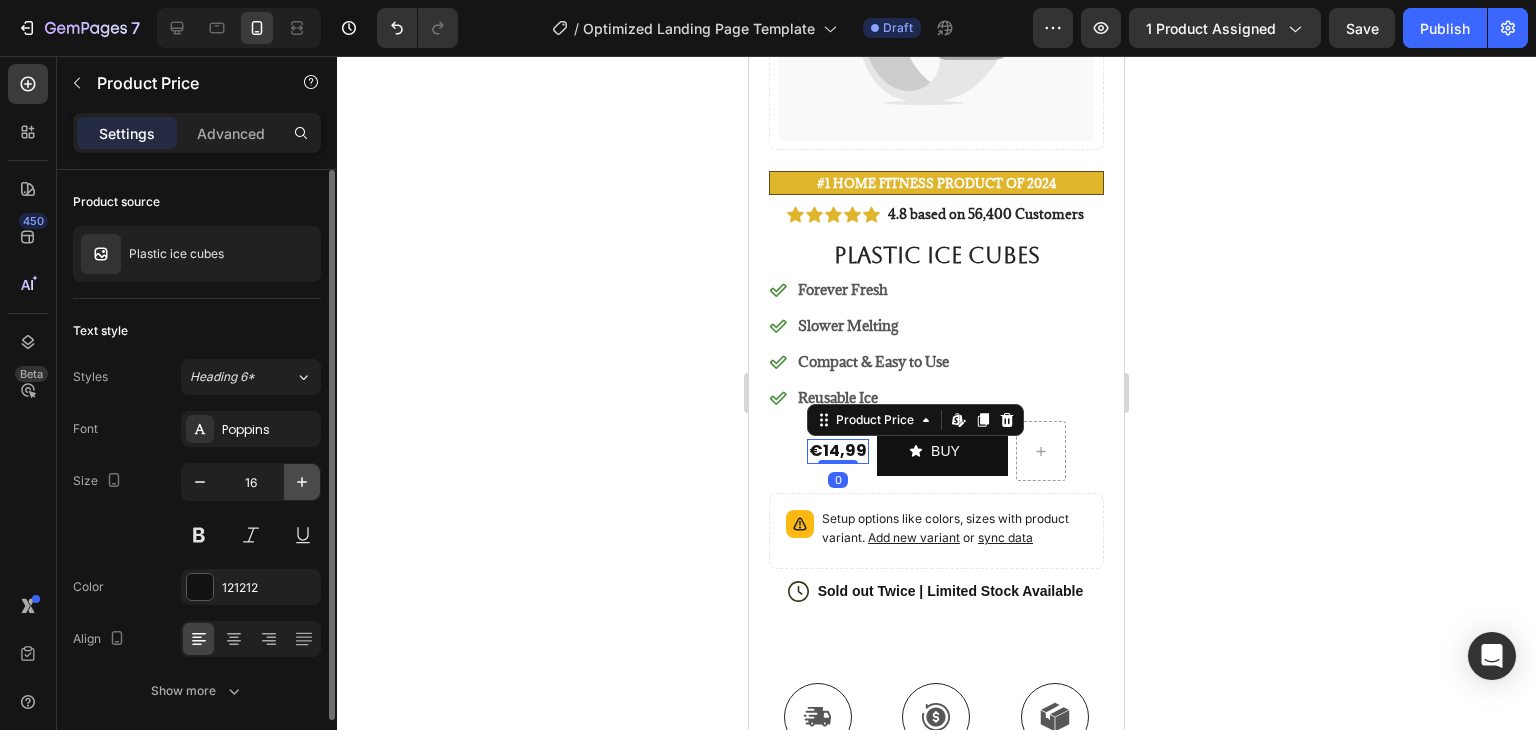 click 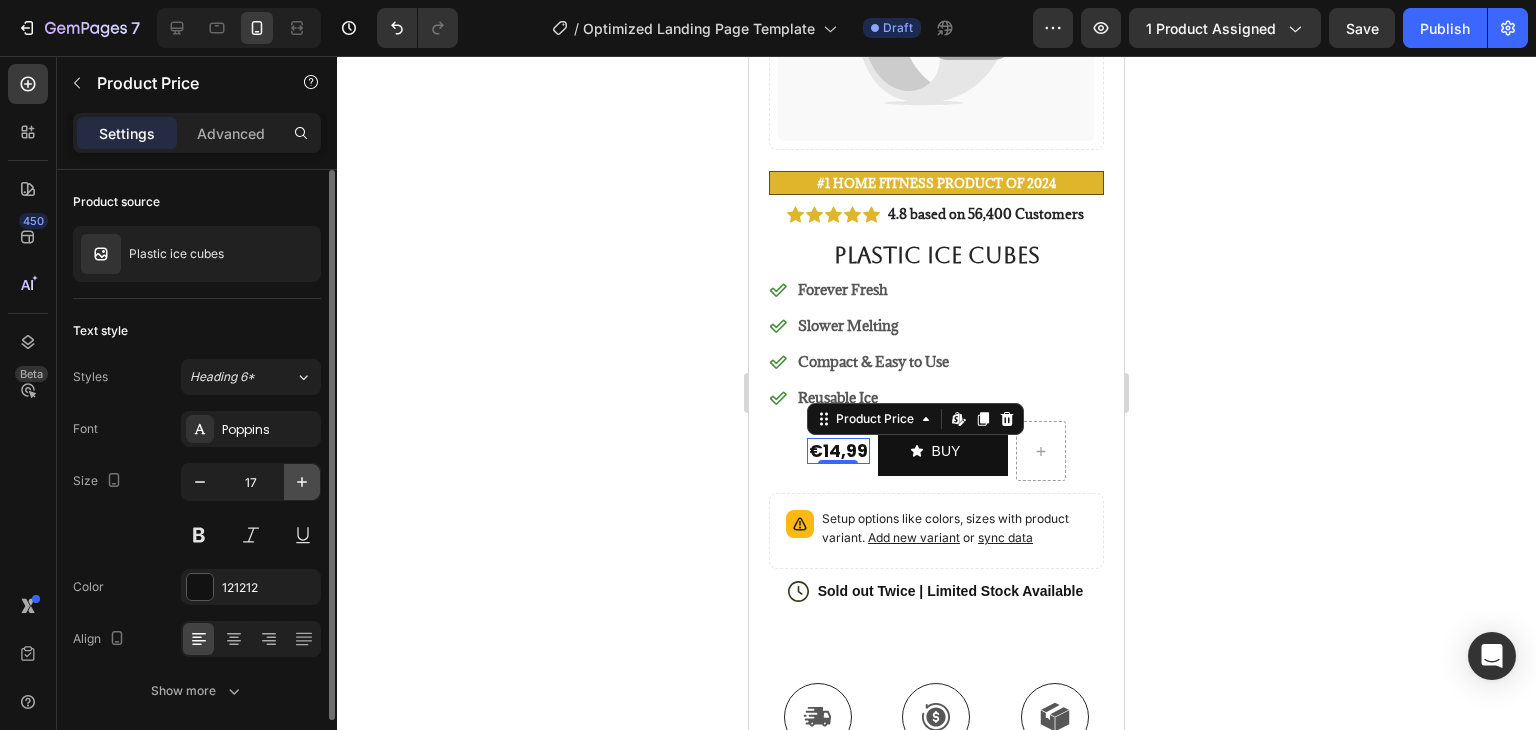 click 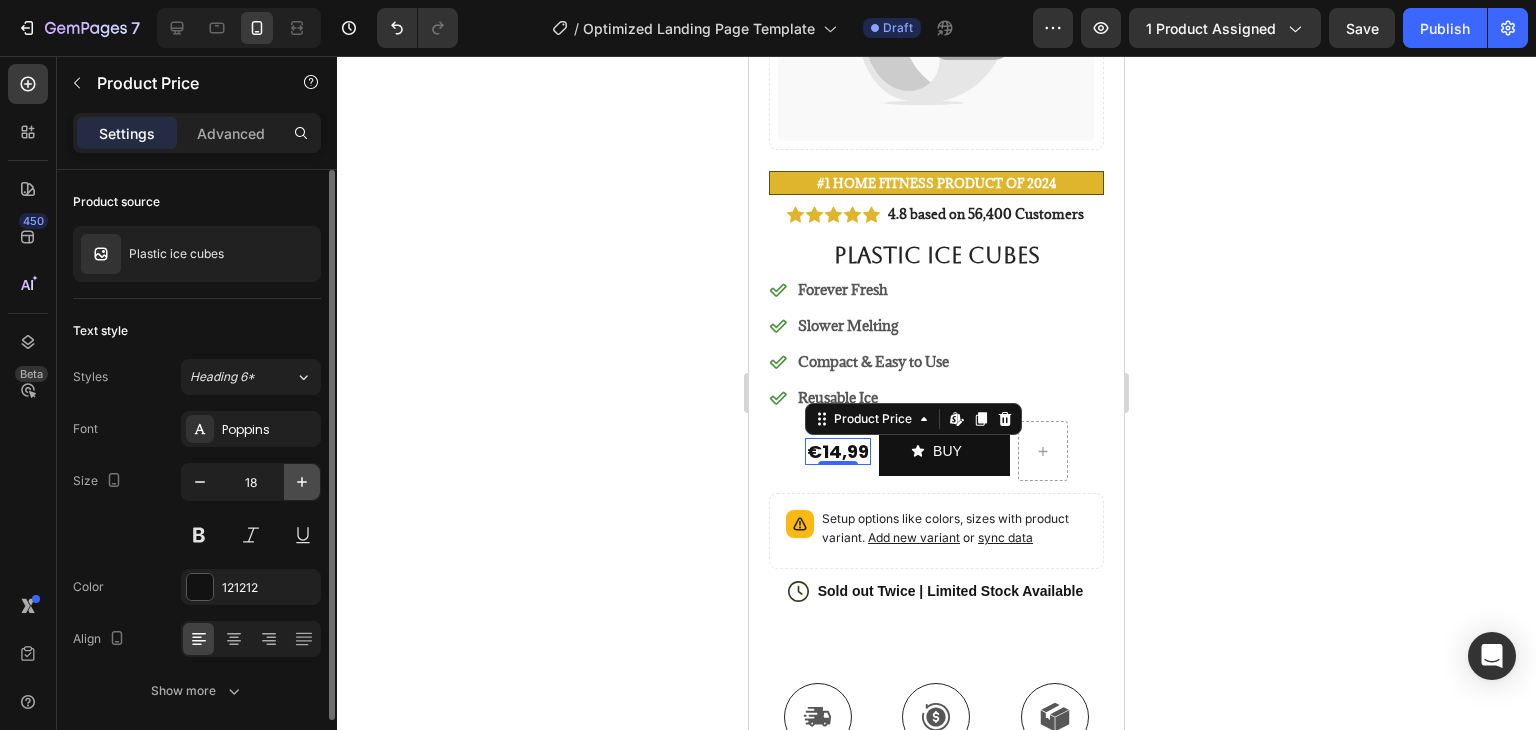 click 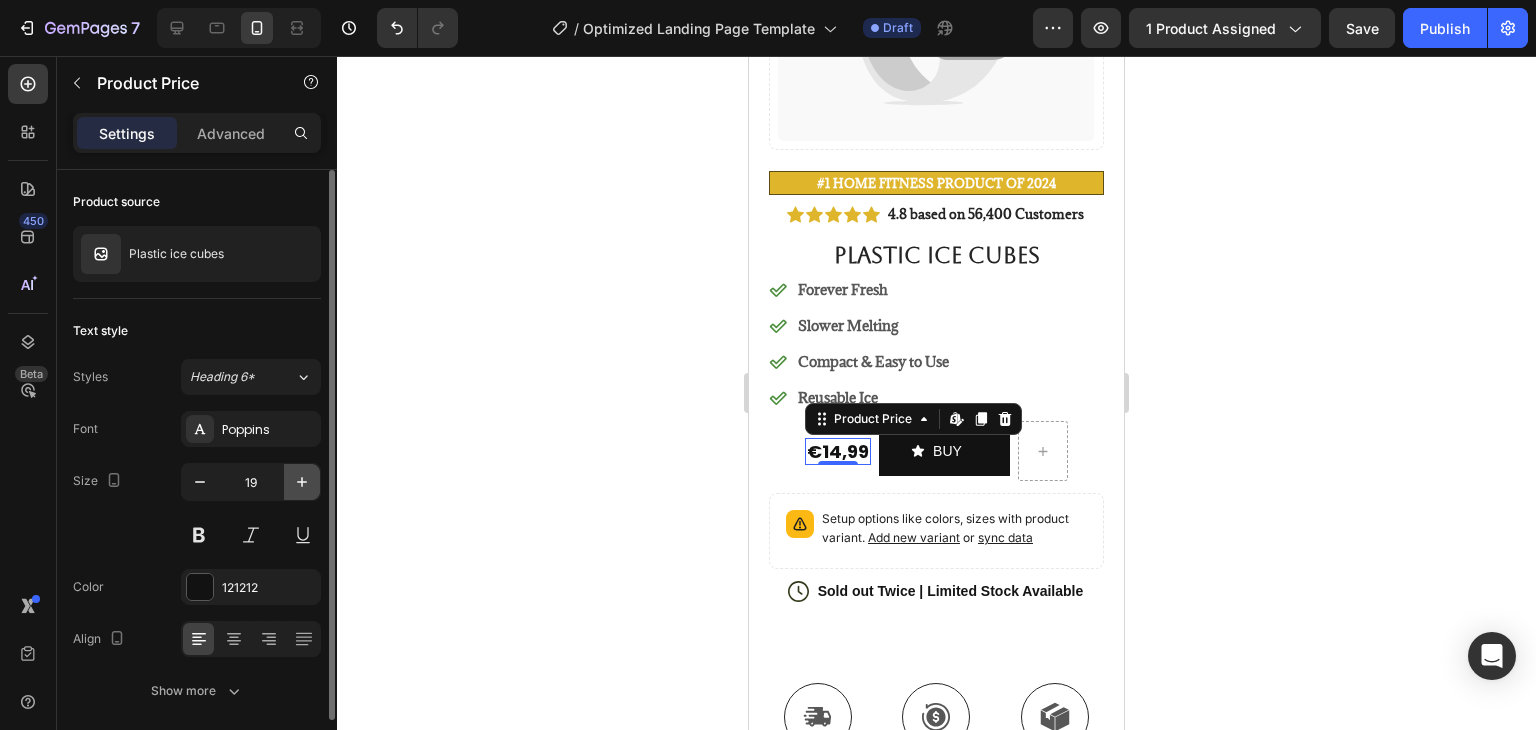 click 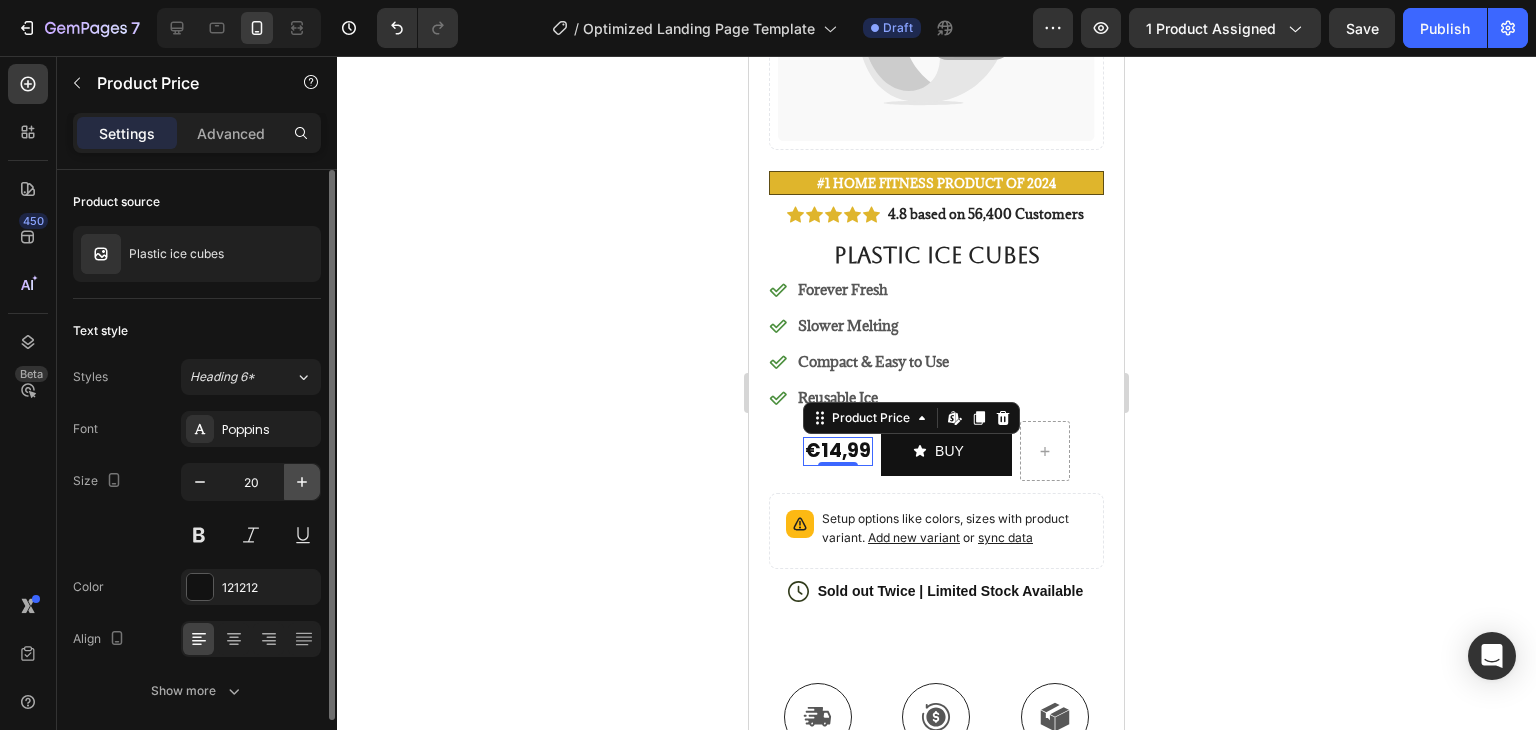 click 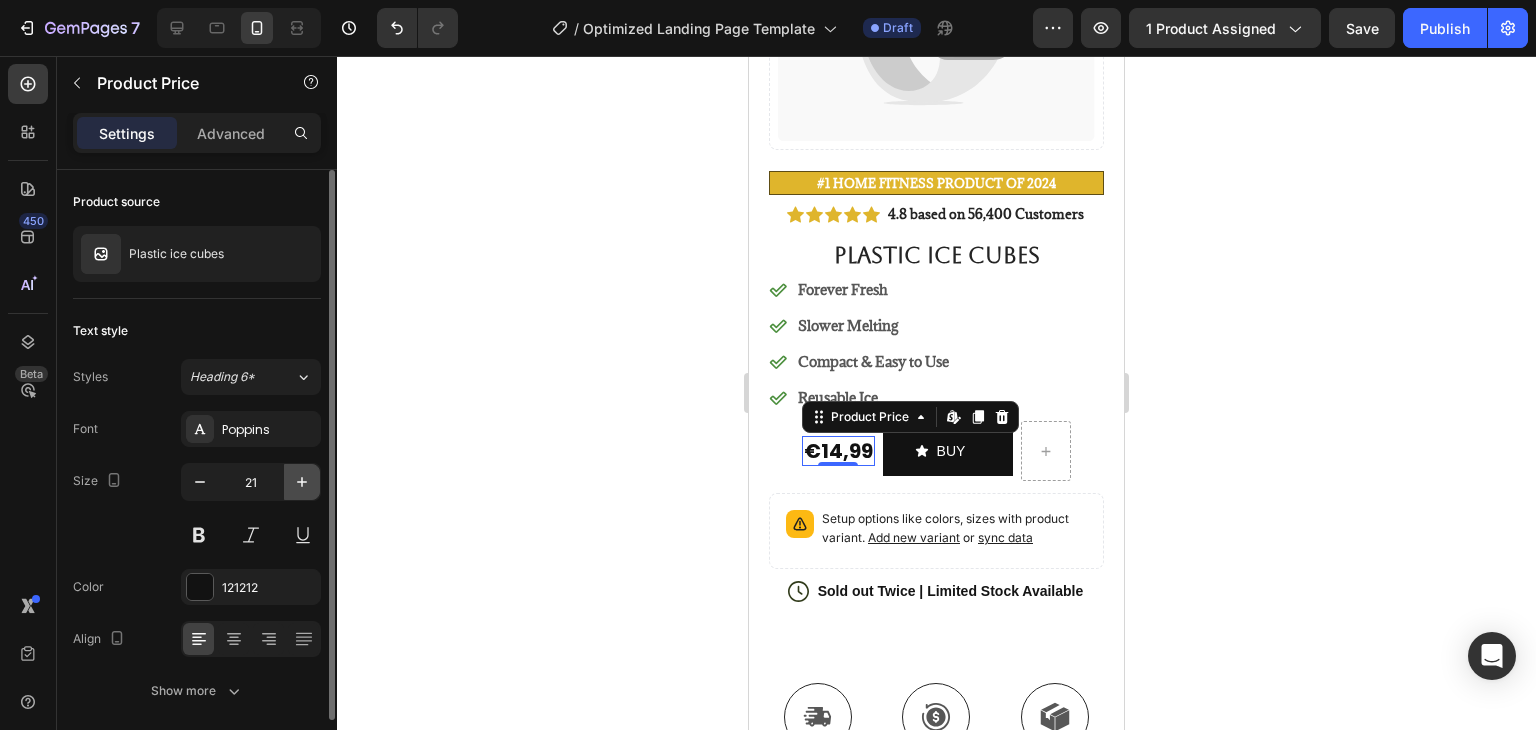 click 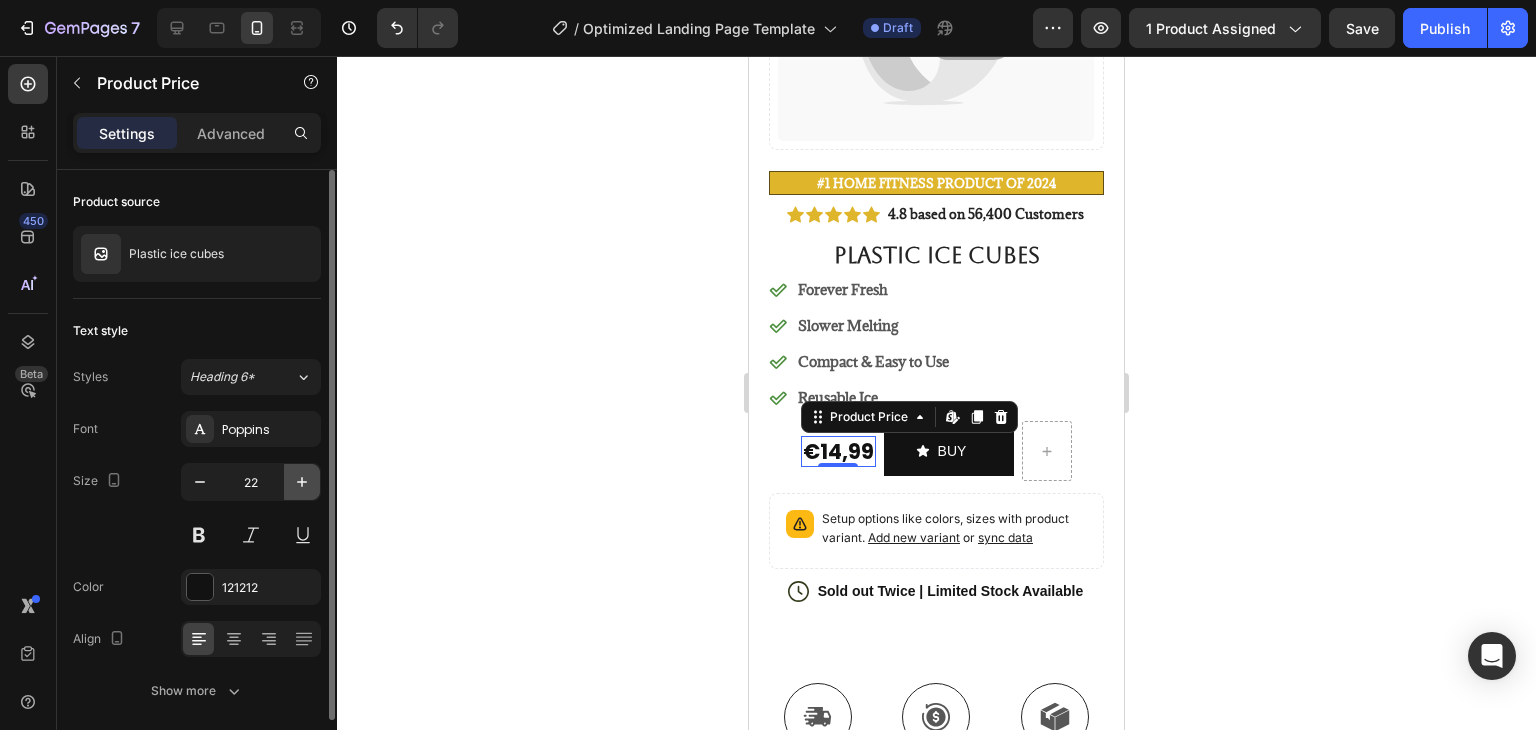 click 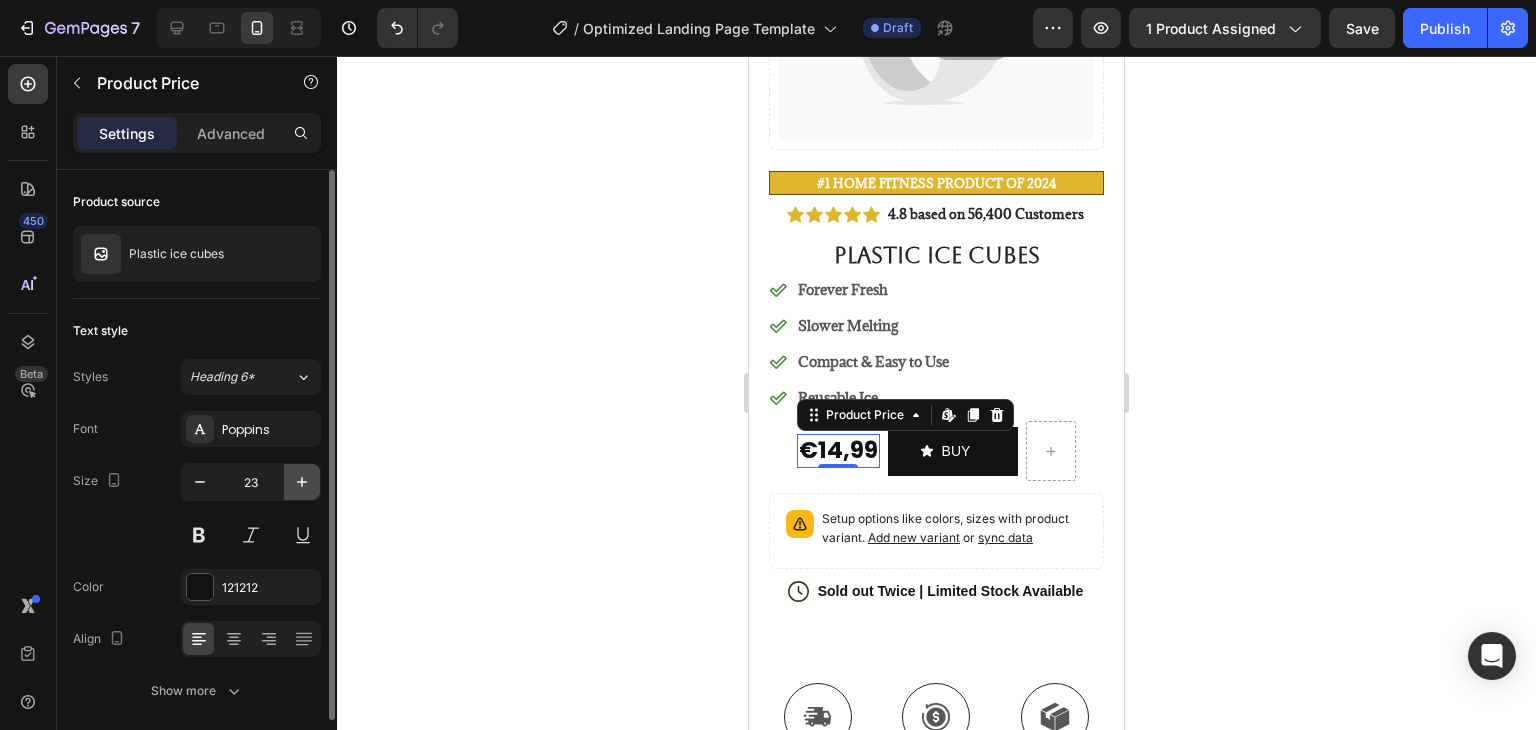 click 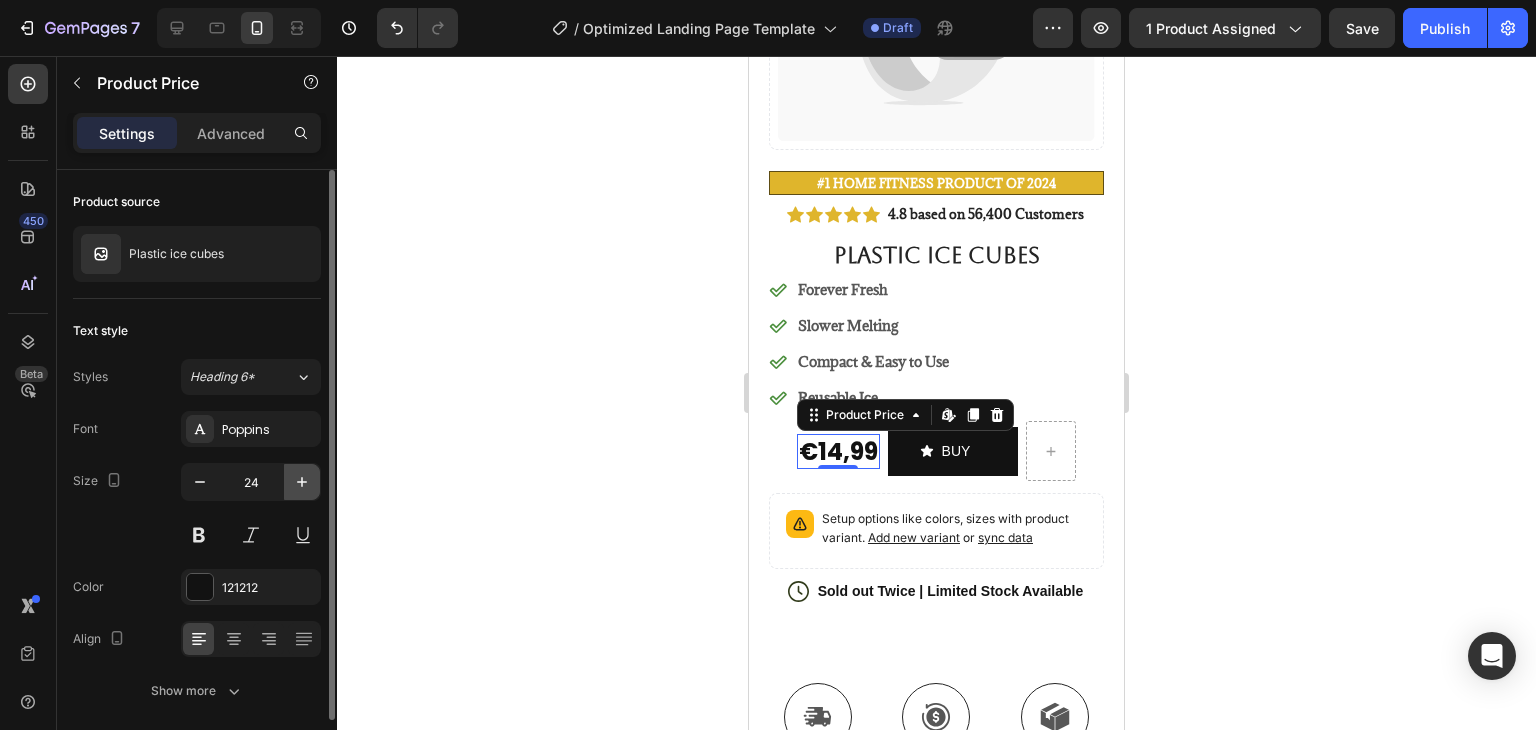 click 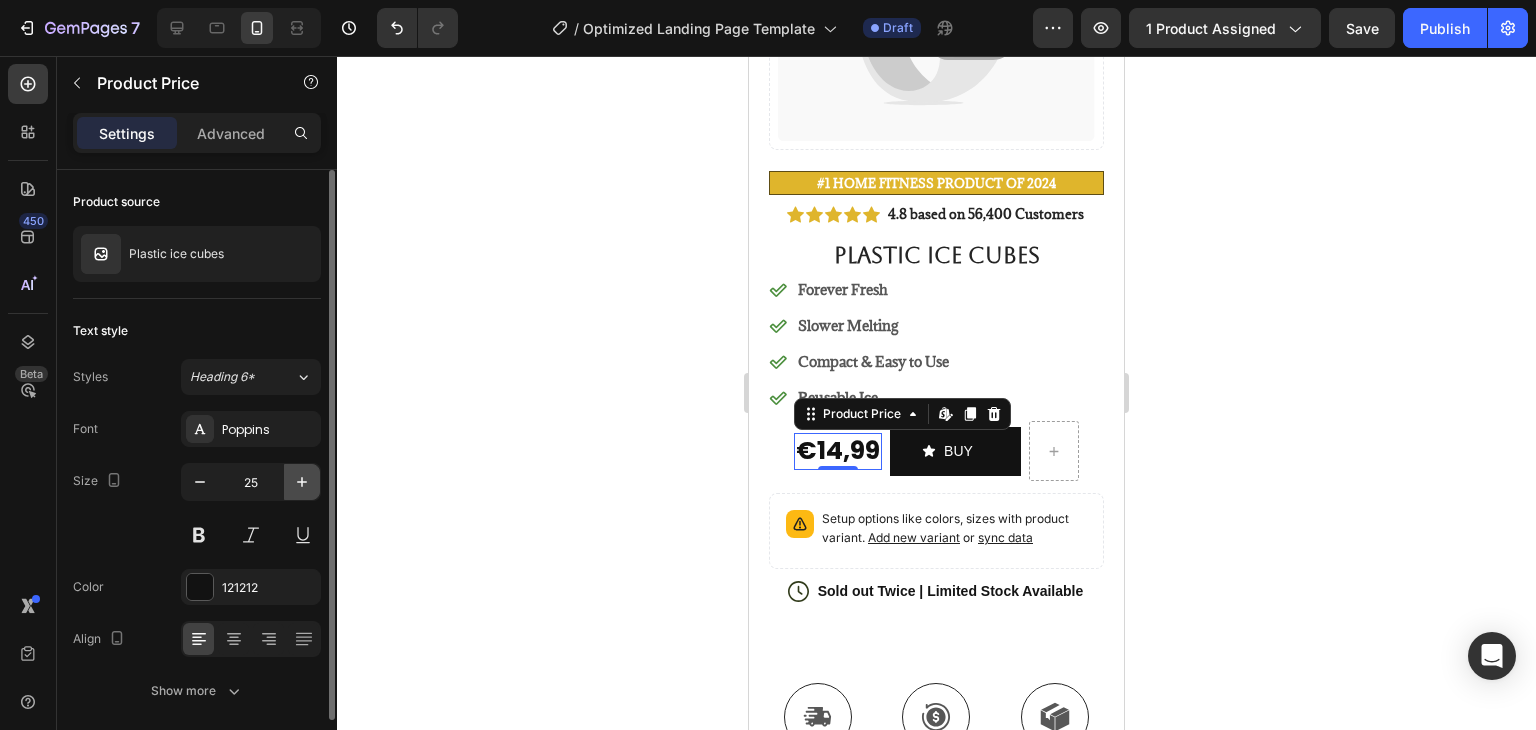 click 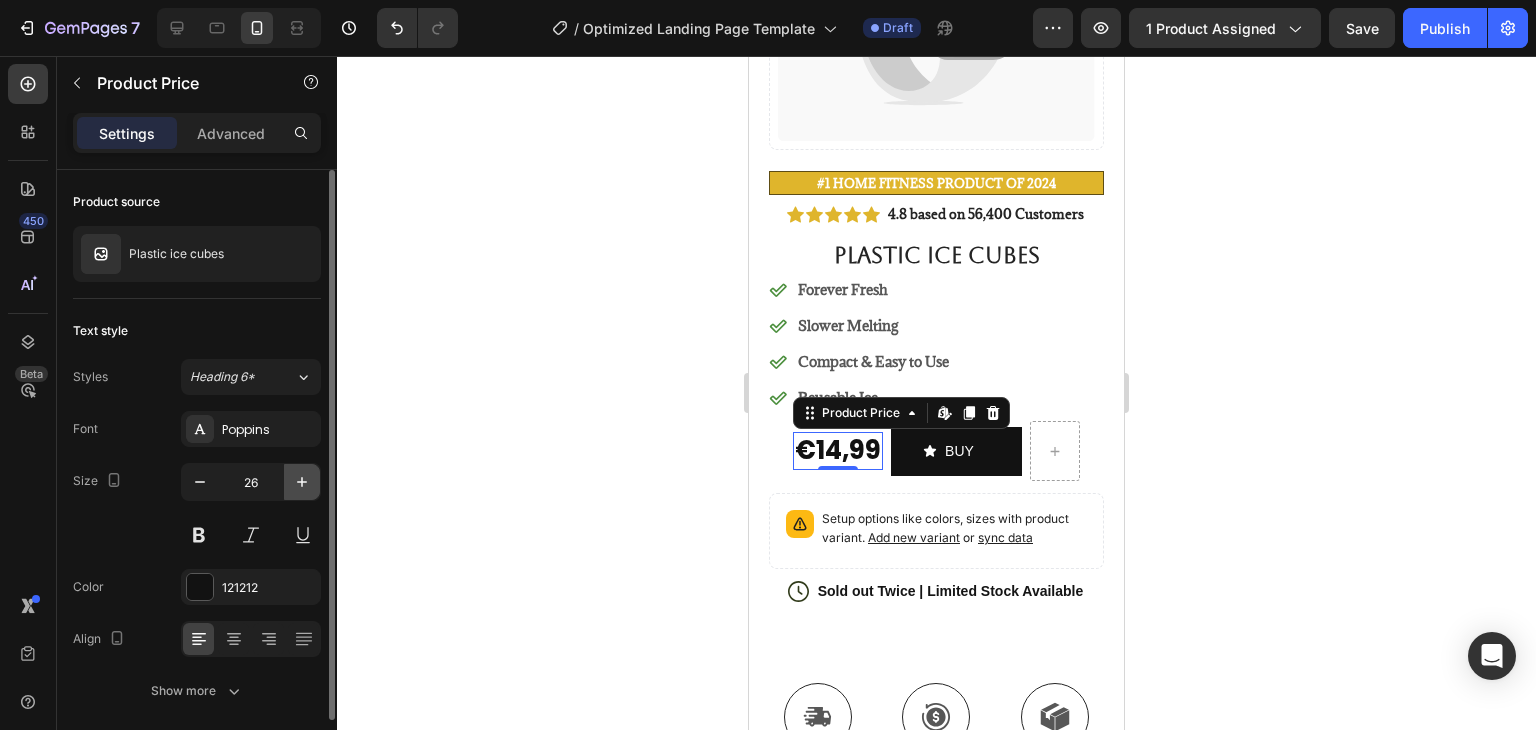 click 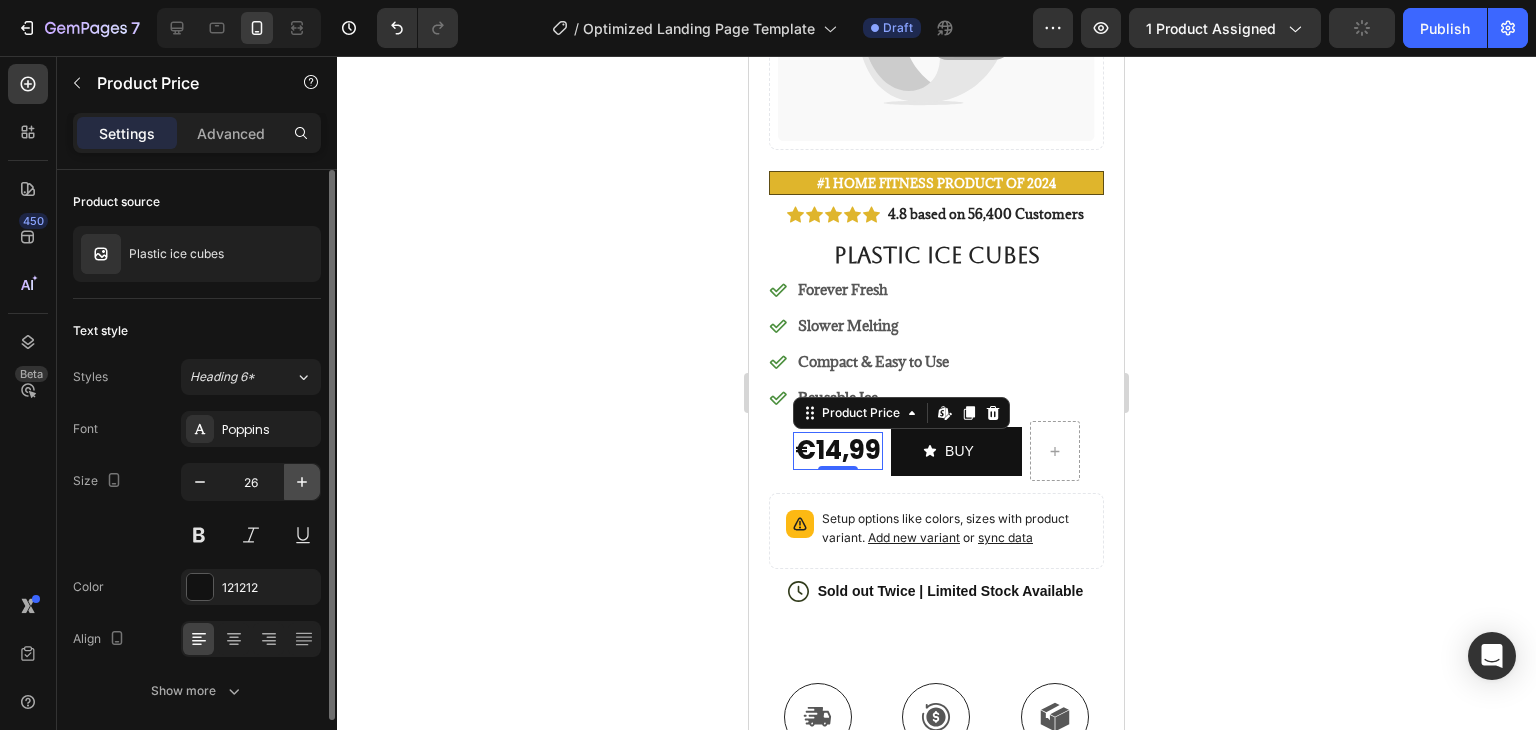 type on "27" 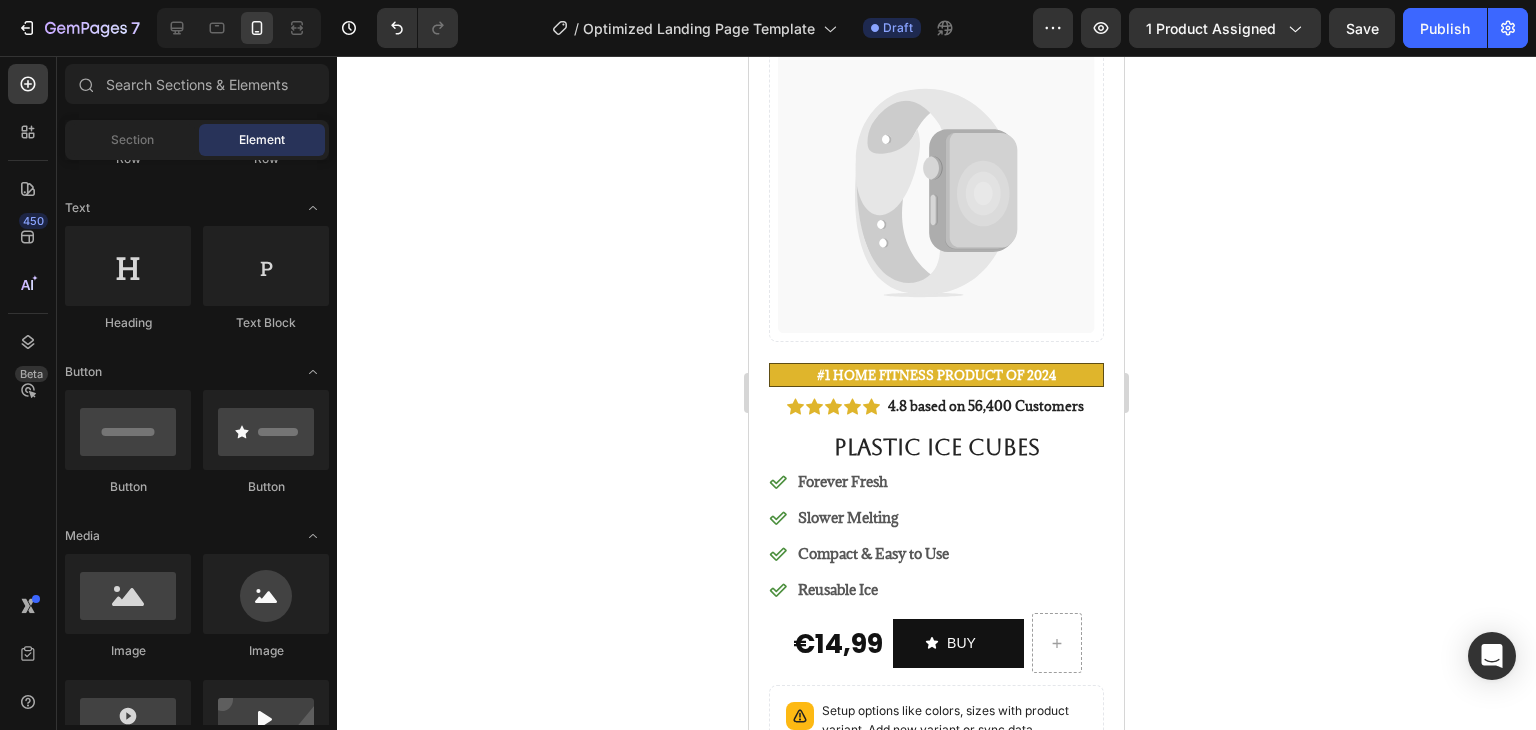 scroll, scrollTop: 157, scrollLeft: 0, axis: vertical 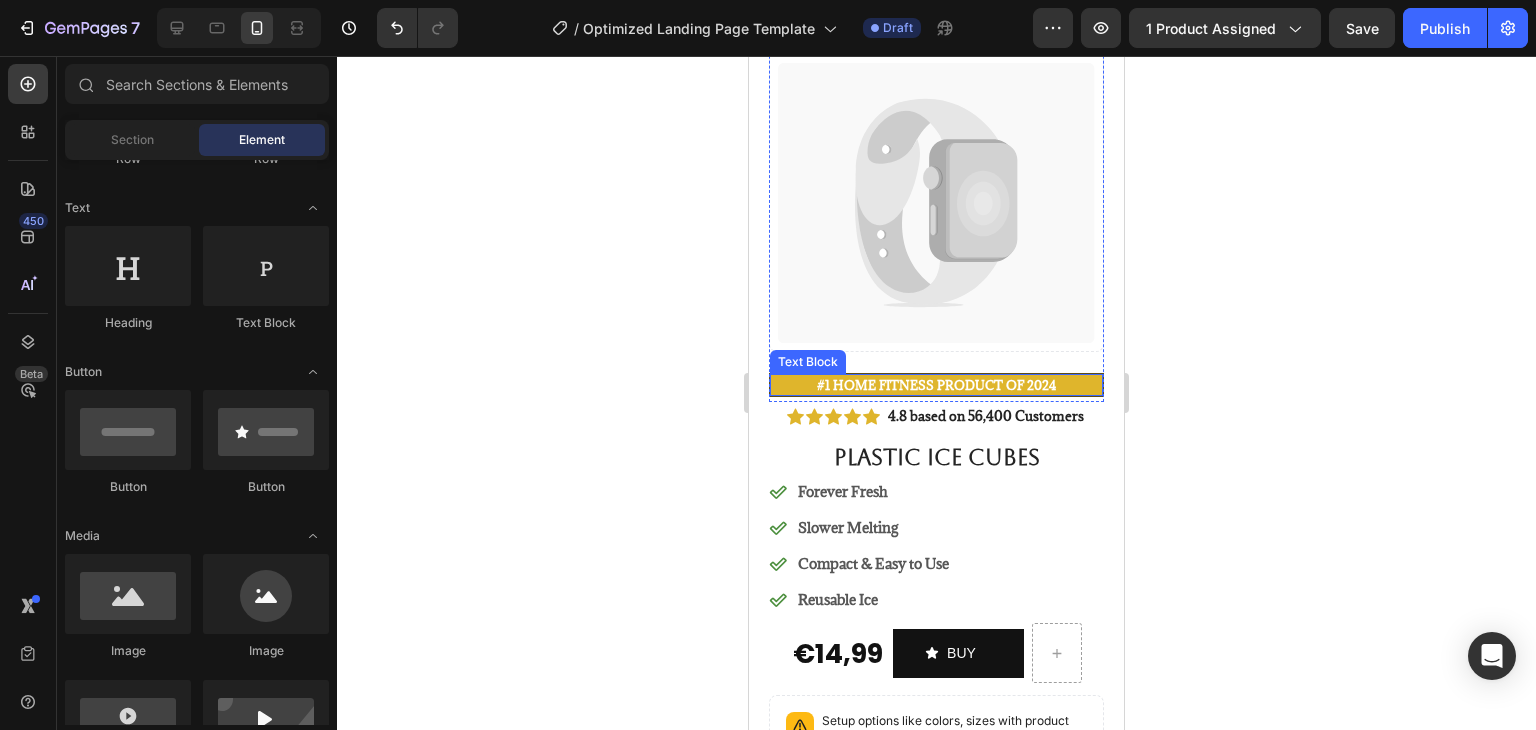 click on "#1 Home fitness Product of 2024" at bounding box center (936, 385) 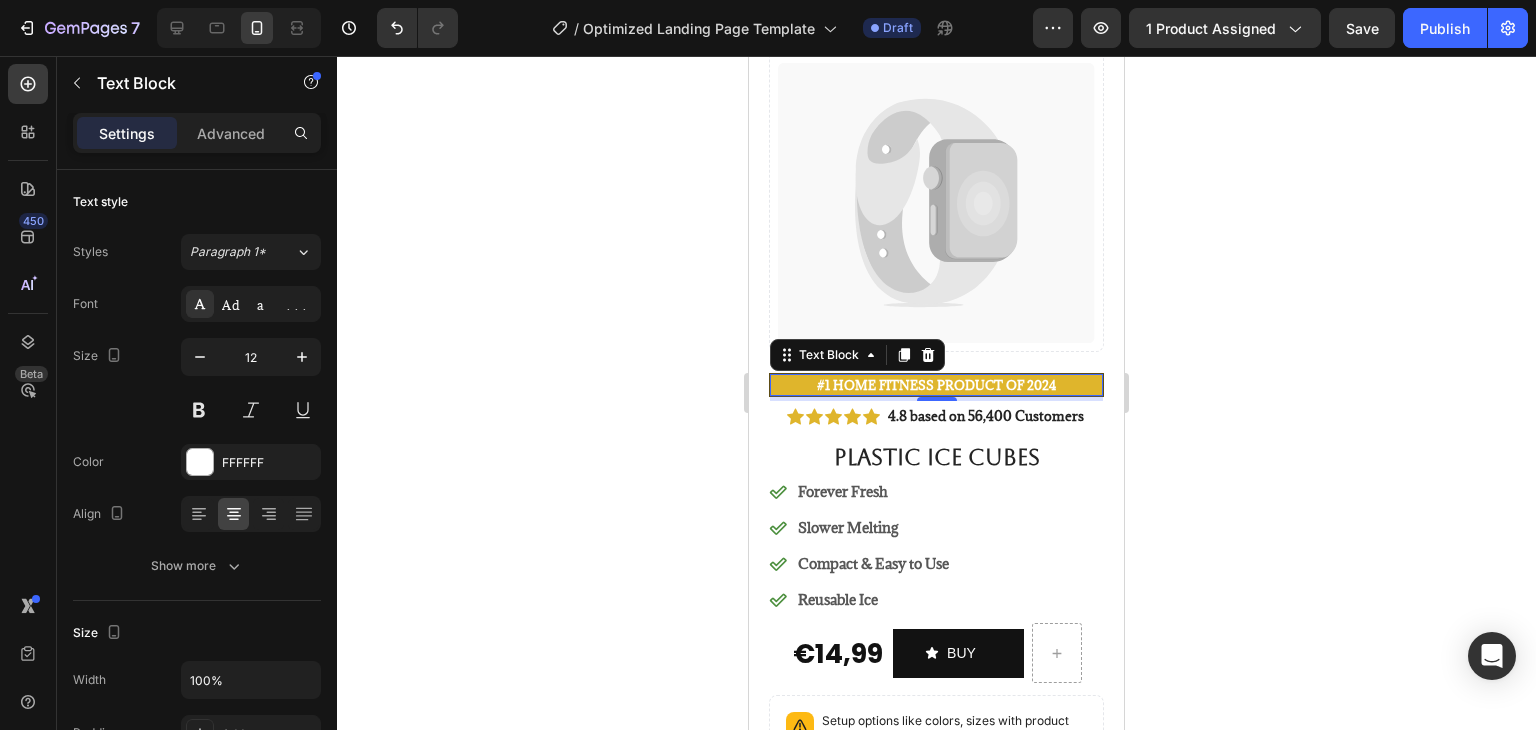 click on "#1 Home fitness Product of 2024" at bounding box center [936, 385] 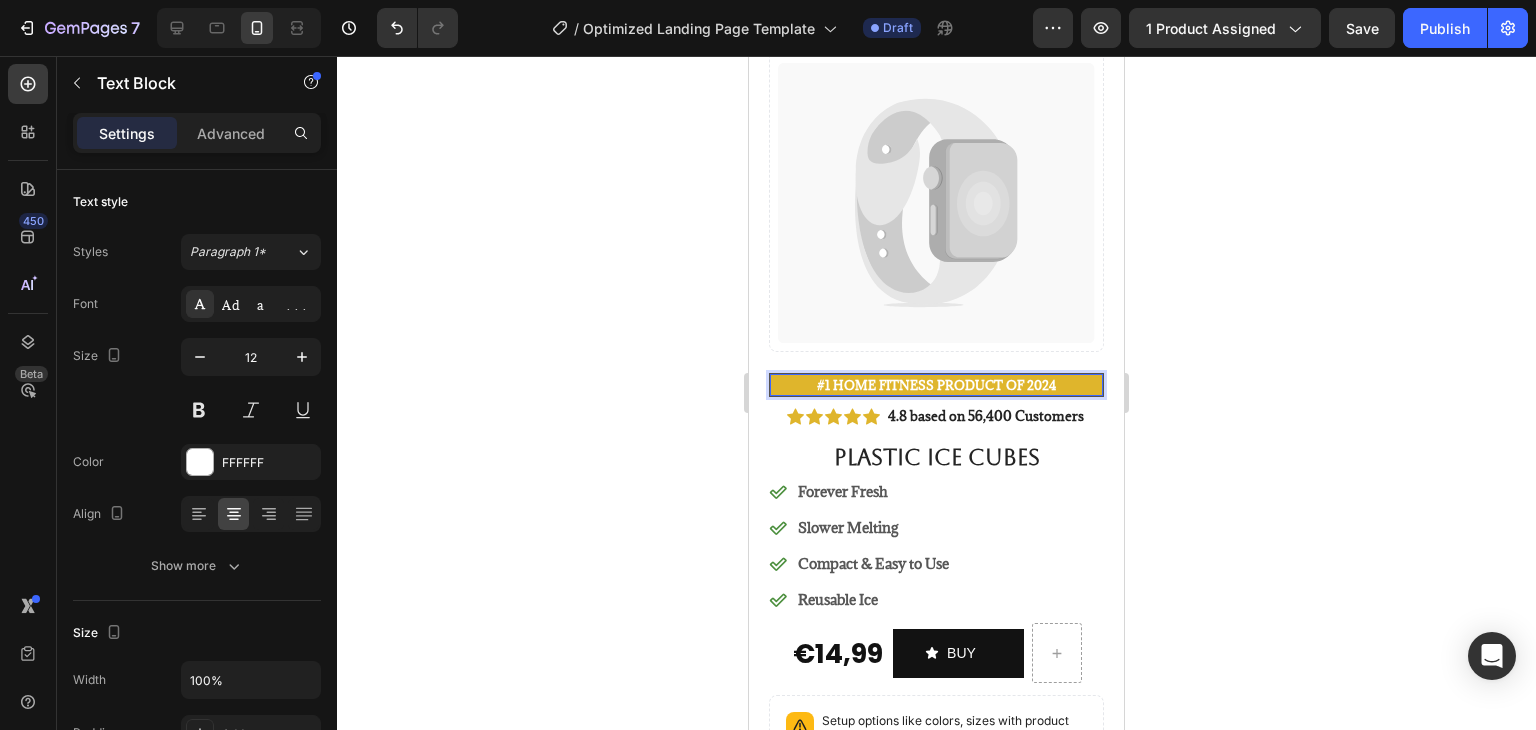 click on "#1 Home fitness Product of 2024" at bounding box center [936, 385] 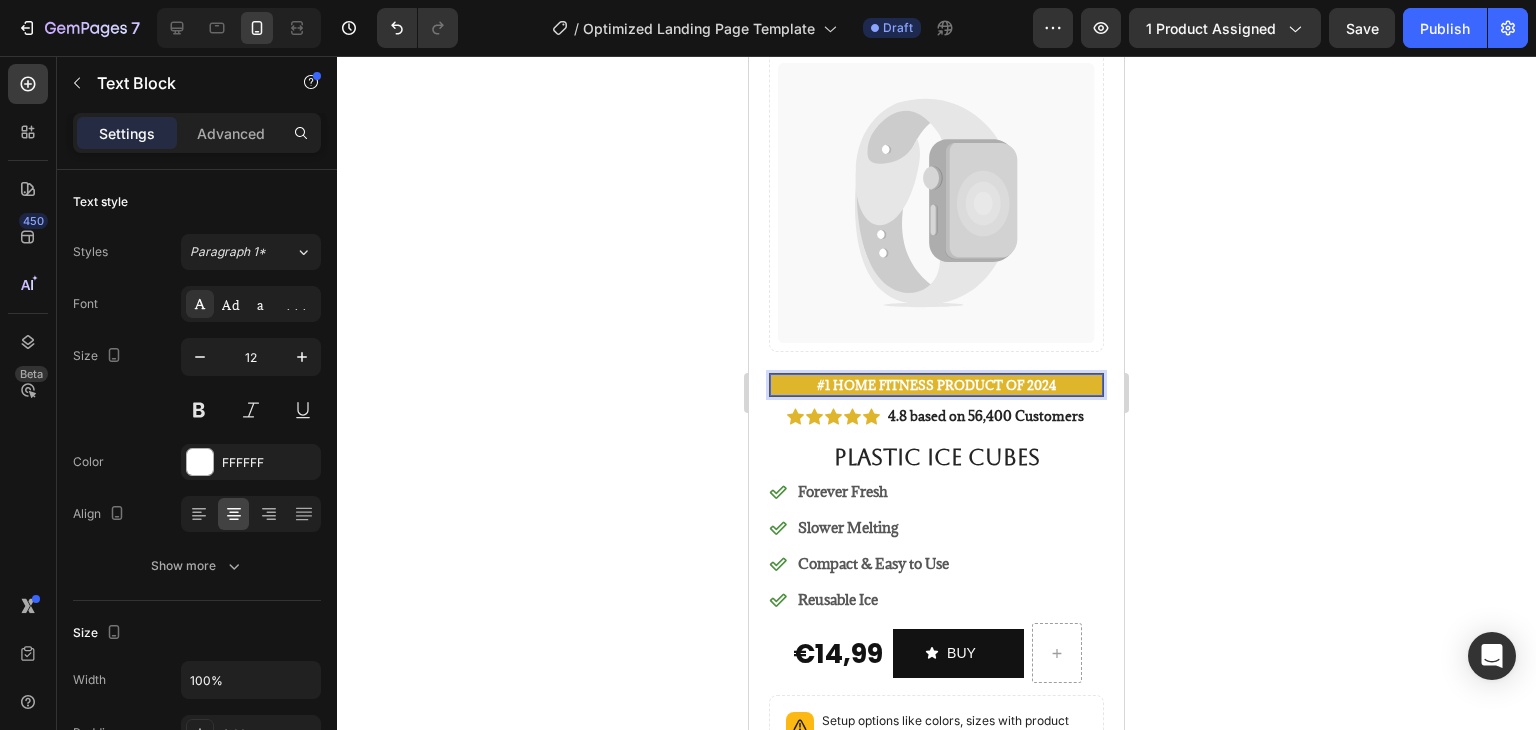 click on "#1 Home fitness Product of 2024" at bounding box center [936, 385] 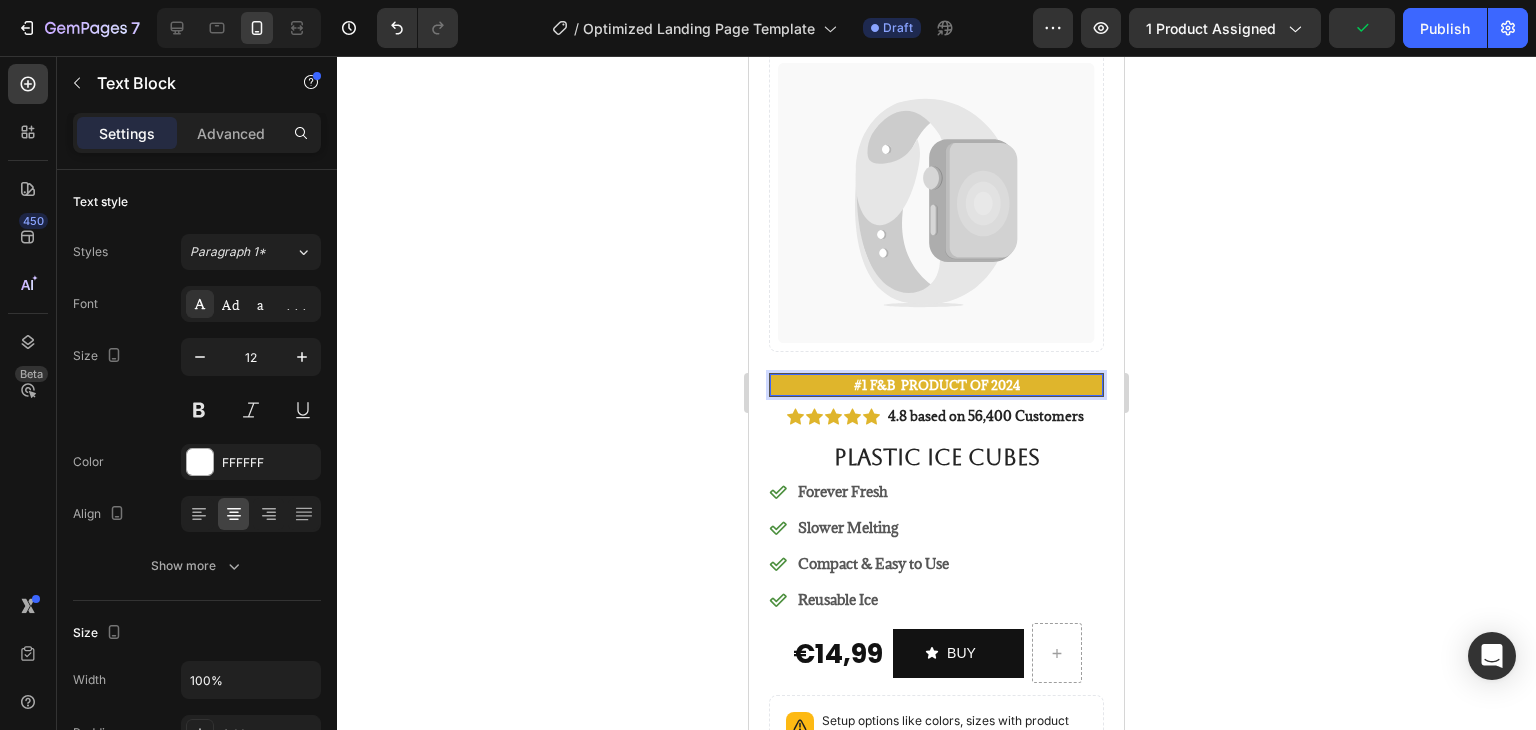 click on "#1 f&b  Product of 2024" at bounding box center (937, 385) 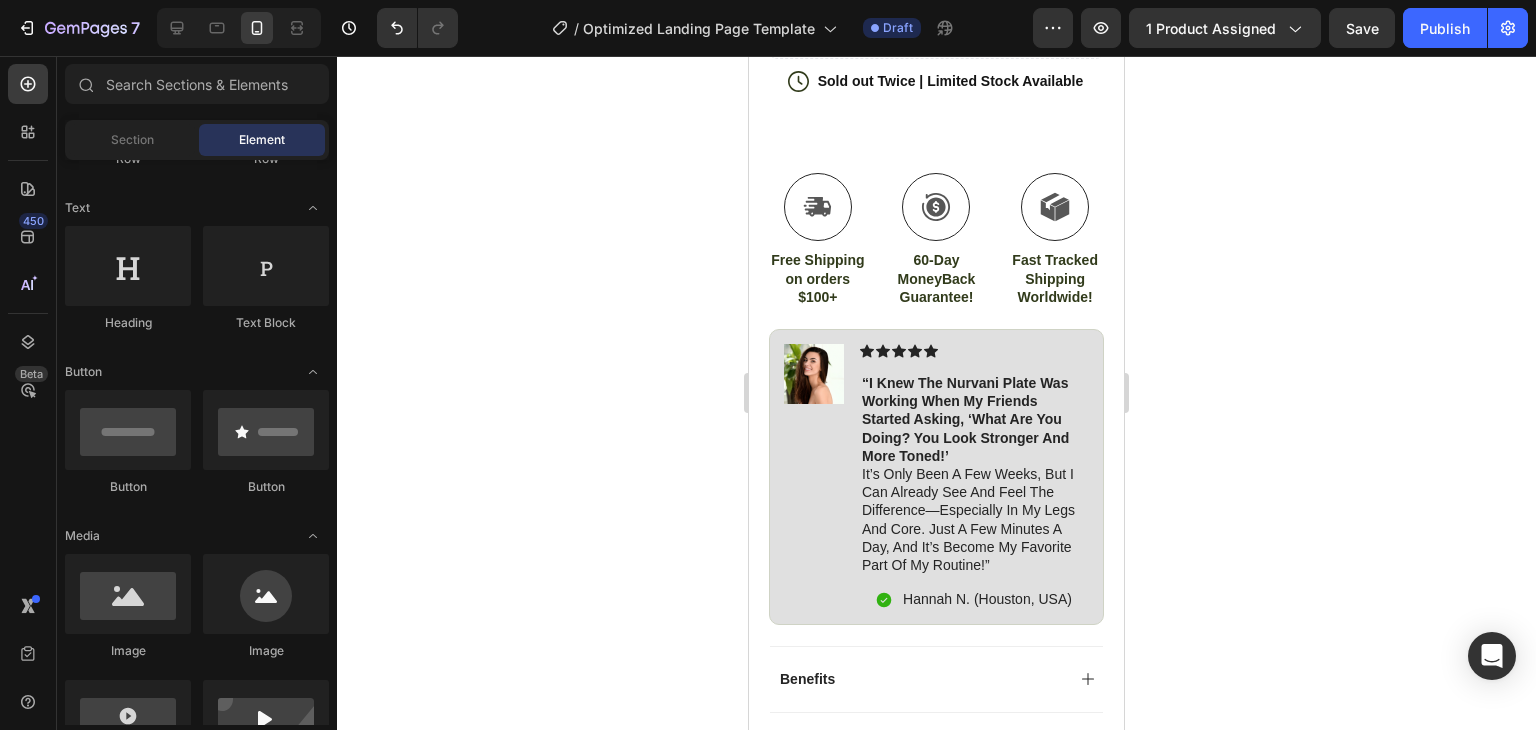scroll, scrollTop: 1029, scrollLeft: 0, axis: vertical 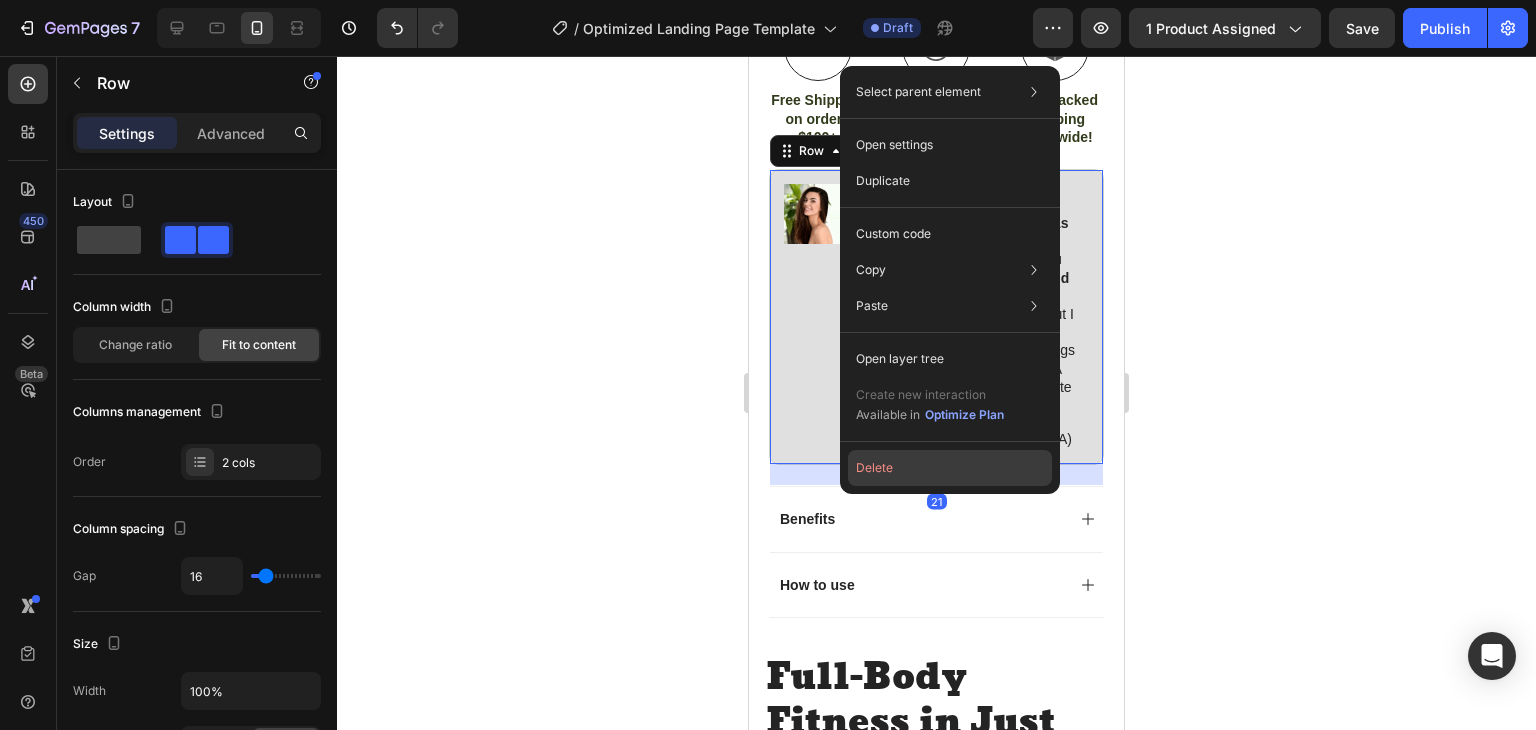 click on "Delete" 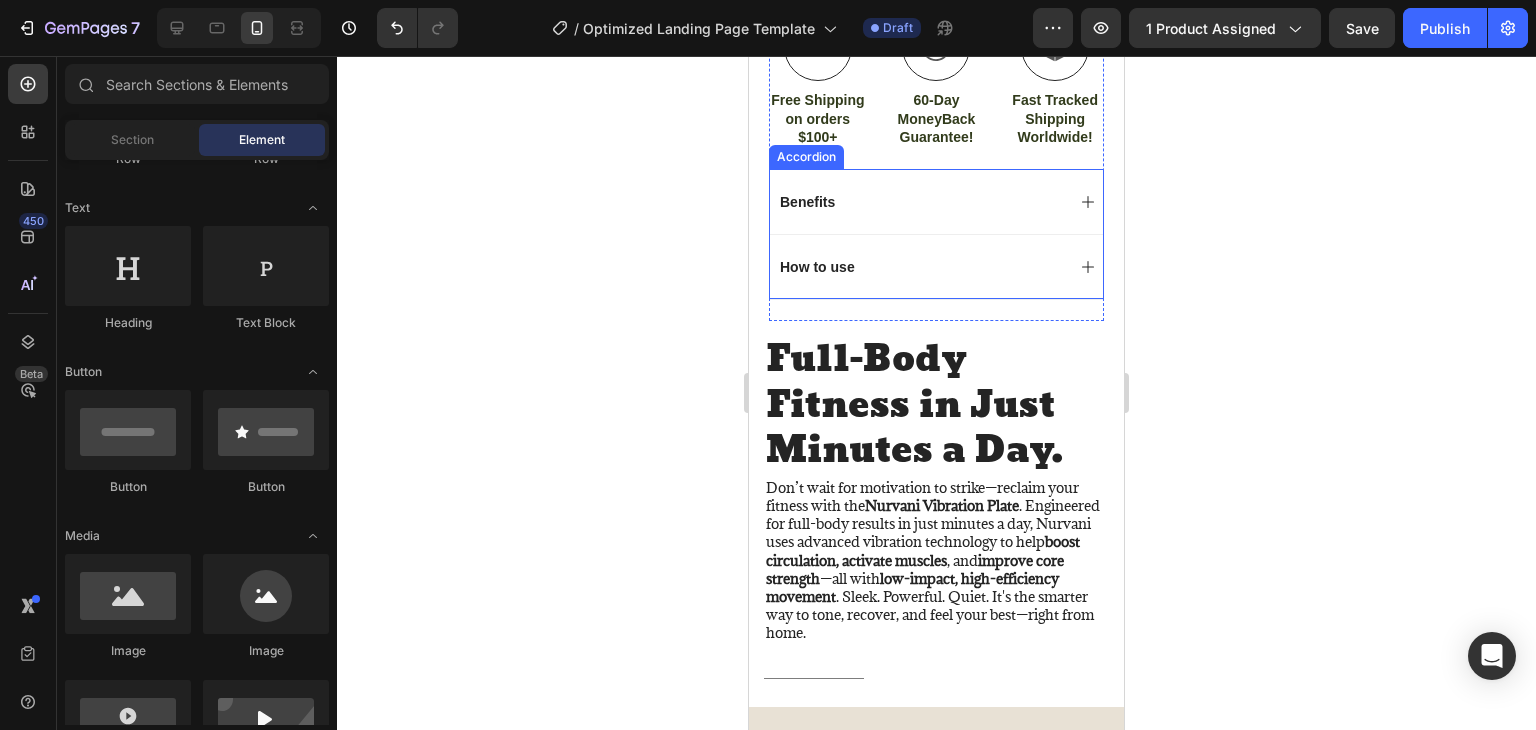 click on "Benefits" at bounding box center [936, 201] 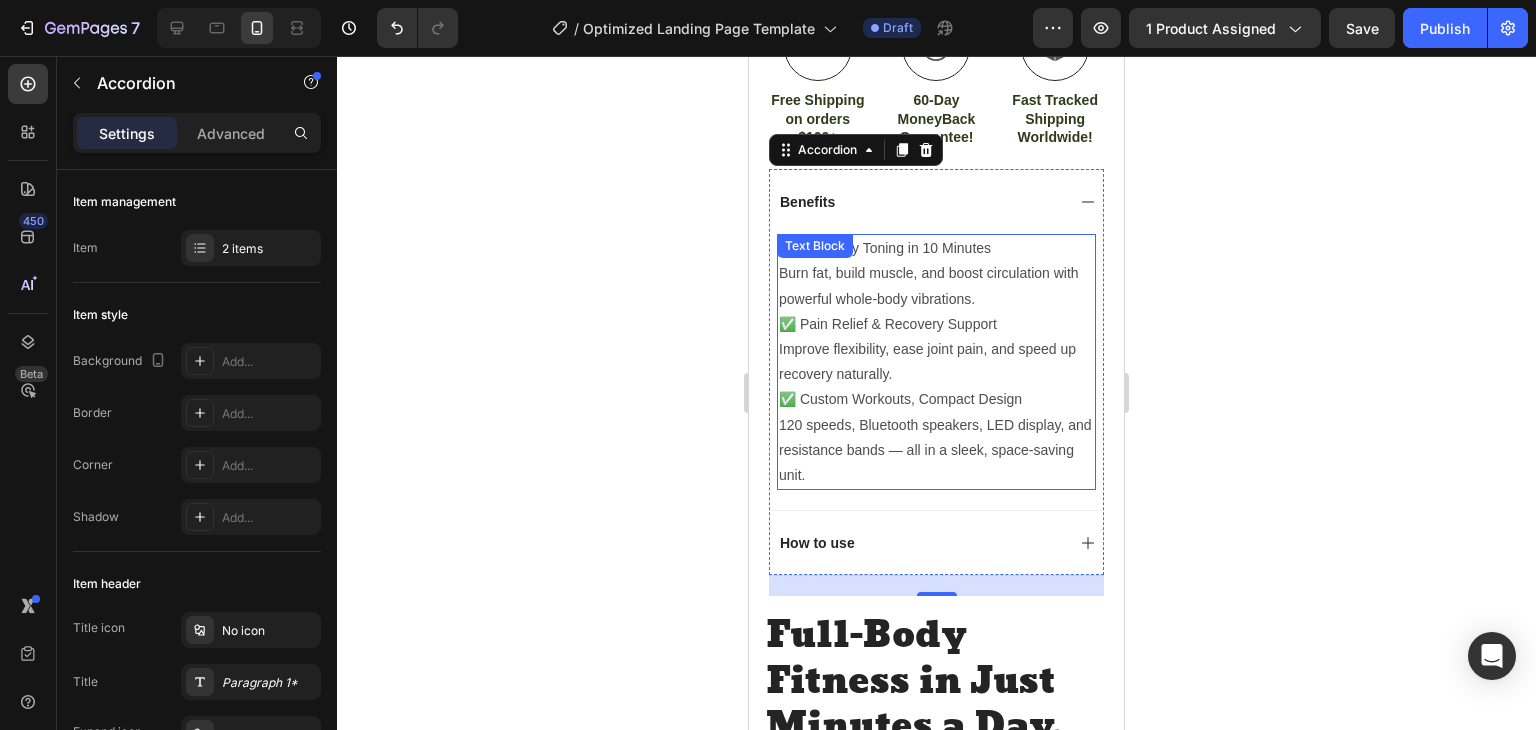 click on "Improve flexibility, ease joint pain, and speed up recovery naturally." at bounding box center (936, 362) 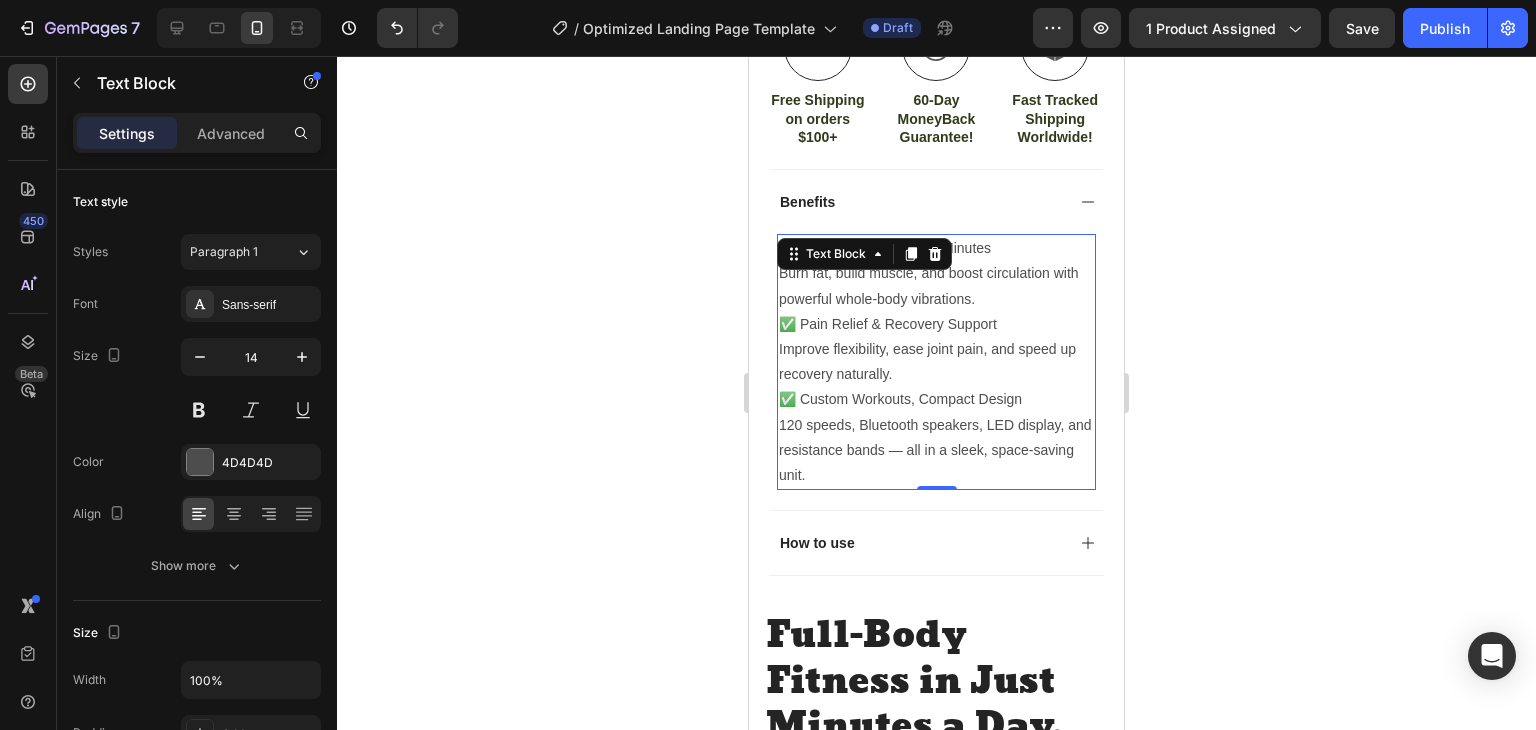click on "120 speeds, Bluetooth speakers, LED display, and resistance bands — all in a sleek, space-saving unit." at bounding box center [936, 451] 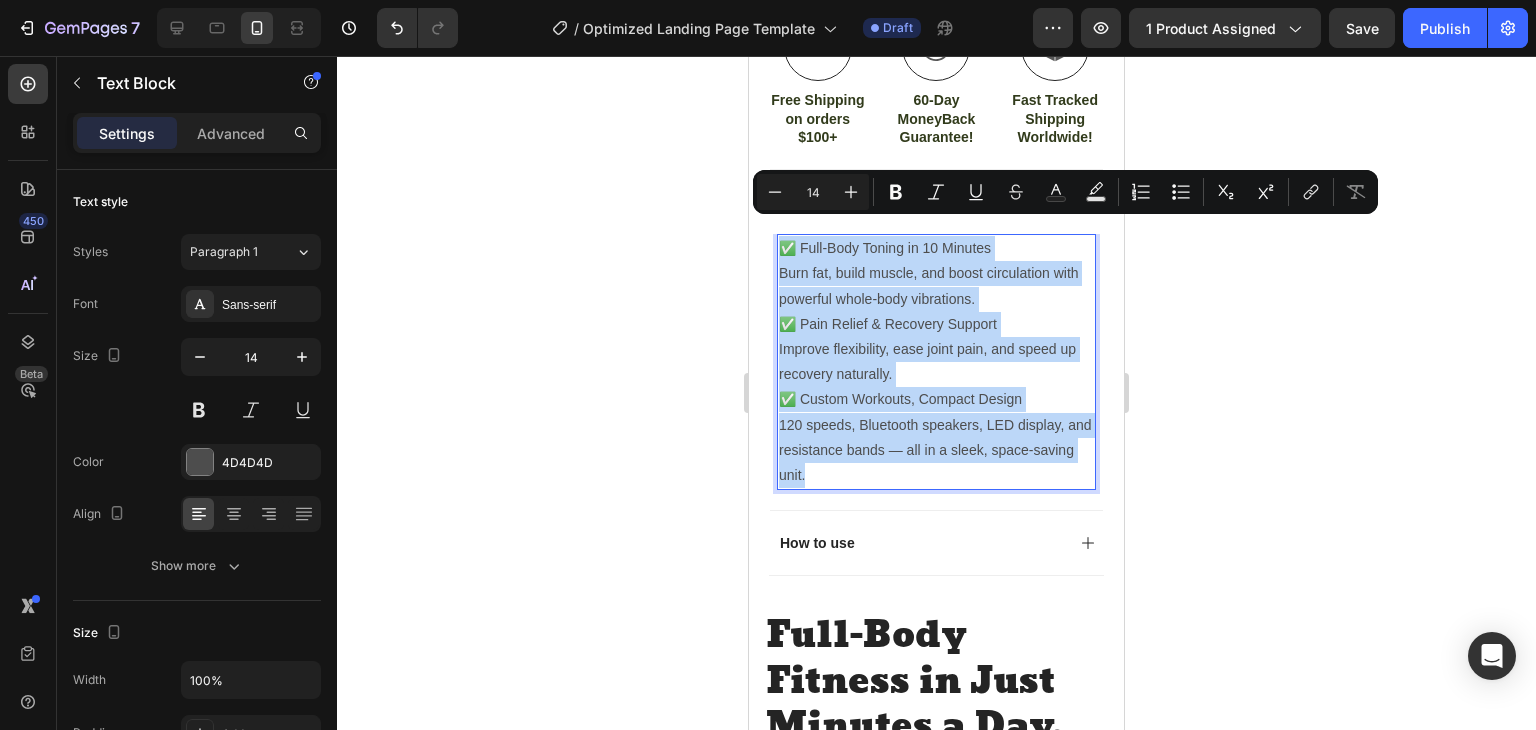 drag, startPoint x: 850, startPoint y: 452, endPoint x: 783, endPoint y: 232, distance: 229.97609 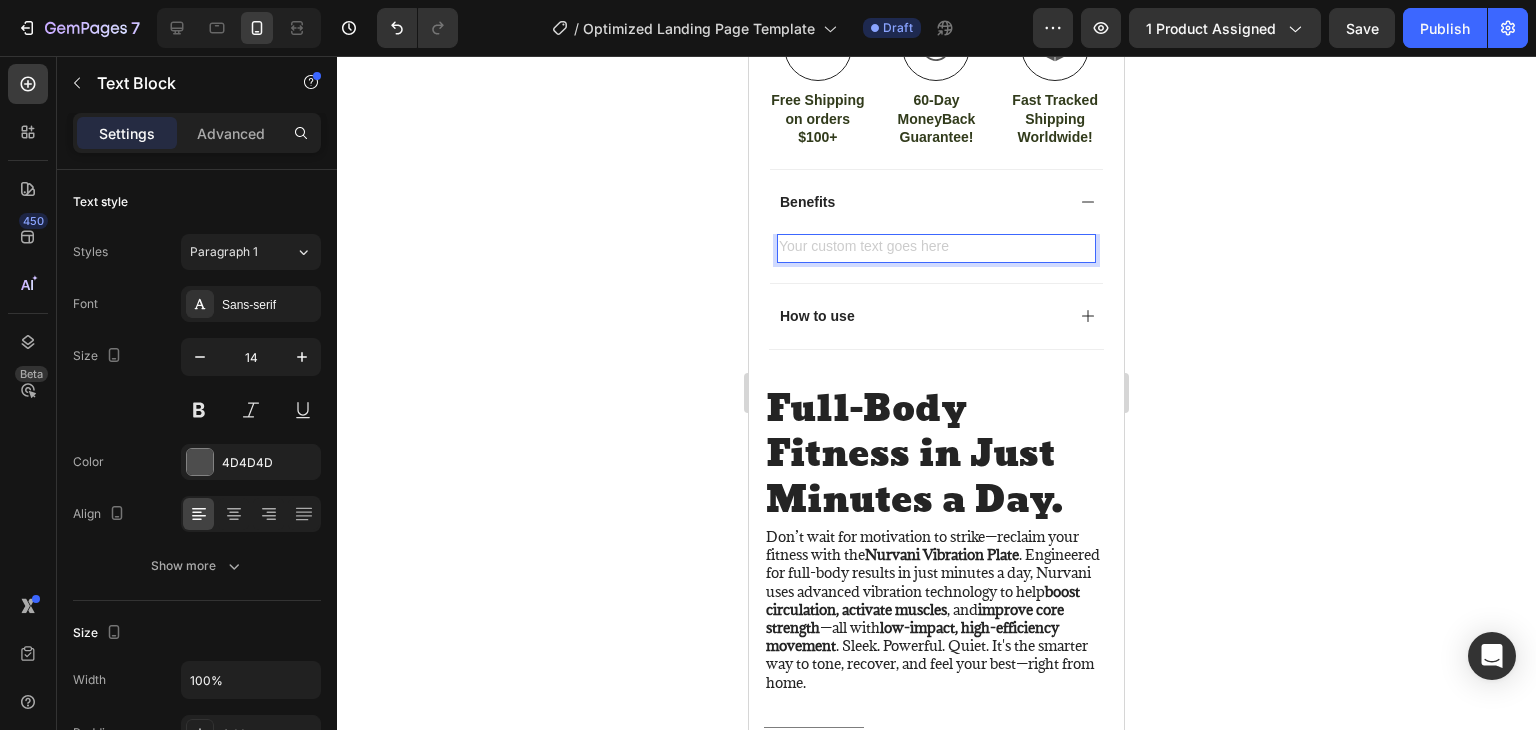 click at bounding box center (936, 248) 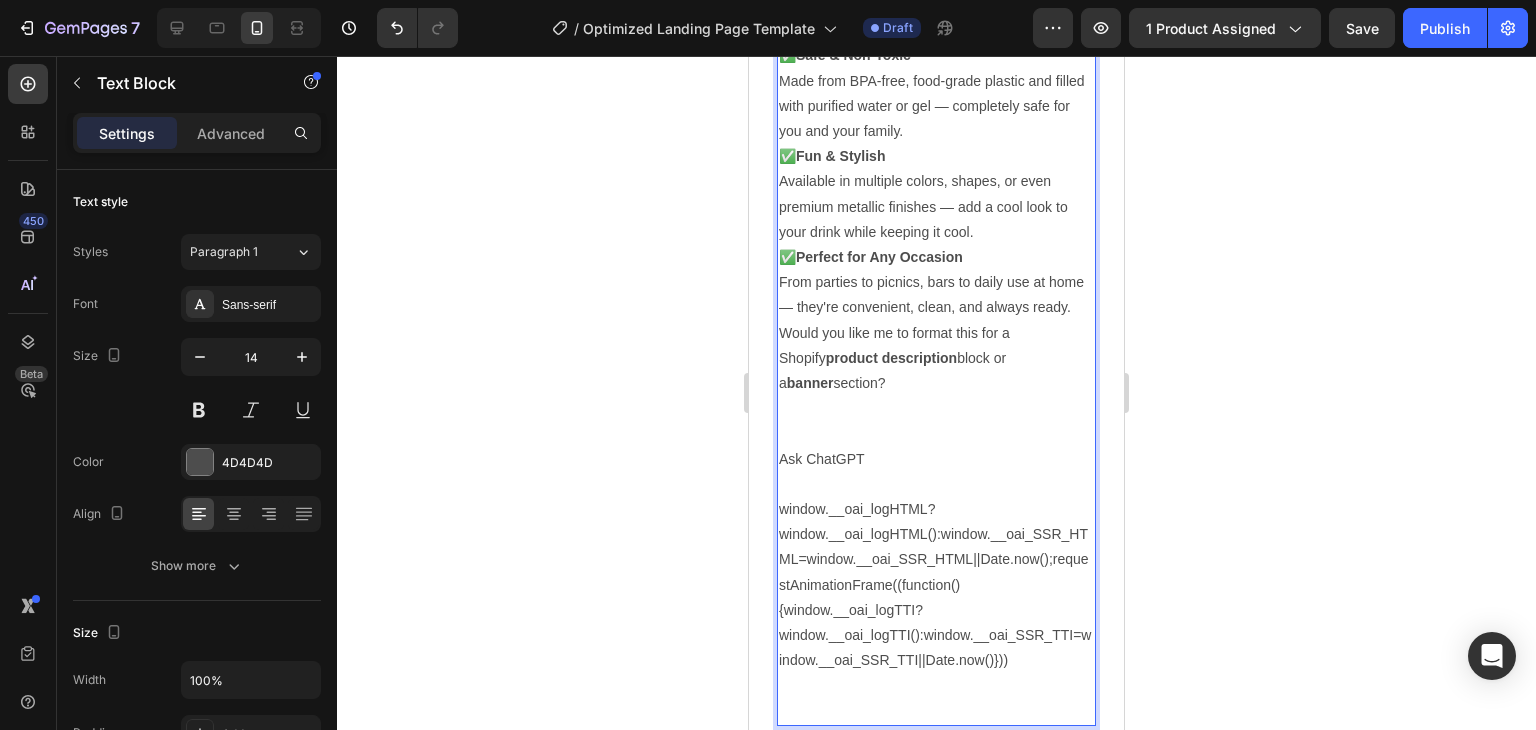 scroll, scrollTop: 1672, scrollLeft: 0, axis: vertical 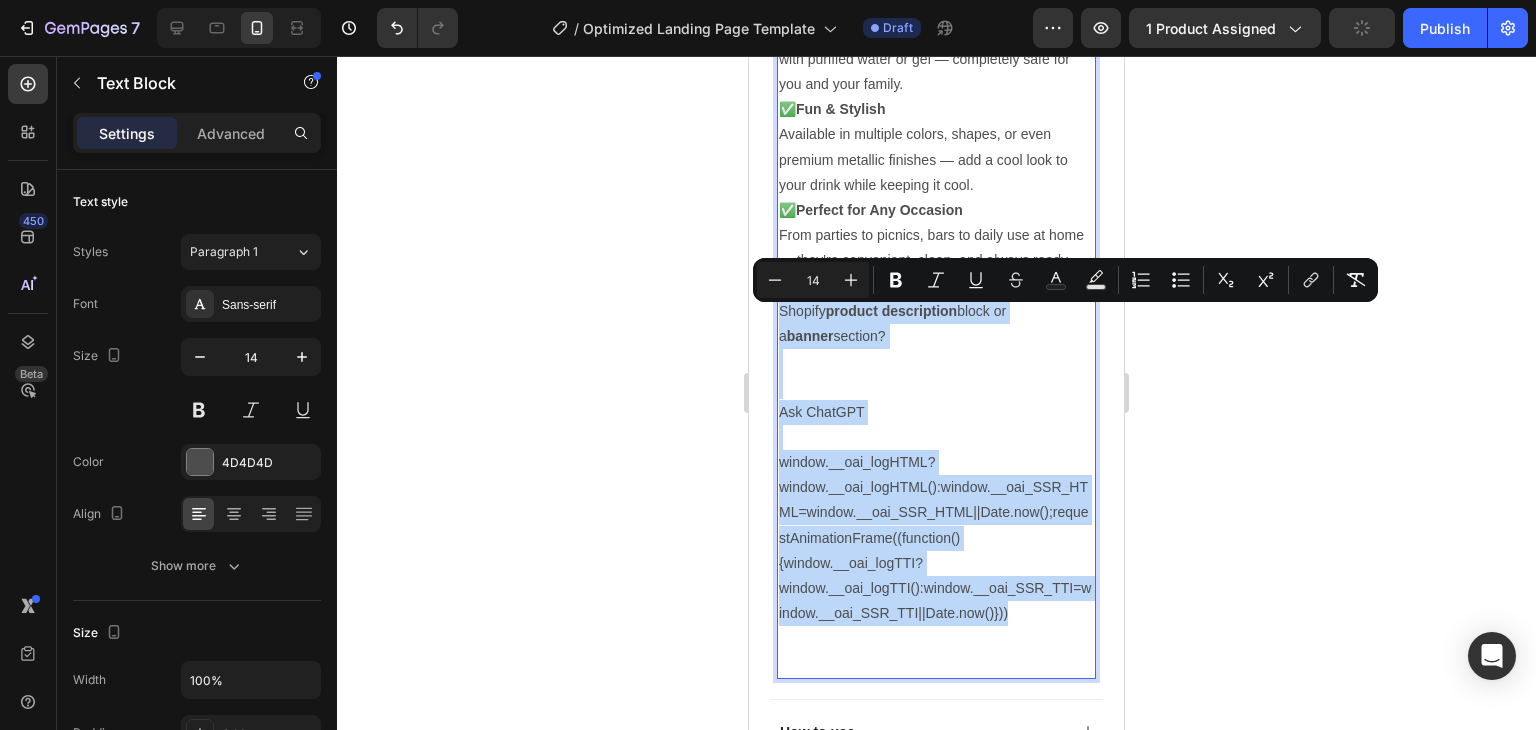 drag, startPoint x: 1036, startPoint y: 653, endPoint x: 784, endPoint y: 318, distance: 419.20044 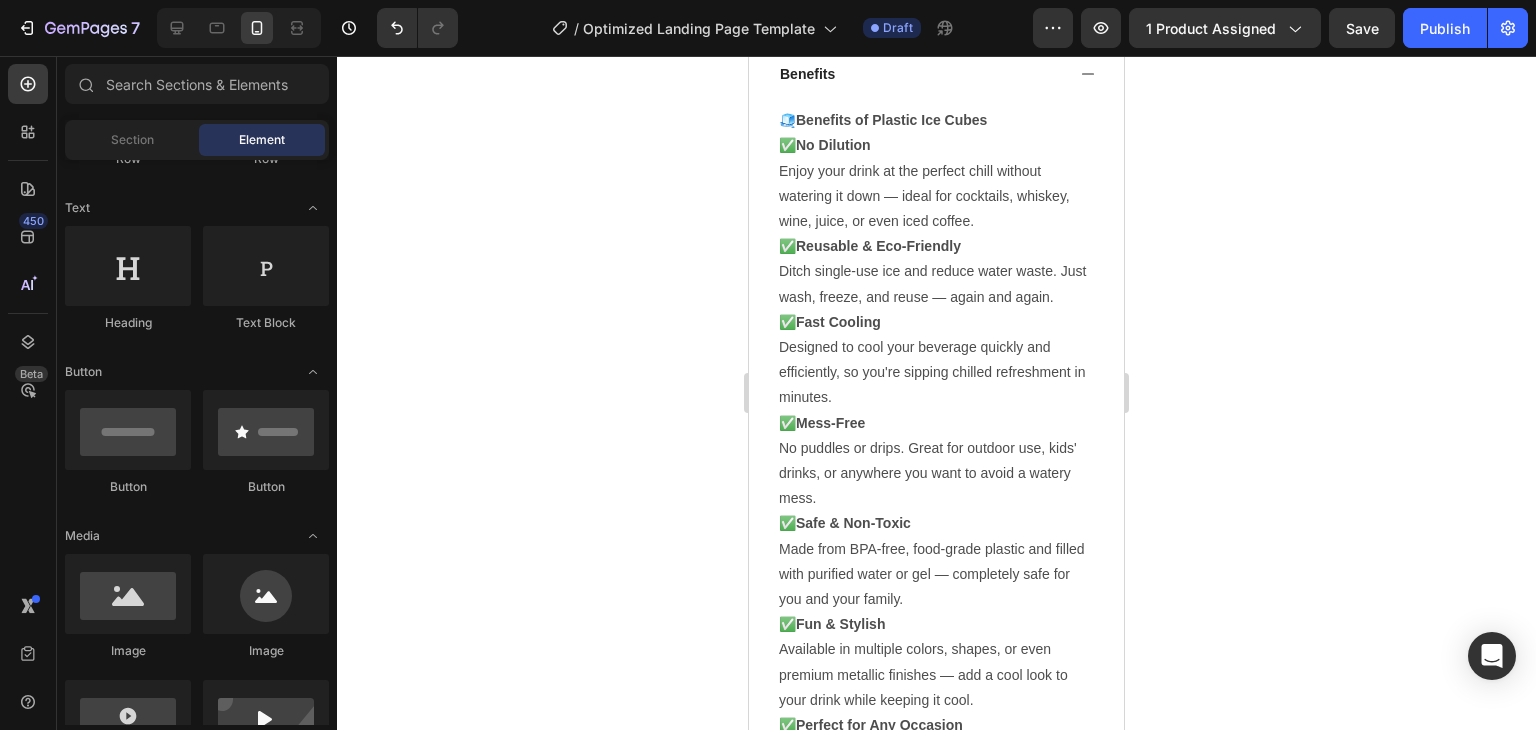 scroll, scrollTop: 856, scrollLeft: 0, axis: vertical 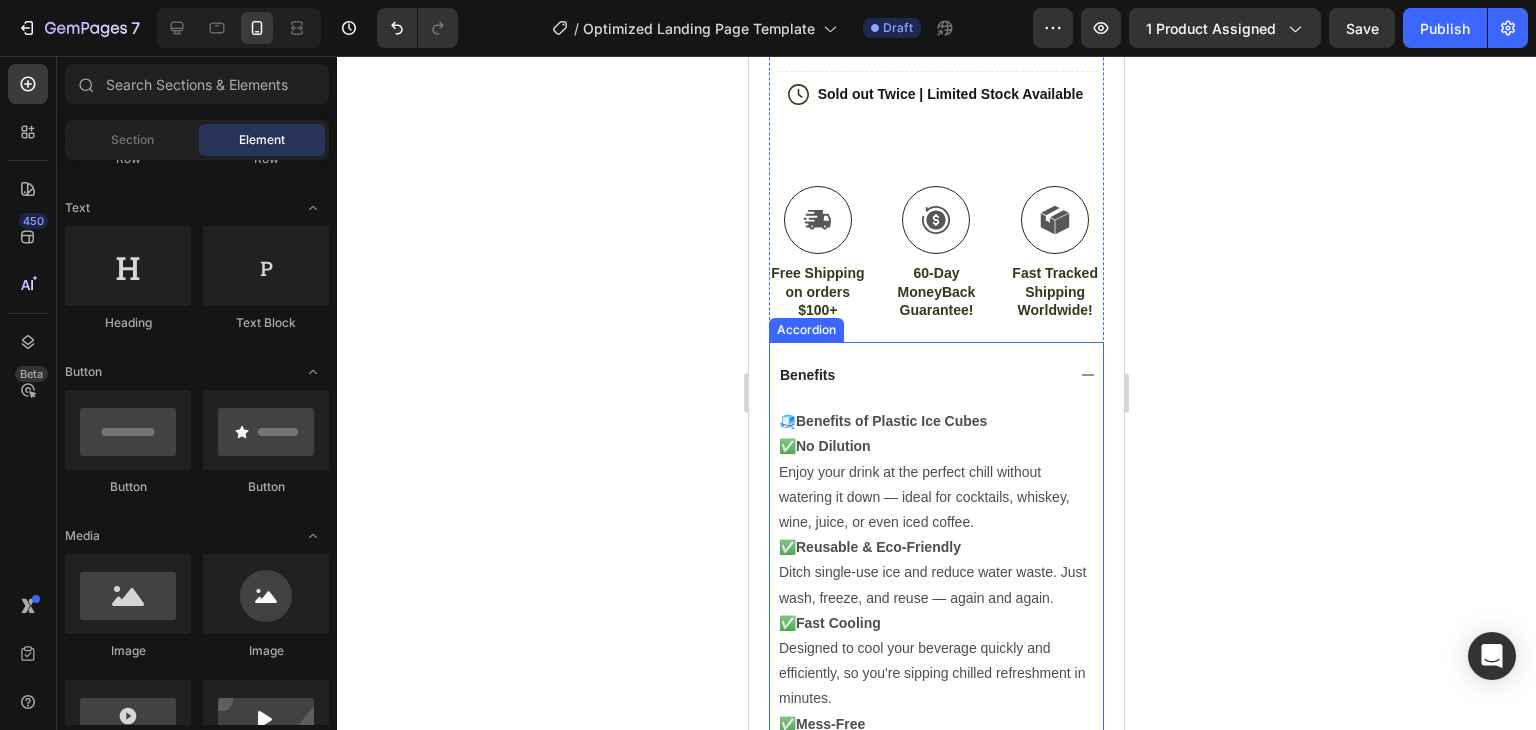 click 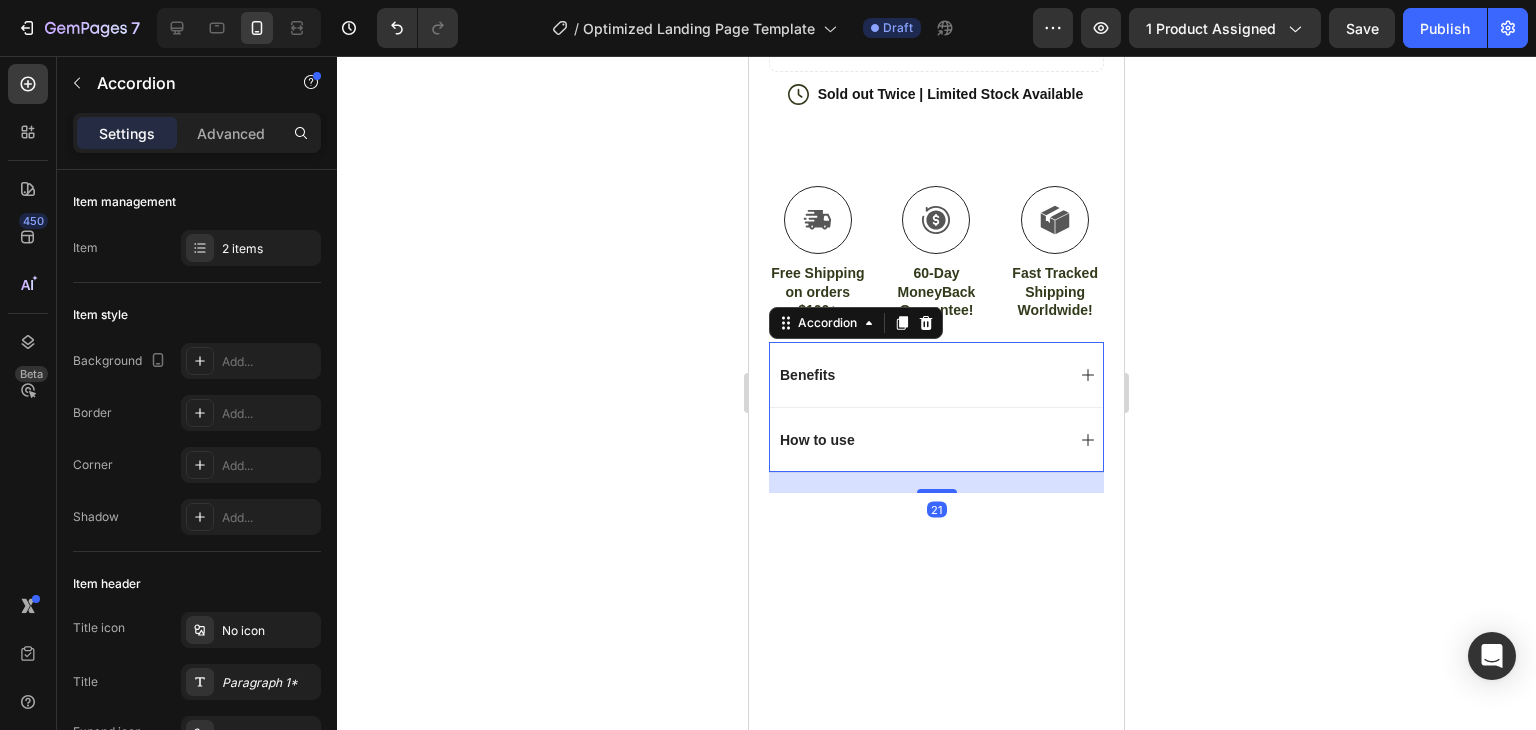 click 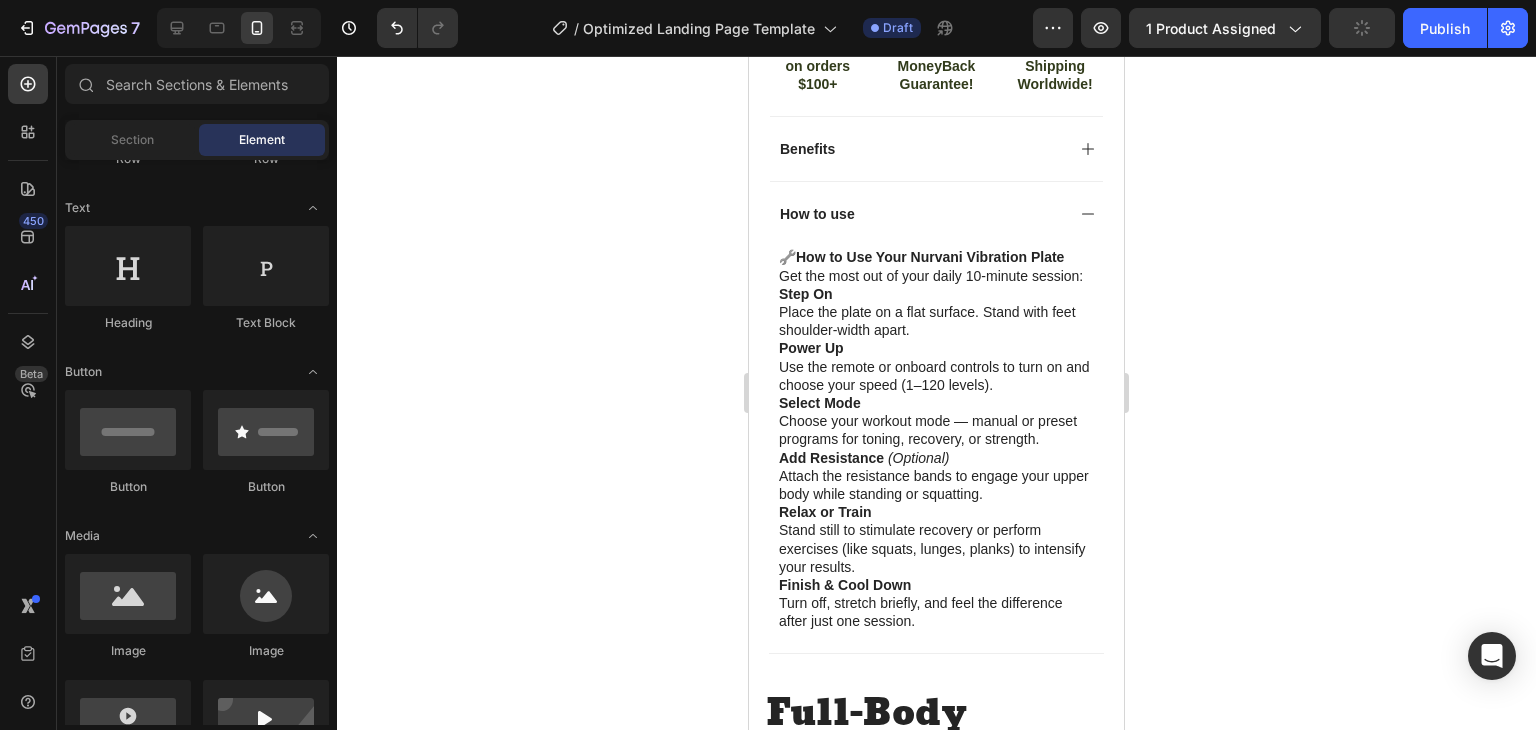 scroll, scrollTop: 1130, scrollLeft: 0, axis: vertical 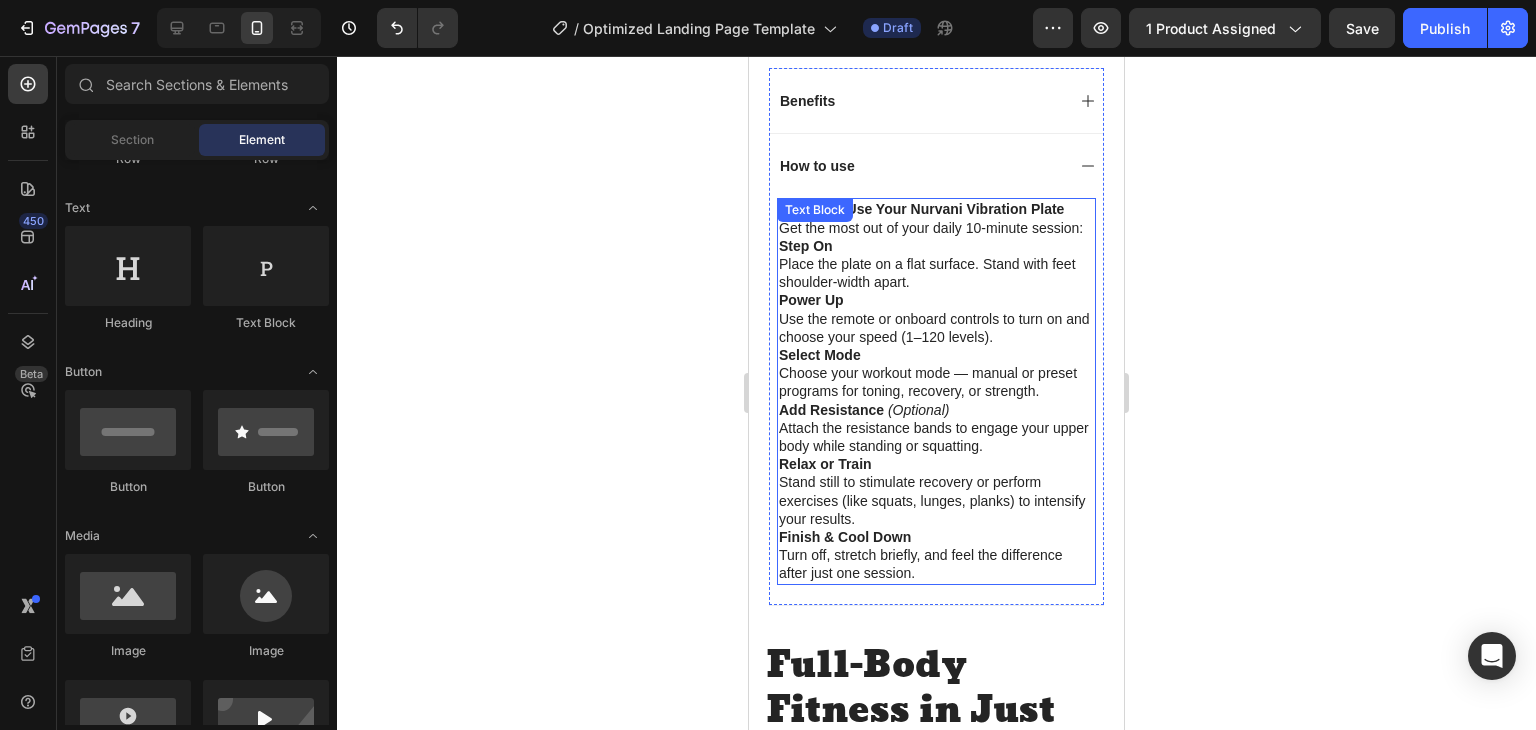 click on "Finish & Cool Down Turn off, stretch briefly, and feel the difference after just one session." at bounding box center [936, 555] 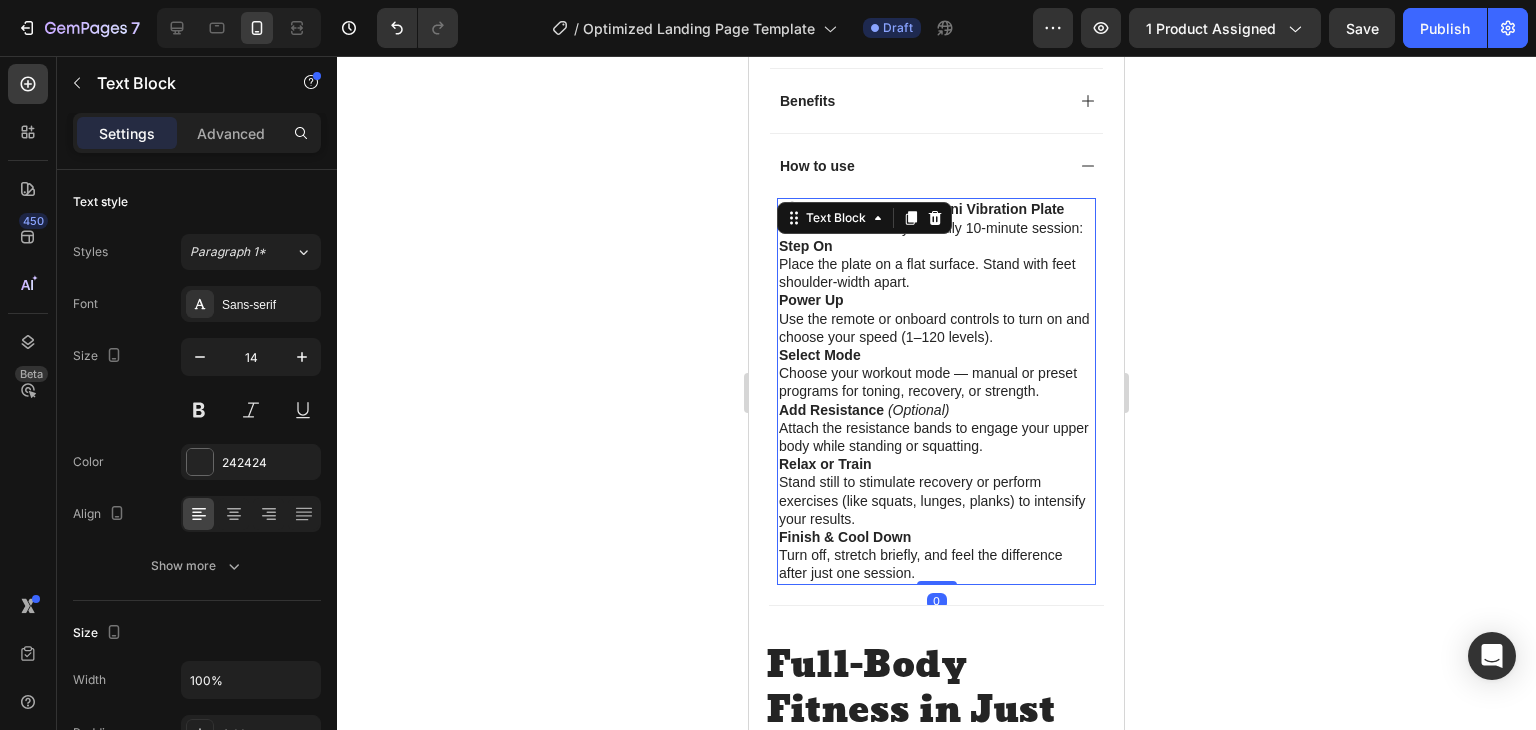 click on "Finish & Cool Down Turn off, stretch briefly, and feel the difference after just one session." at bounding box center [936, 555] 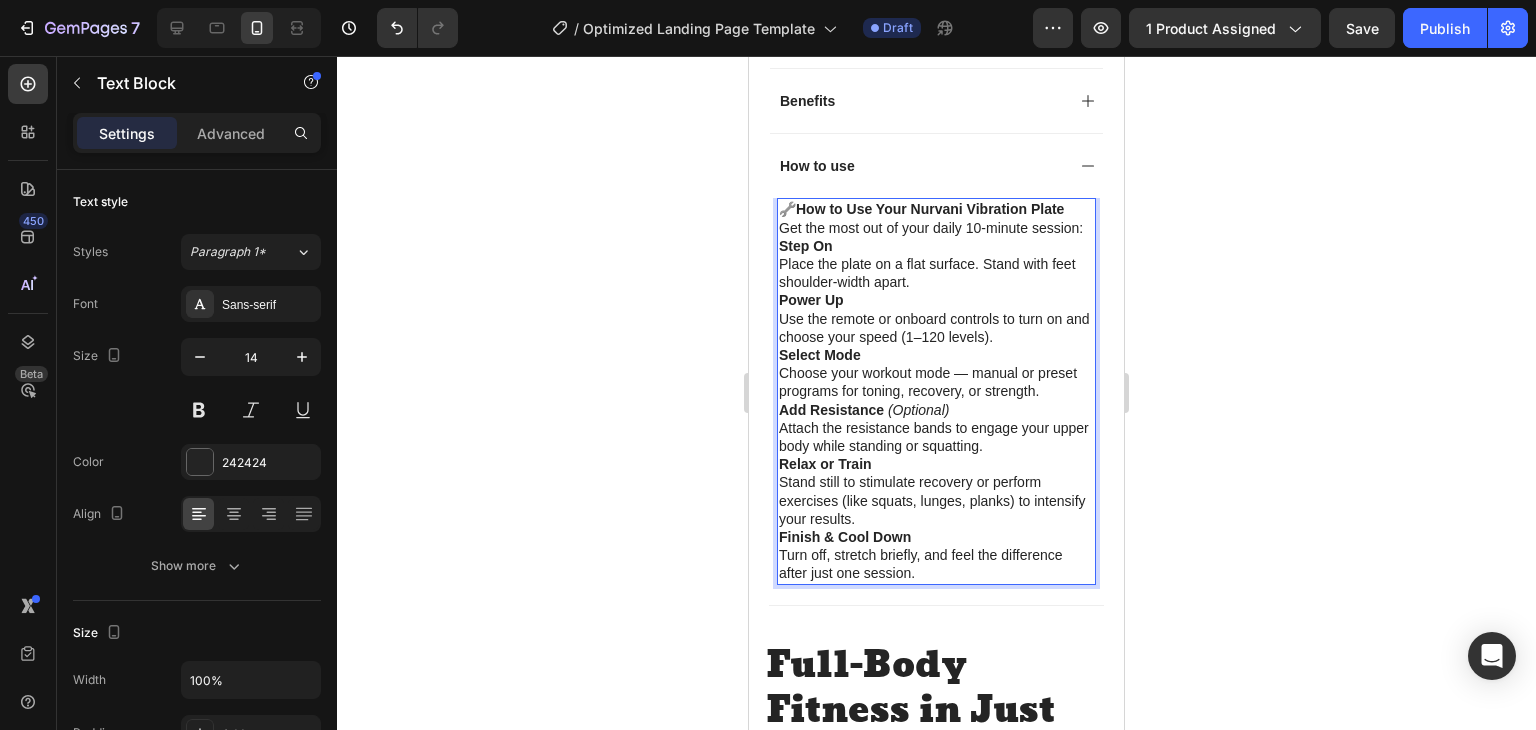click on "Finish & Cool Down Turn off, stretch briefly, and feel the difference after just one session." at bounding box center (936, 555) 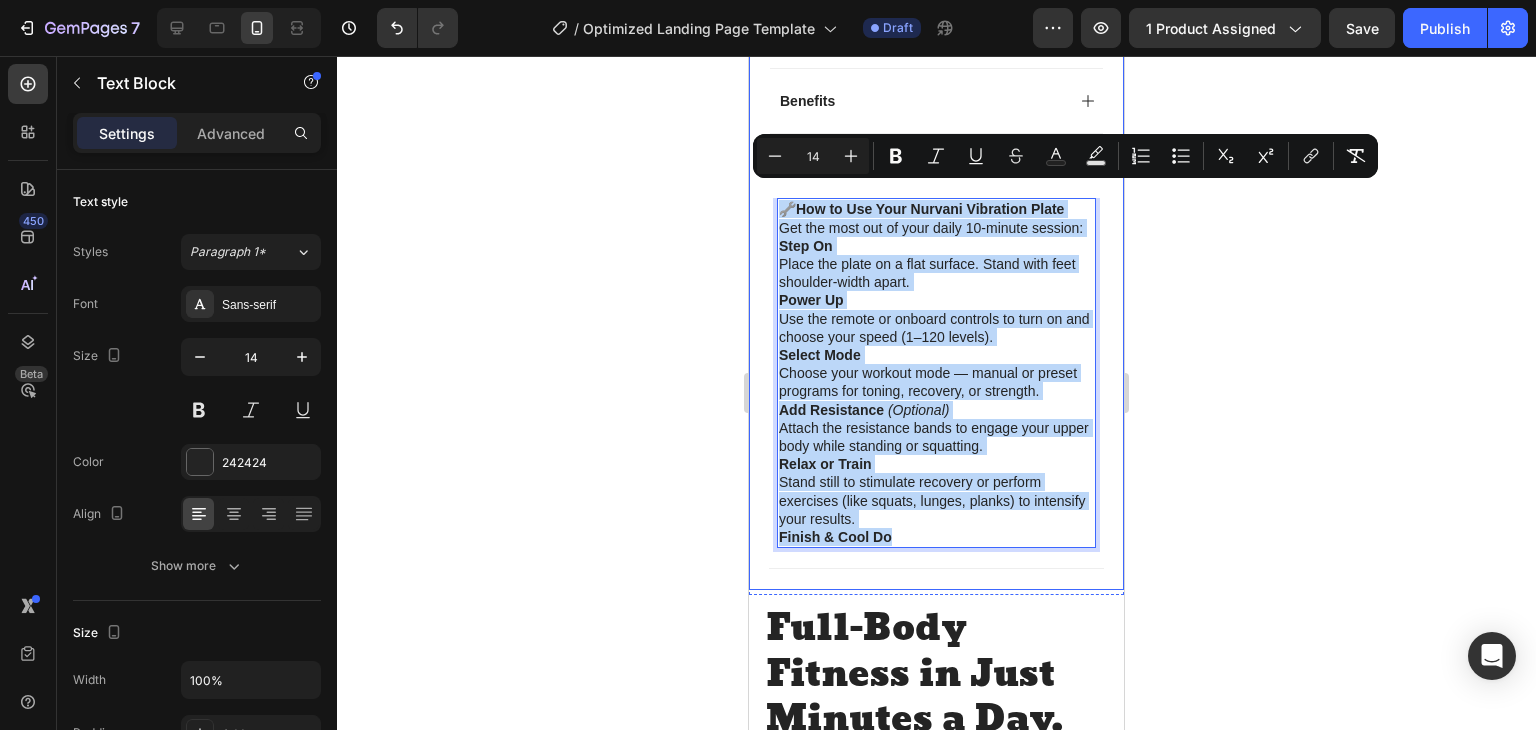 scroll, scrollTop: 1127, scrollLeft: 0, axis: vertical 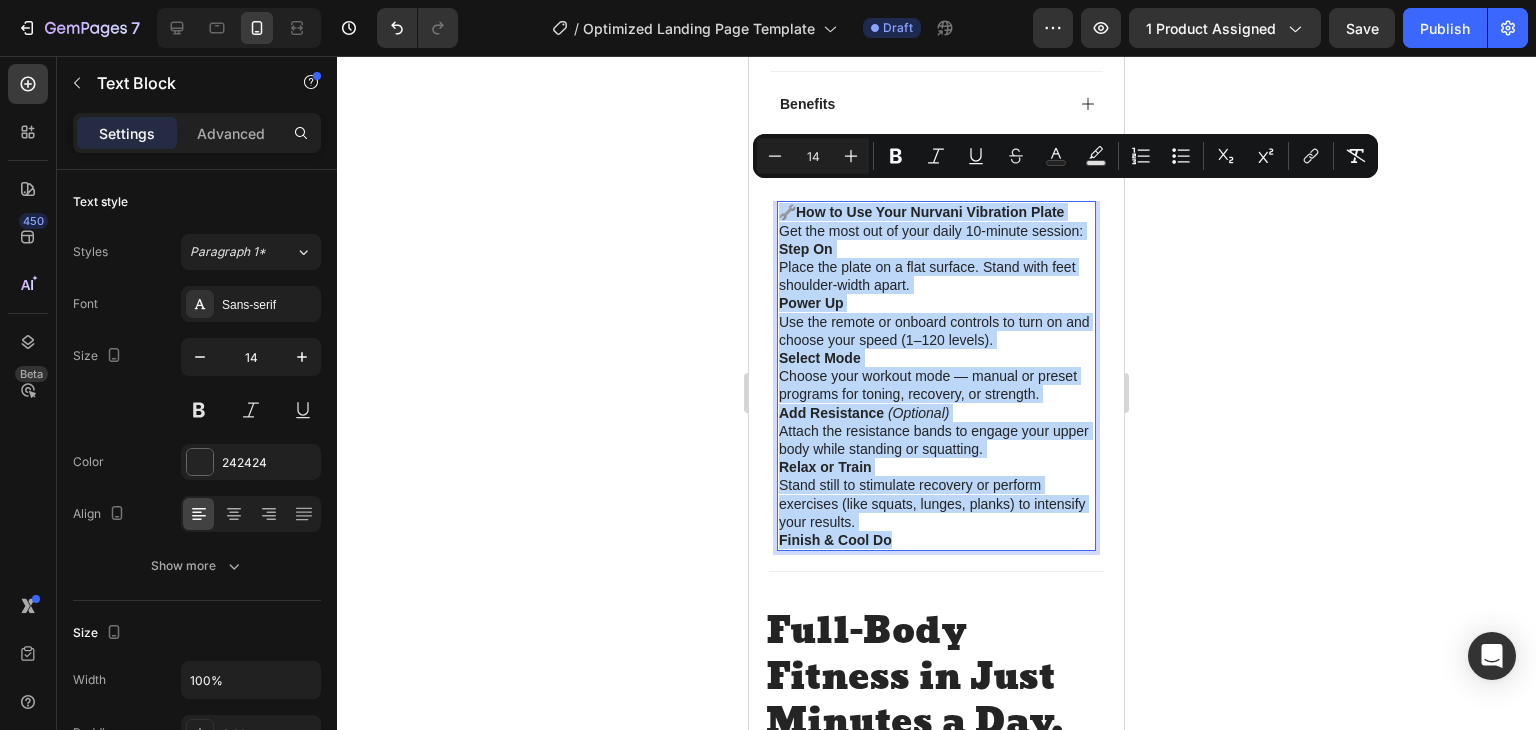 drag, startPoint x: 900, startPoint y: 538, endPoint x: 785, endPoint y: 197, distance: 359.86942 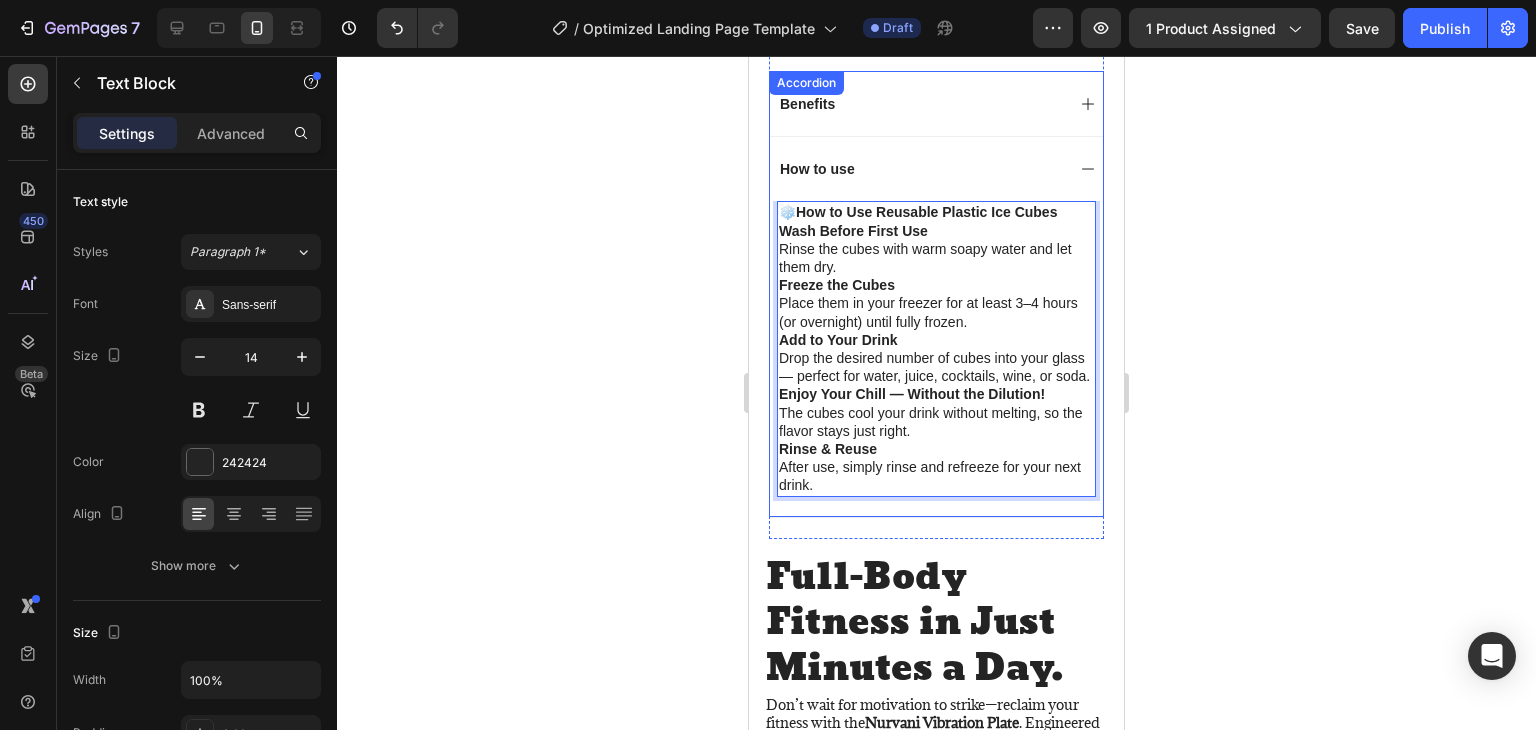 click 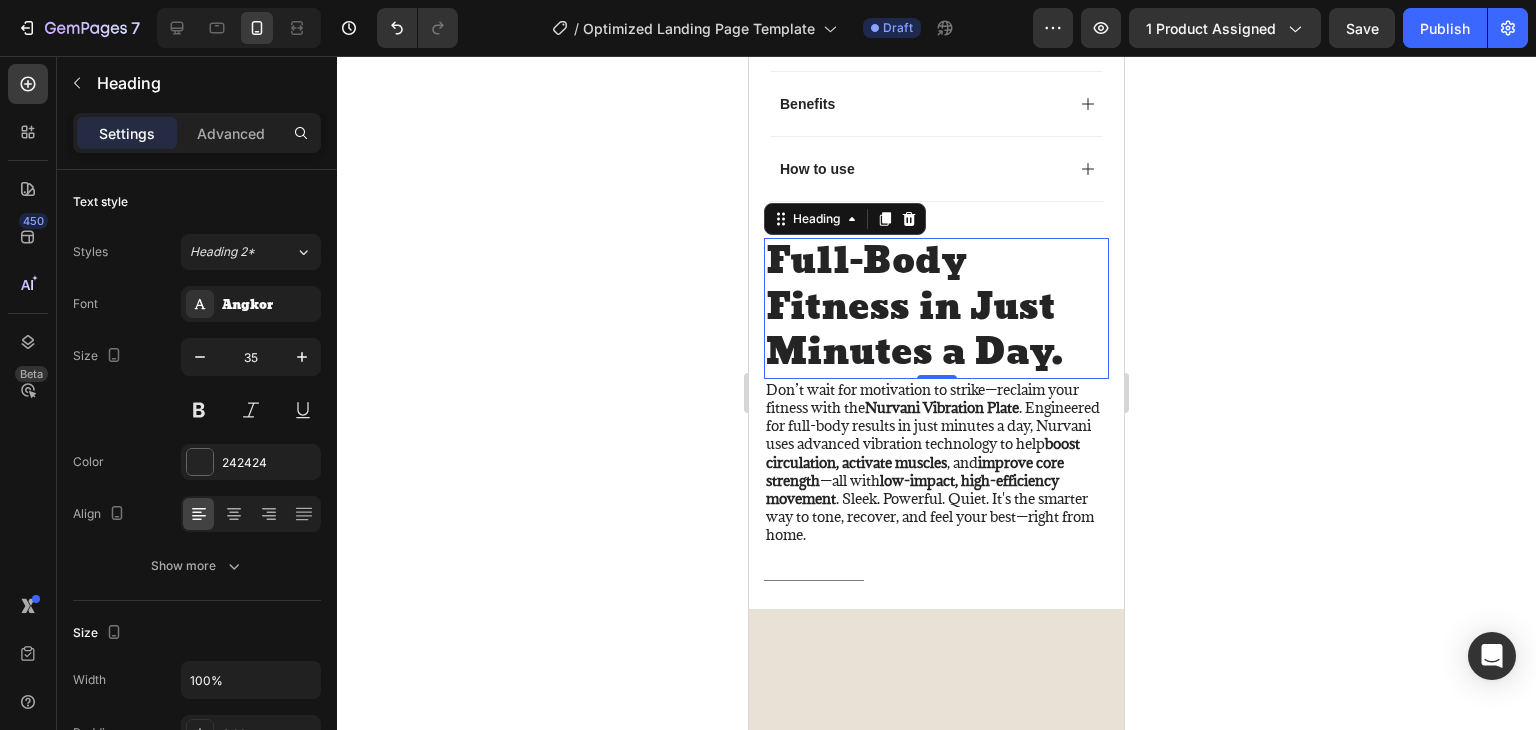 click on "Full-Body Fitness in Just Minutes a Day." at bounding box center (936, 308) 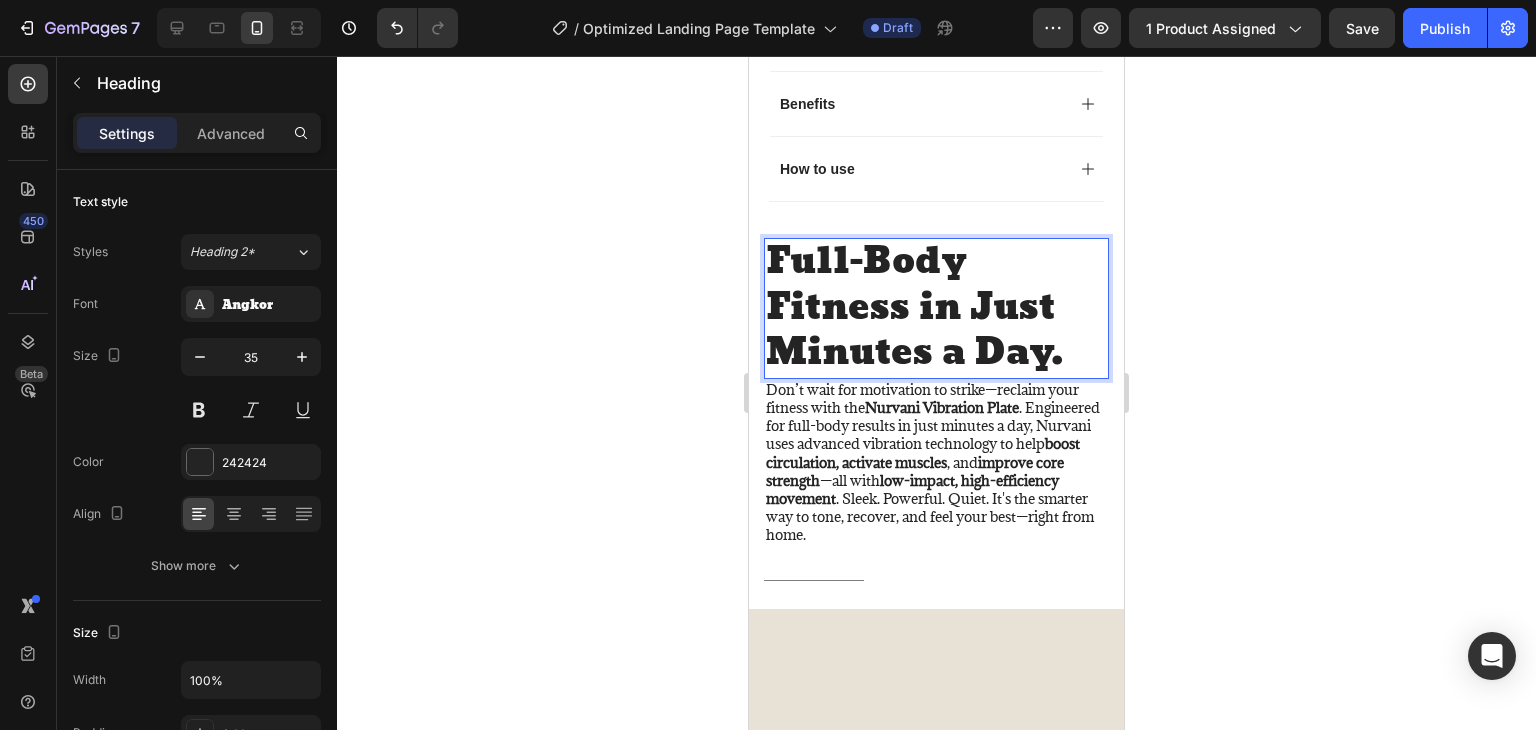 click on "Full-Body Fitness in Just Minutes a Day." at bounding box center (936, 308) 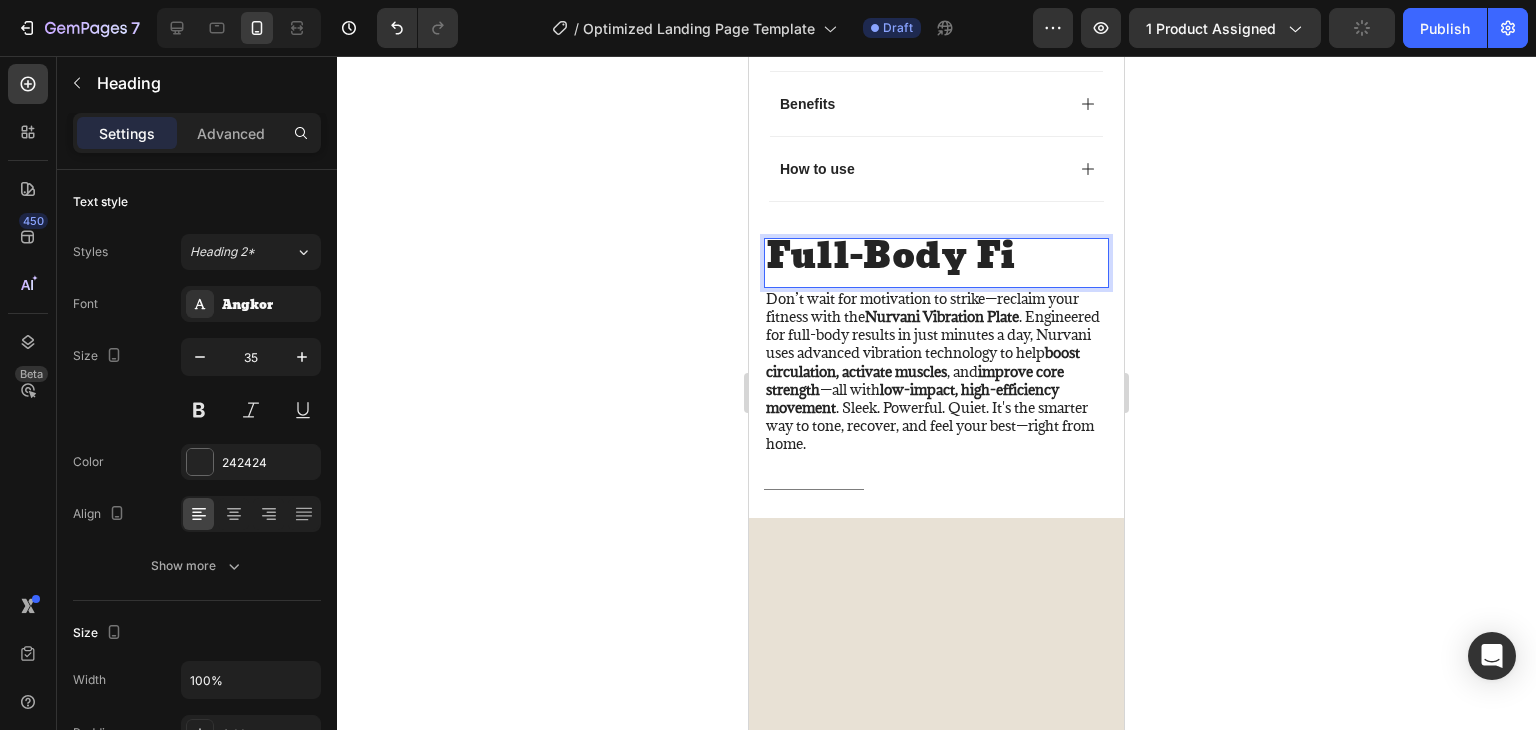 scroll, scrollTop: 0, scrollLeft: 0, axis: both 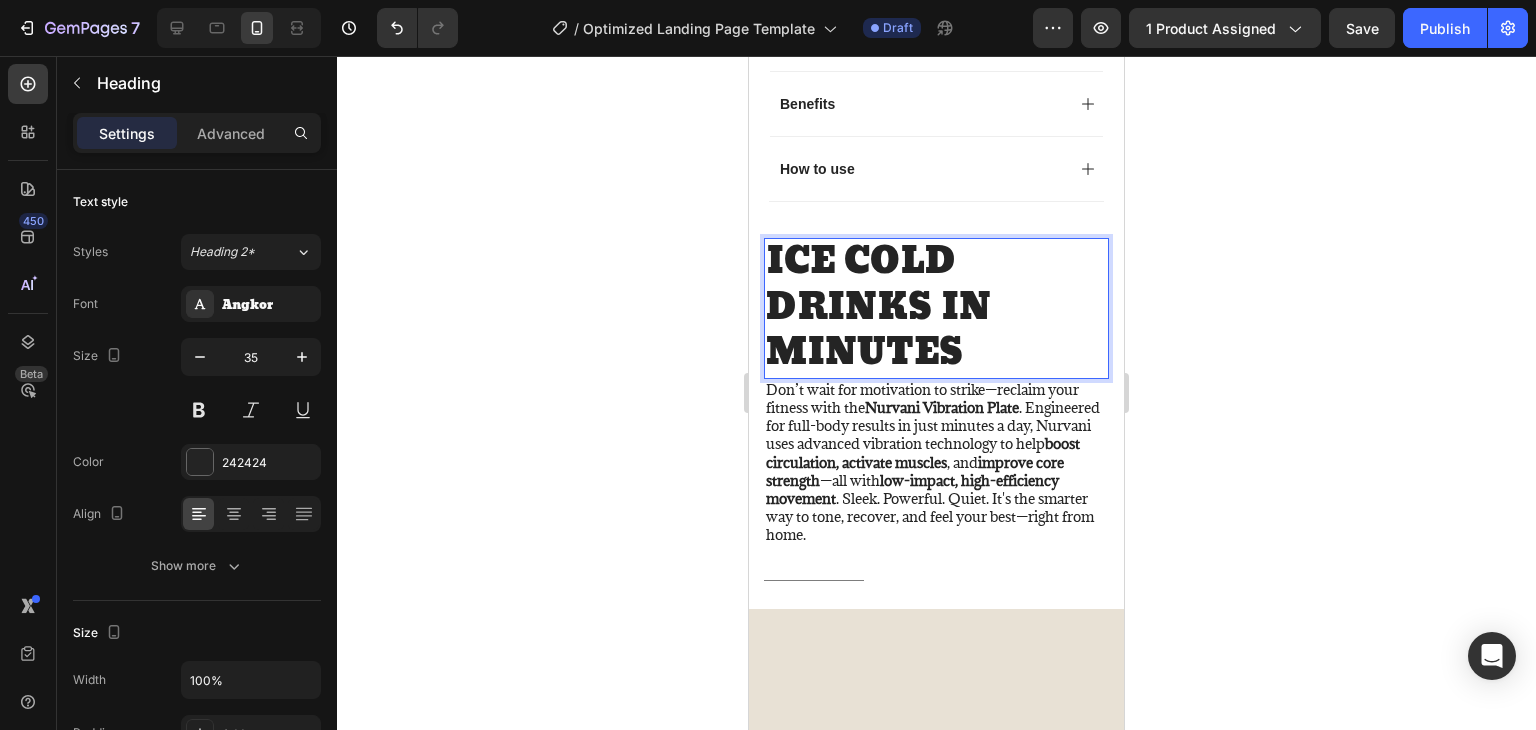 click on "ICE COLD DRINKS IN MINUTES" at bounding box center [936, 308] 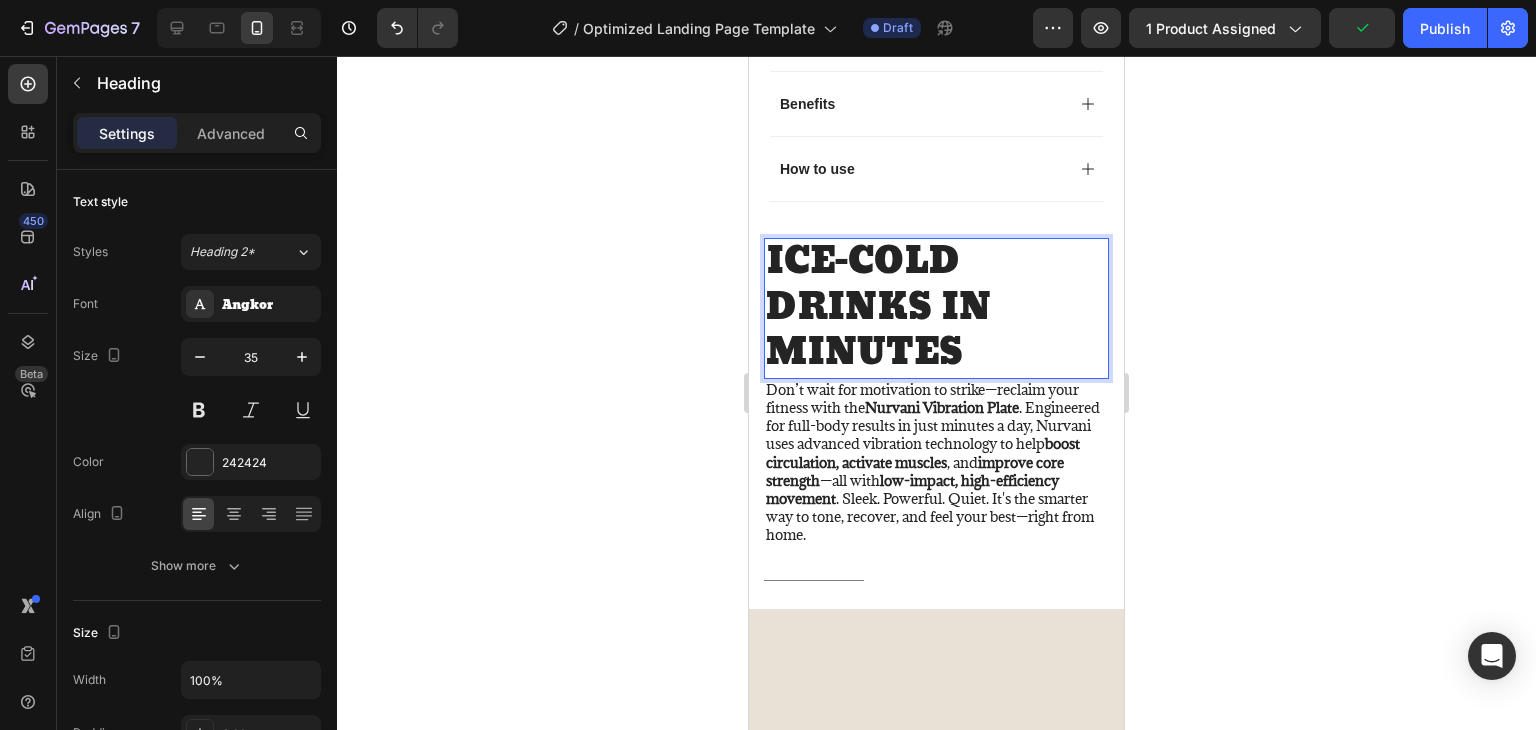 click on "ICE-COLD DRINKS IN MINUTES" at bounding box center [936, 308] 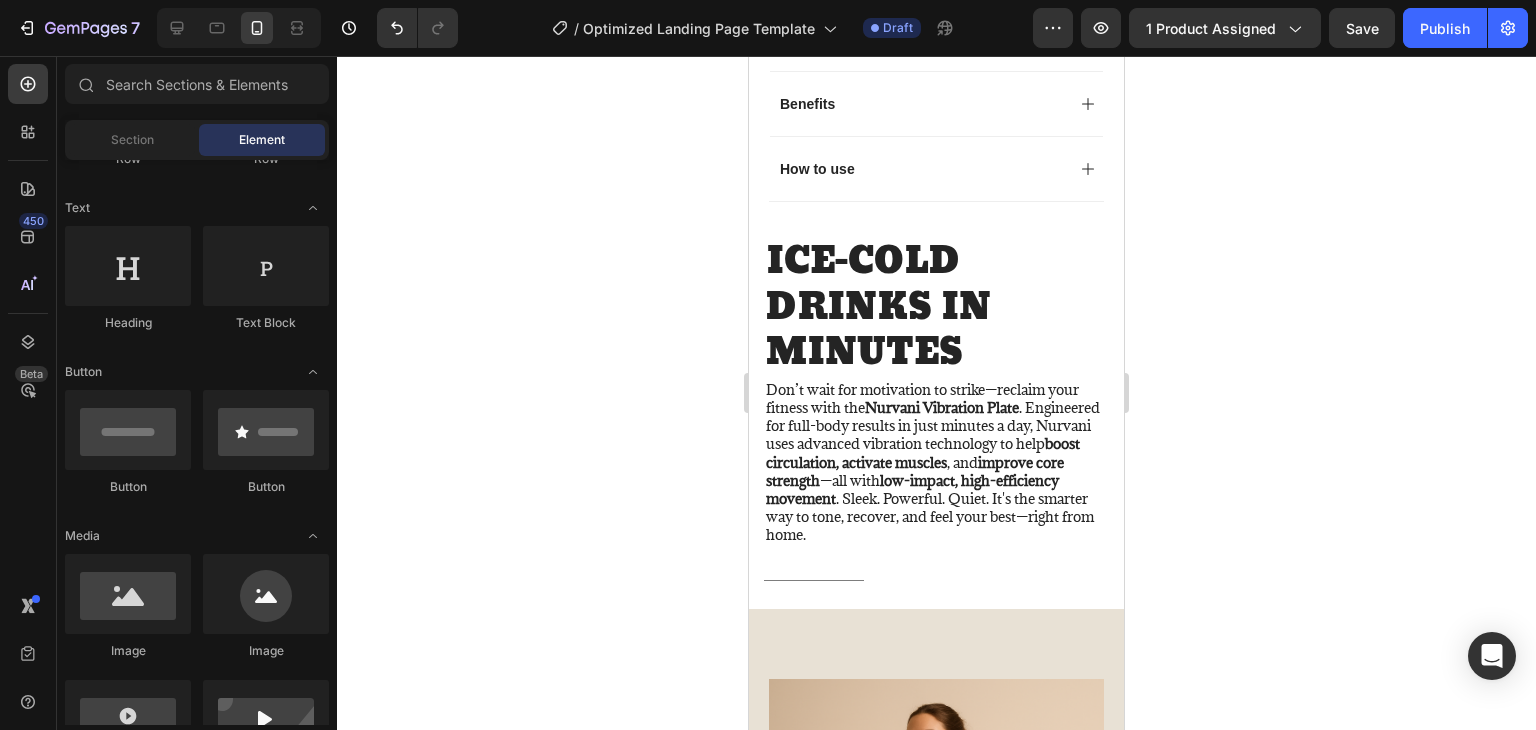 scroll, scrollTop: 999, scrollLeft: 0, axis: vertical 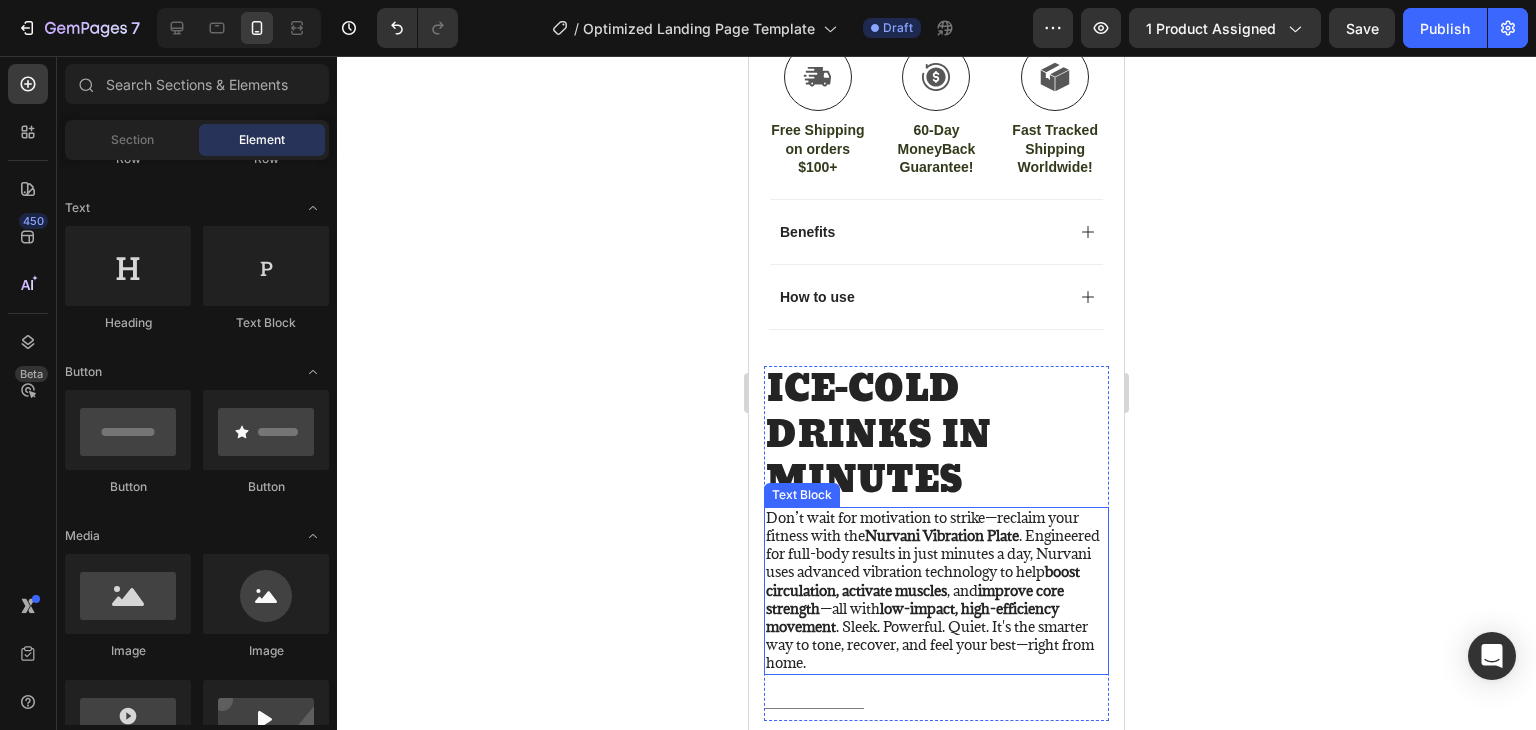 click on "Don’t wait for motivation to strike—reclaim your fitness with the  Nurvani Vibration Plate . Engineered for full-body results in just minutes a day, Nurvani uses advanced vibration technology to help  boost circulation, activate muscles , and  improve core strength —all with  low-impact, high-efficiency movement . Sleek. Powerful. Quiet. It's the smarter way to tone, recover, and feel your best—right from home." at bounding box center [936, 591] 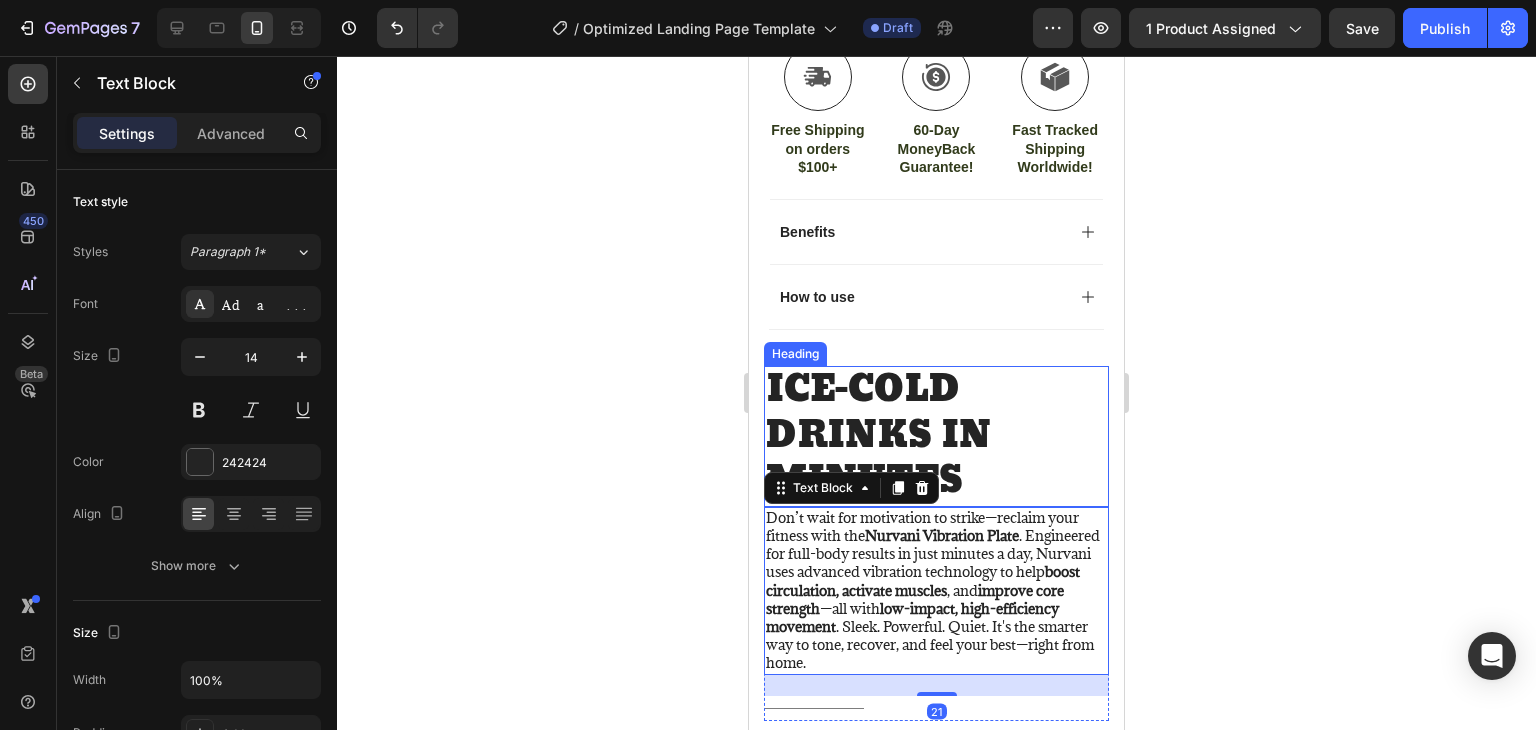 click on "ICE-COLD DRINKS IN MINUTES" at bounding box center (936, 436) 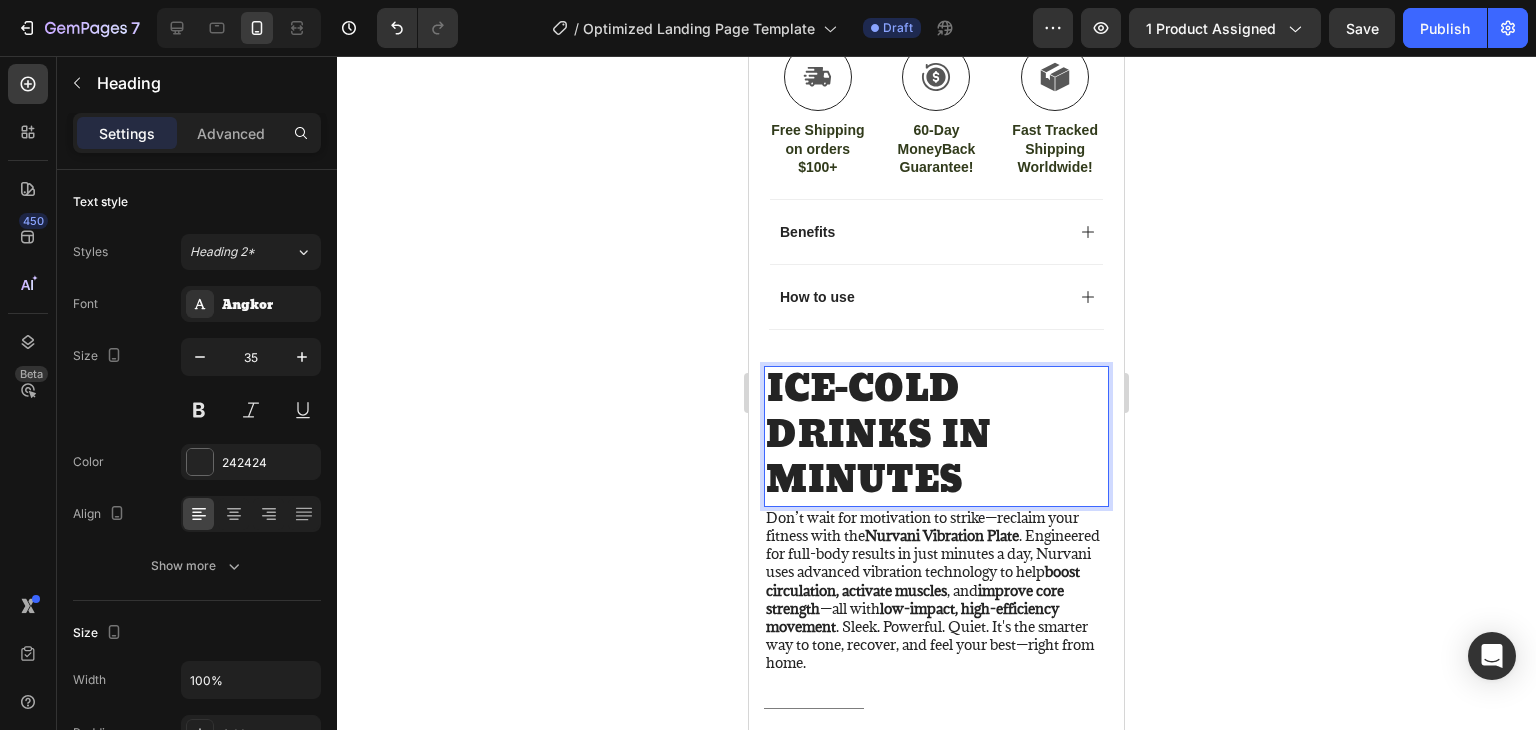 click on "ICE-COLD DRINKS IN MINUTES" at bounding box center (936, 436) 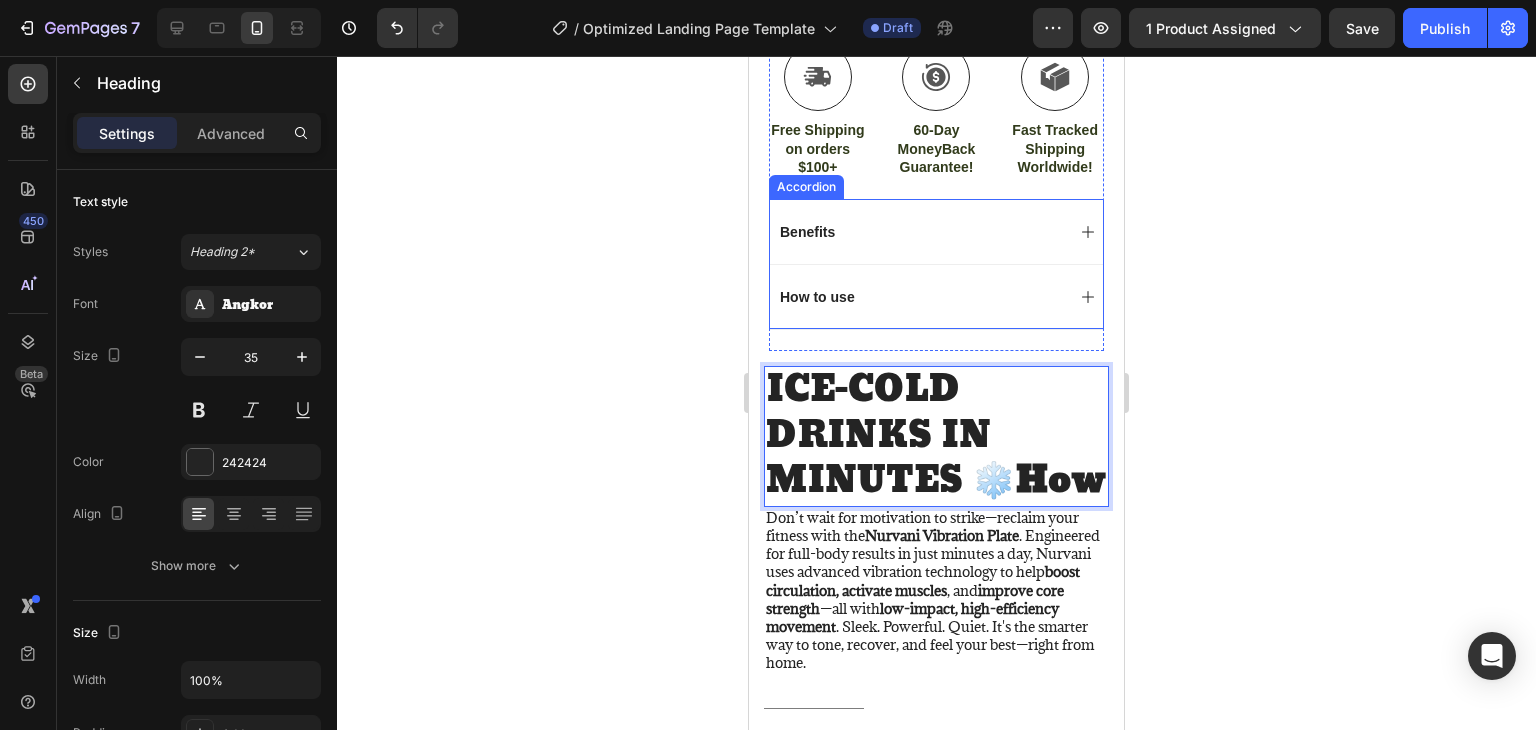scroll, scrollTop: 5, scrollLeft: 0, axis: vertical 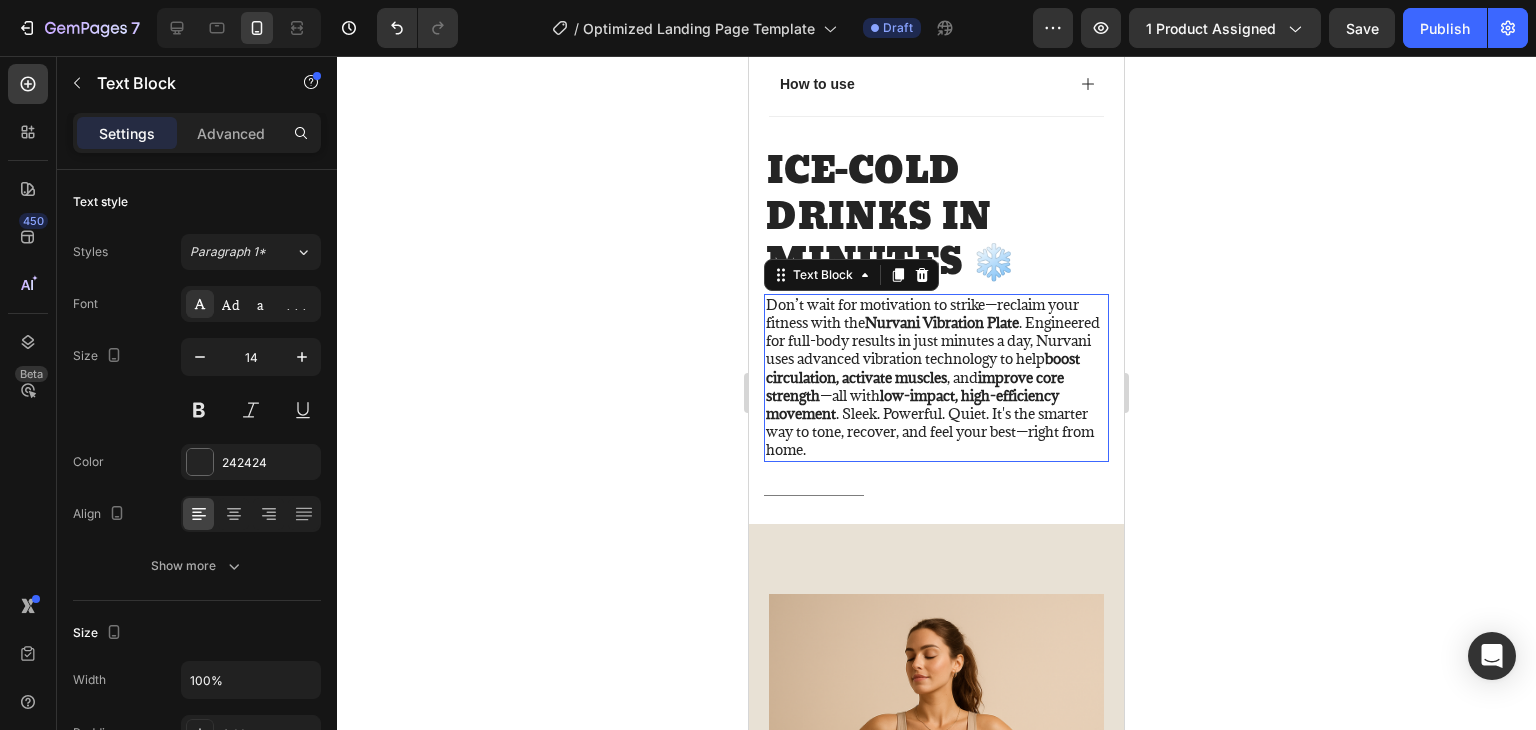 click on "Don’t wait for motivation to strike—reclaim your fitness with the  Nurvani Vibration Plate . Engineered for full-body results in just minutes a day, Nurvani uses advanced vibration technology to help  boost circulation, activate muscles , and  improve core strength —all with  low-impact, high-efficiency movement . Sleek. Powerful. Quiet. It's the smarter way to tone, recover, and feel your best—right from home." at bounding box center [936, 378] 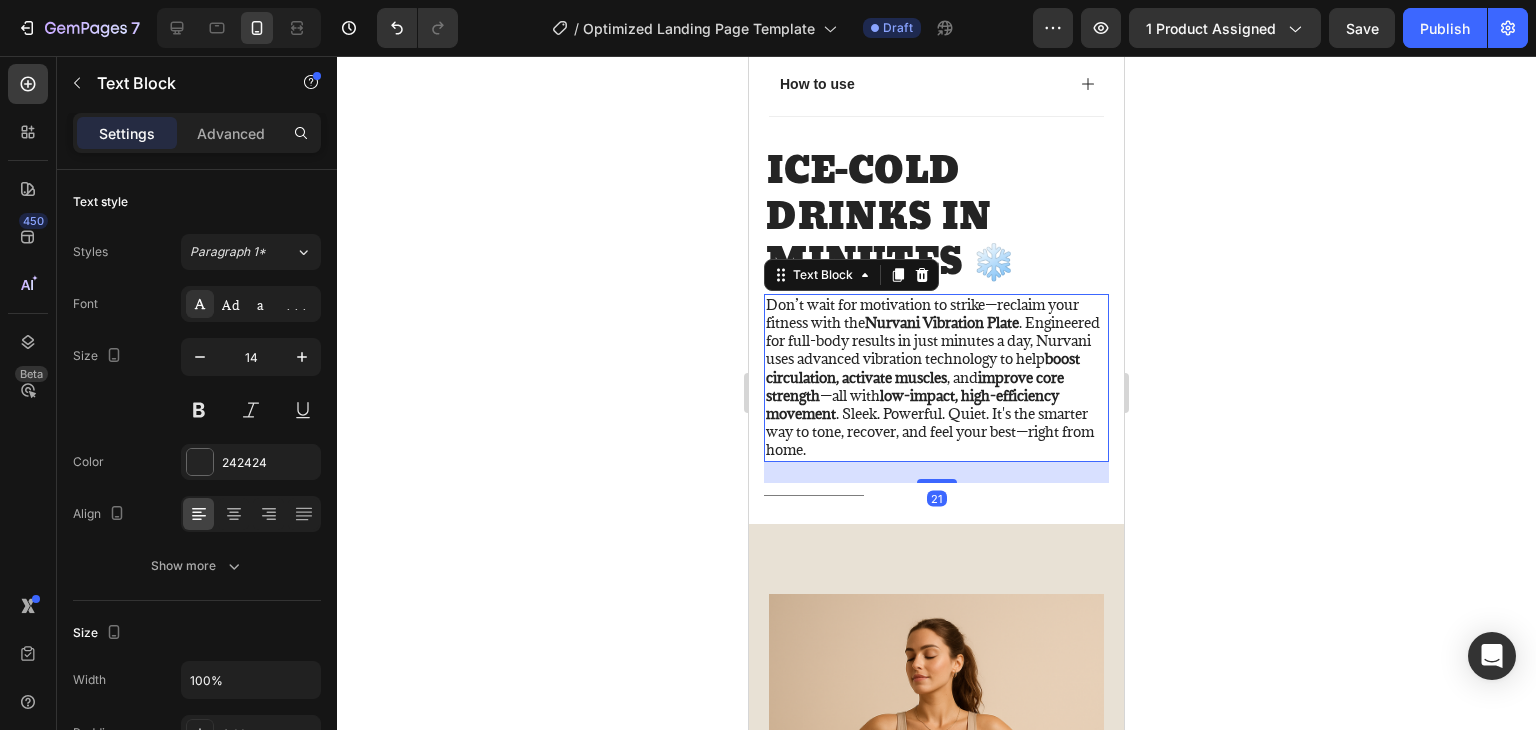 click on "Don’t wait for motivation to strike—reclaim your fitness with the  Nurvani Vibration Plate . Engineered for full-body results in just minutes a day, Nurvani uses advanced vibration technology to help  boost circulation, activate muscles , and  improve core strength —all with  low-impact, high-efficiency movement . Sleek. Powerful. Quiet. It's the smarter way to tone, recover, and feel your best—right from home." at bounding box center [936, 378] 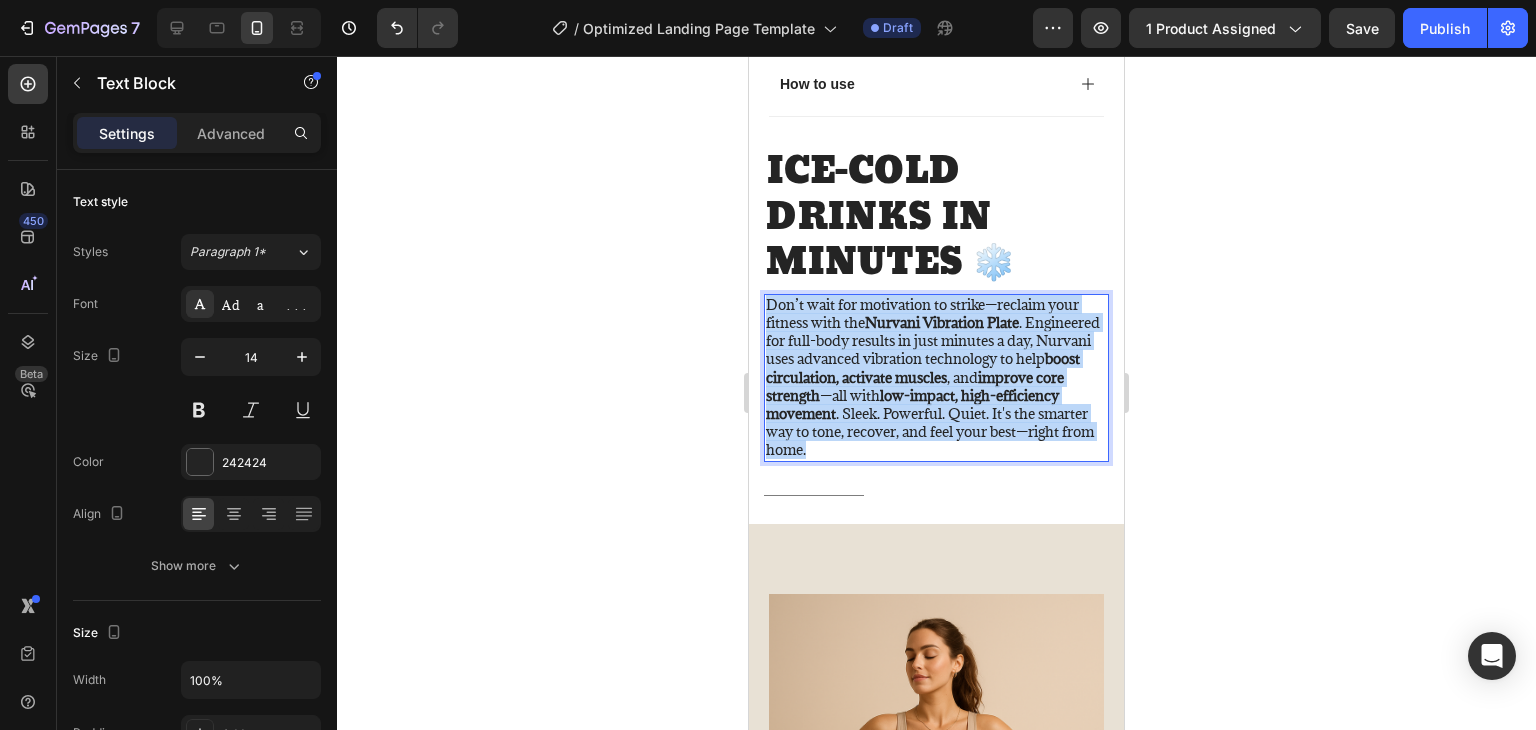 drag, startPoint x: 1060, startPoint y: 427, endPoint x: 739, endPoint y: 277, distance: 354.31766 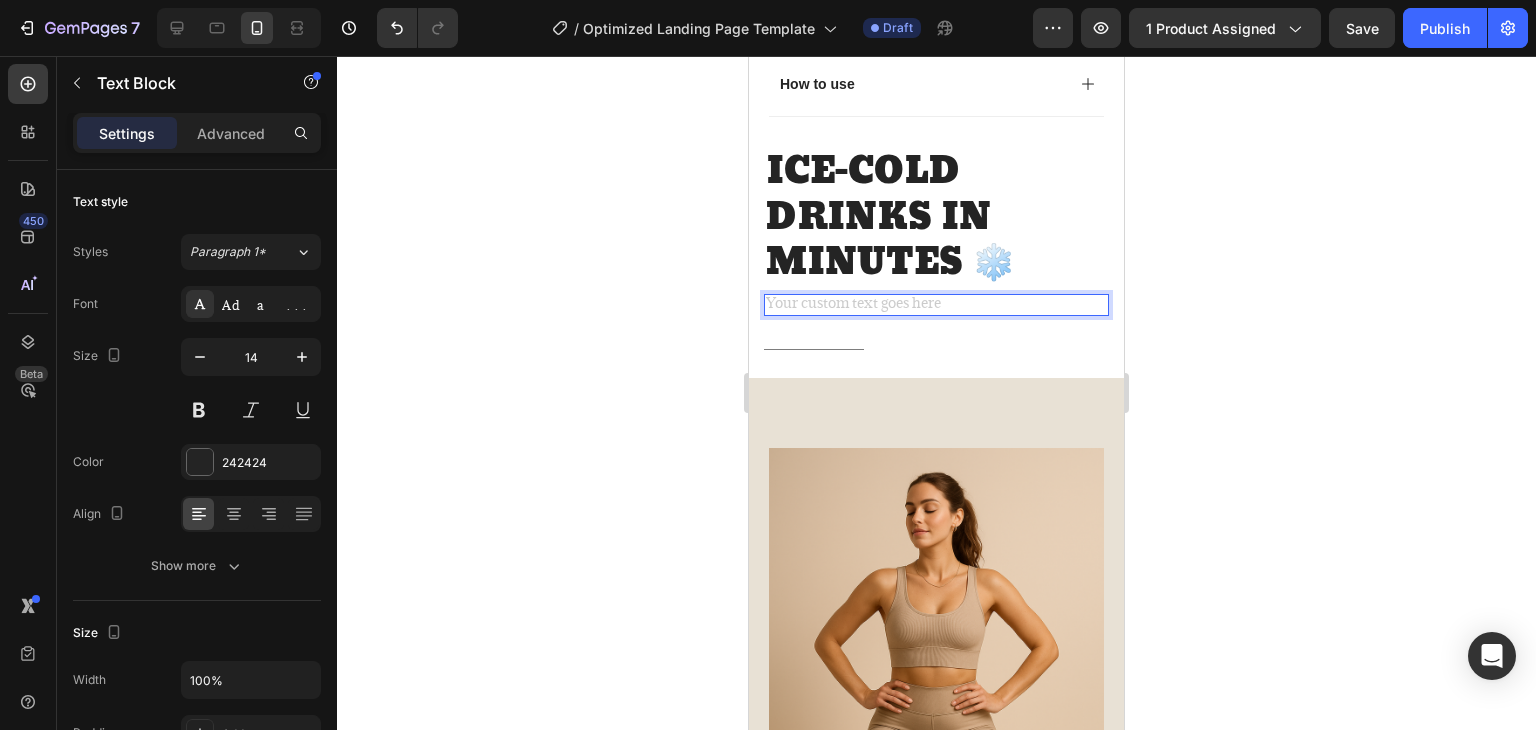 drag, startPoint x: -10, startPoint y: 221, endPoint x: 601, endPoint y: 425, distance: 644.15607 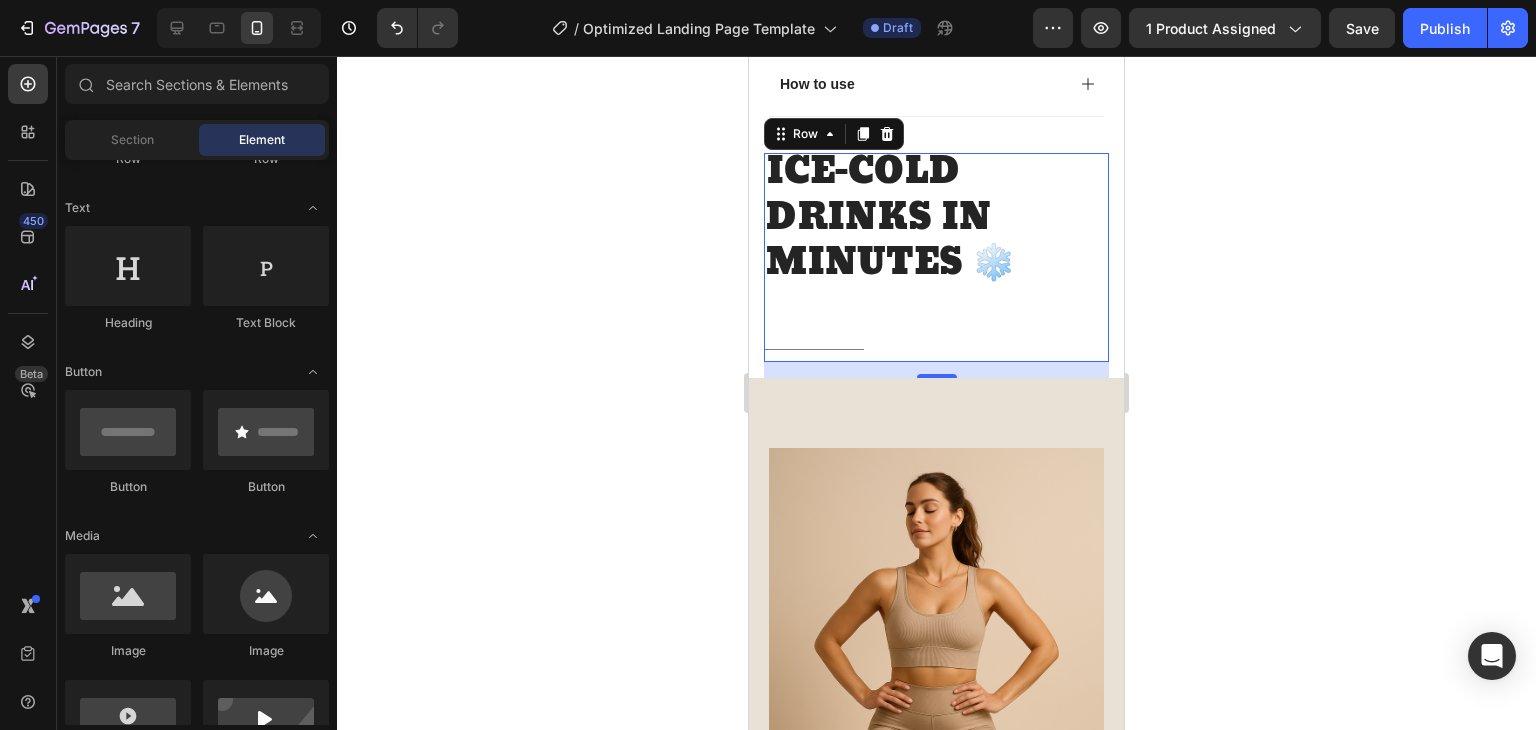click on "ICE-COLD DRINKS IN MINUTES ❄️  Heading Text Block" at bounding box center [936, 245] 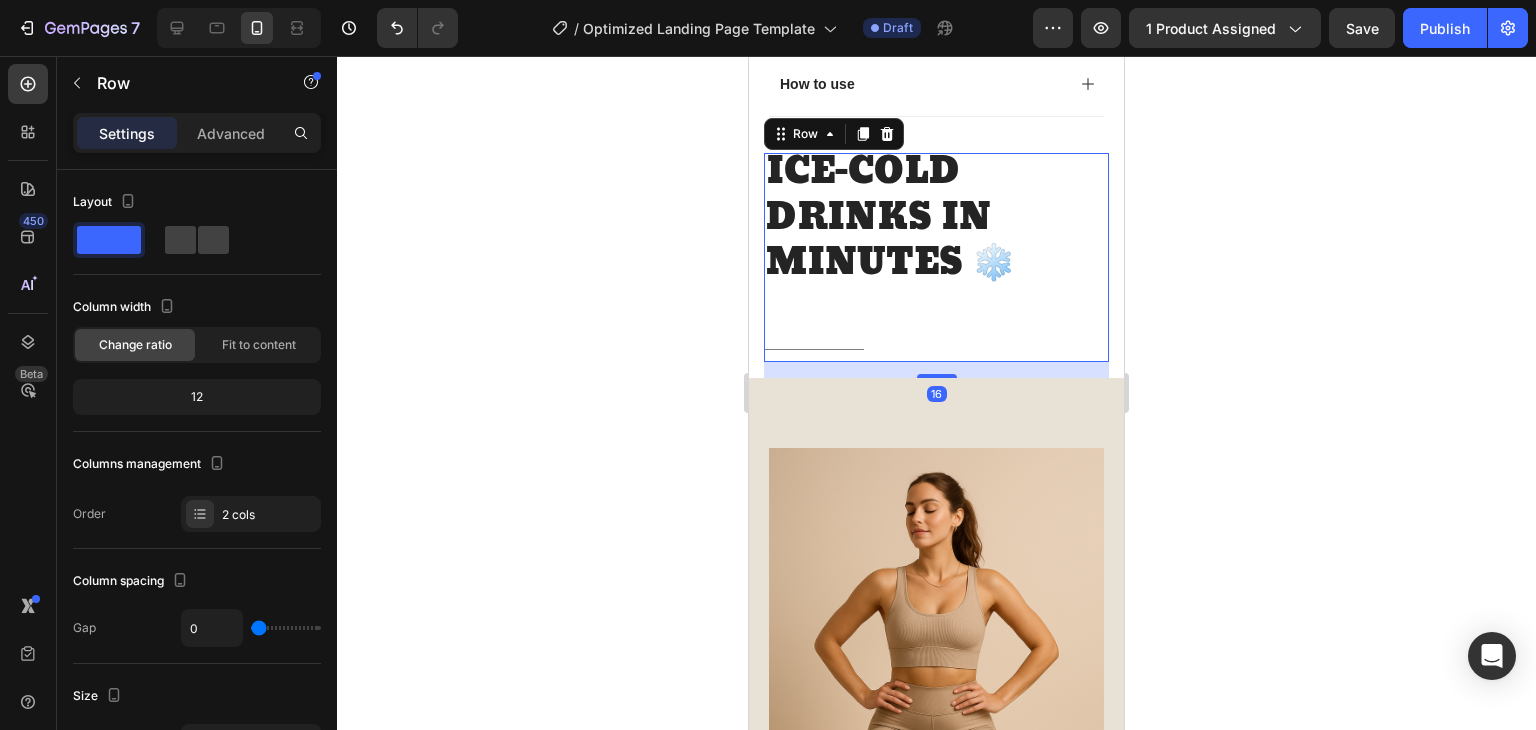 click on "ICE-COLD DRINKS IN MINUTES ❄️  Heading Text Block" at bounding box center [936, 245] 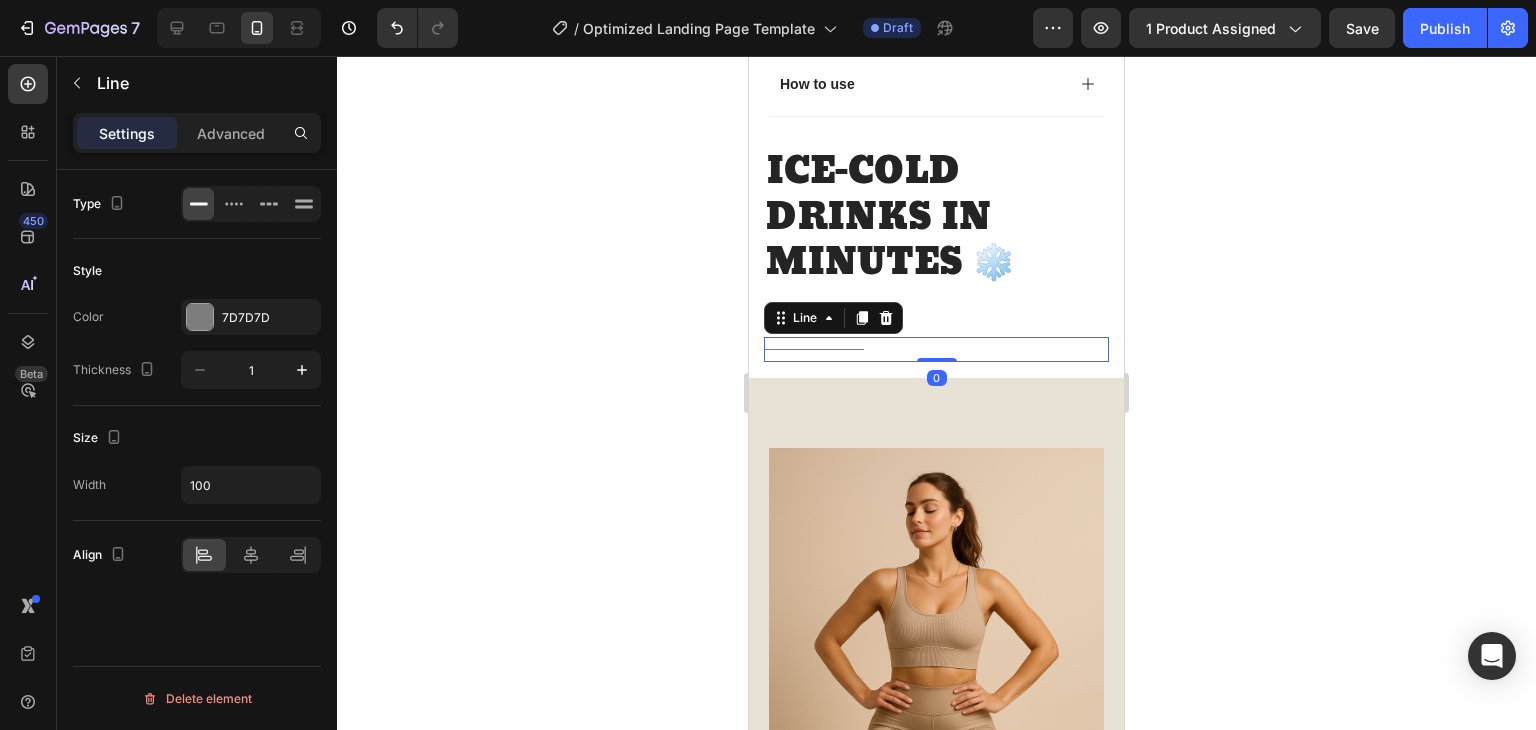 click at bounding box center (814, 349) 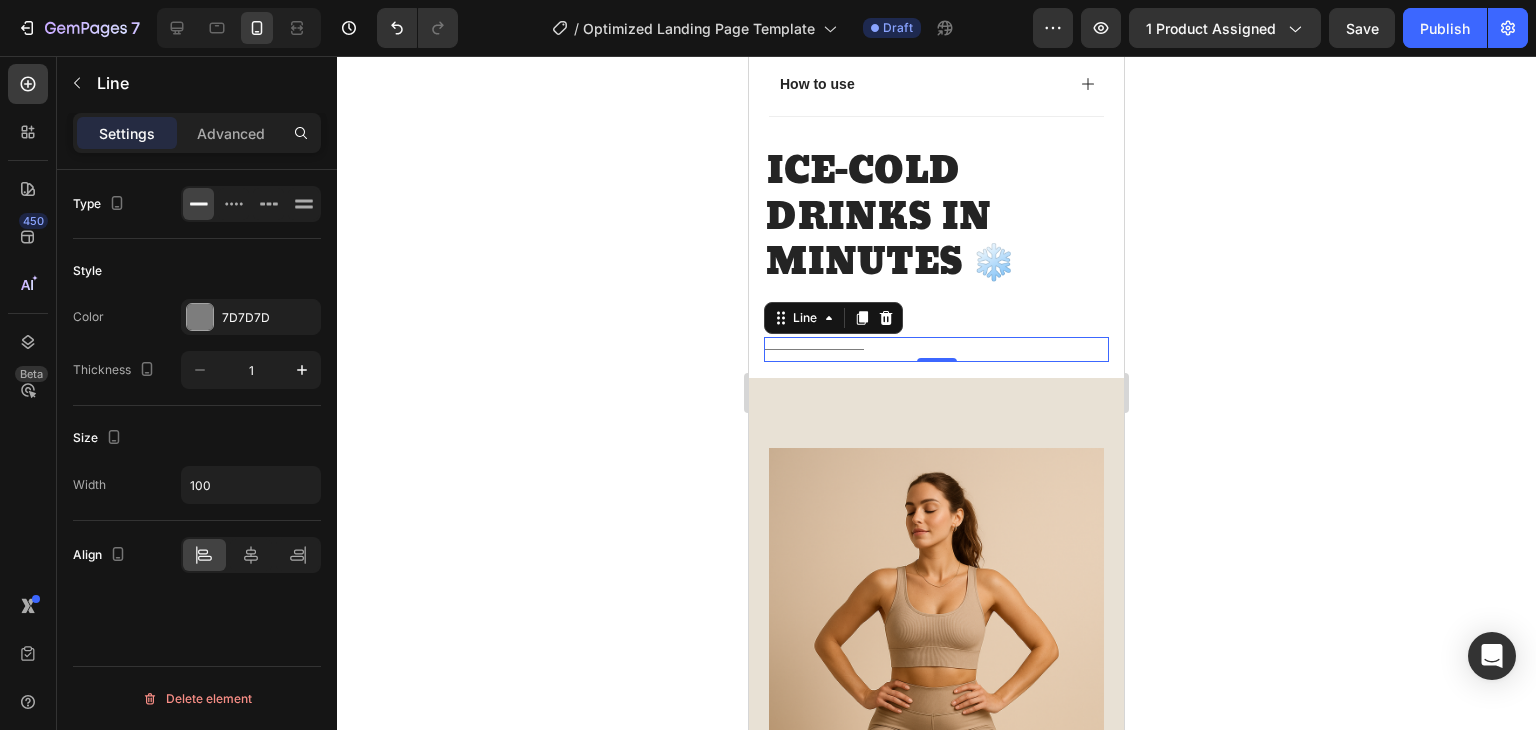 click 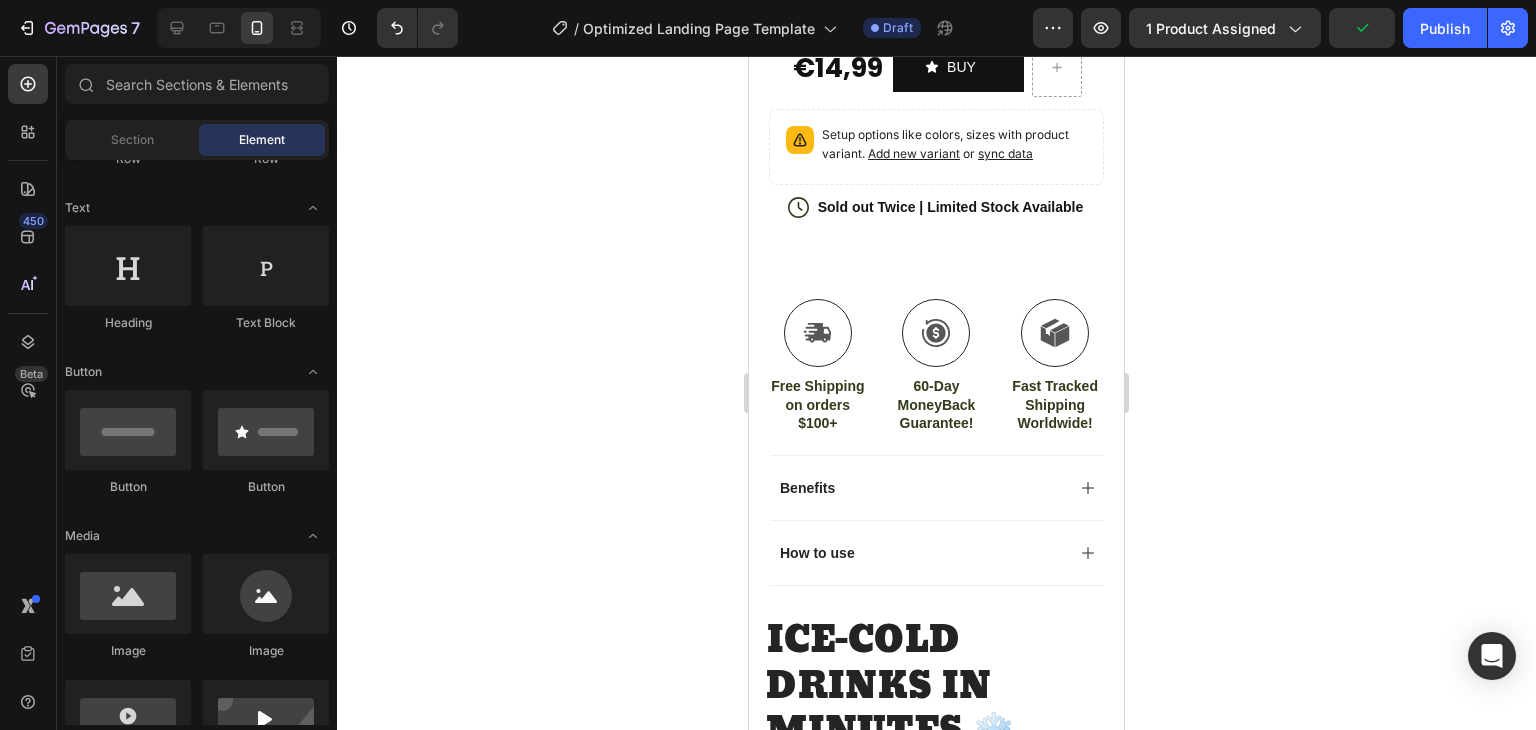 scroll, scrollTop: 769, scrollLeft: 0, axis: vertical 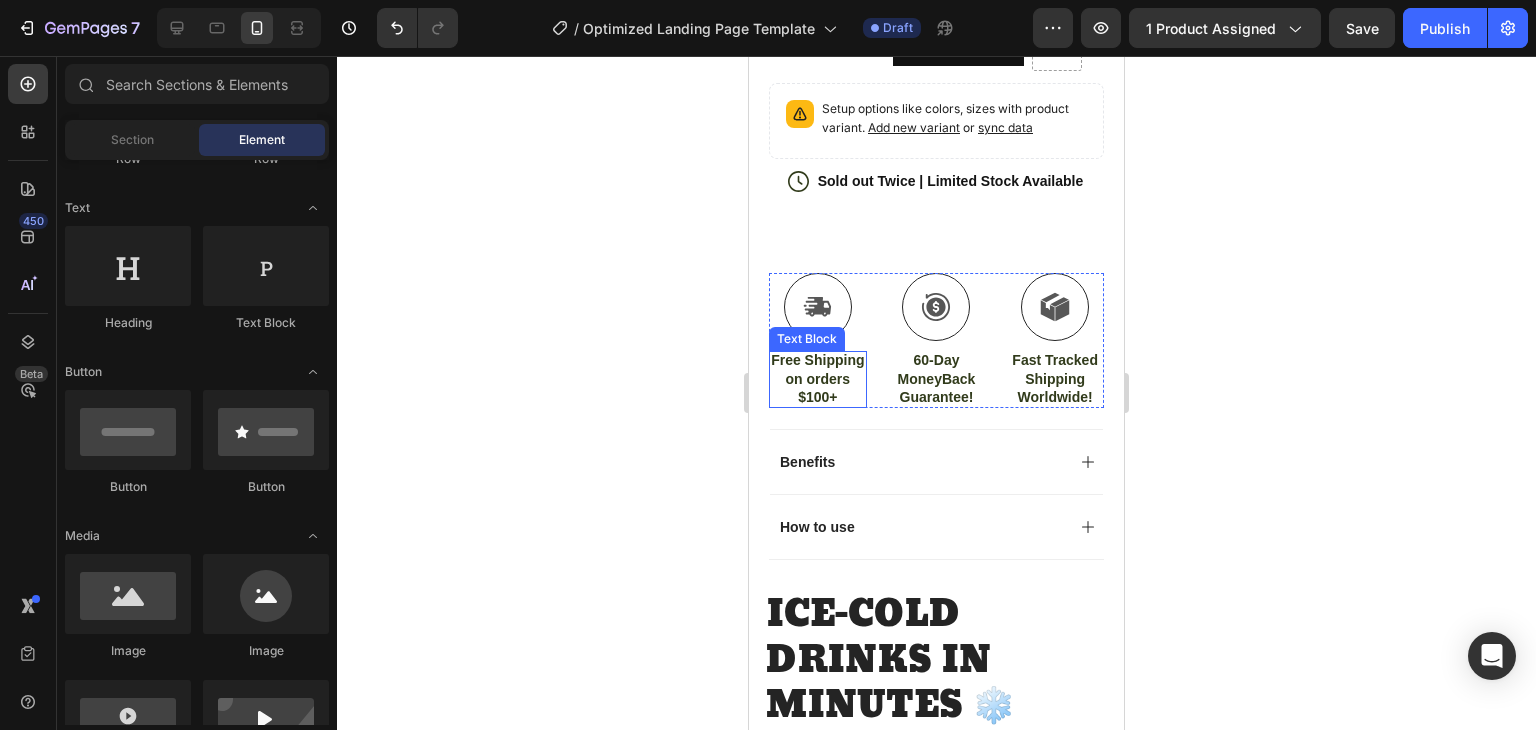 click on "Free Shipping on orders $100+" at bounding box center (818, 378) 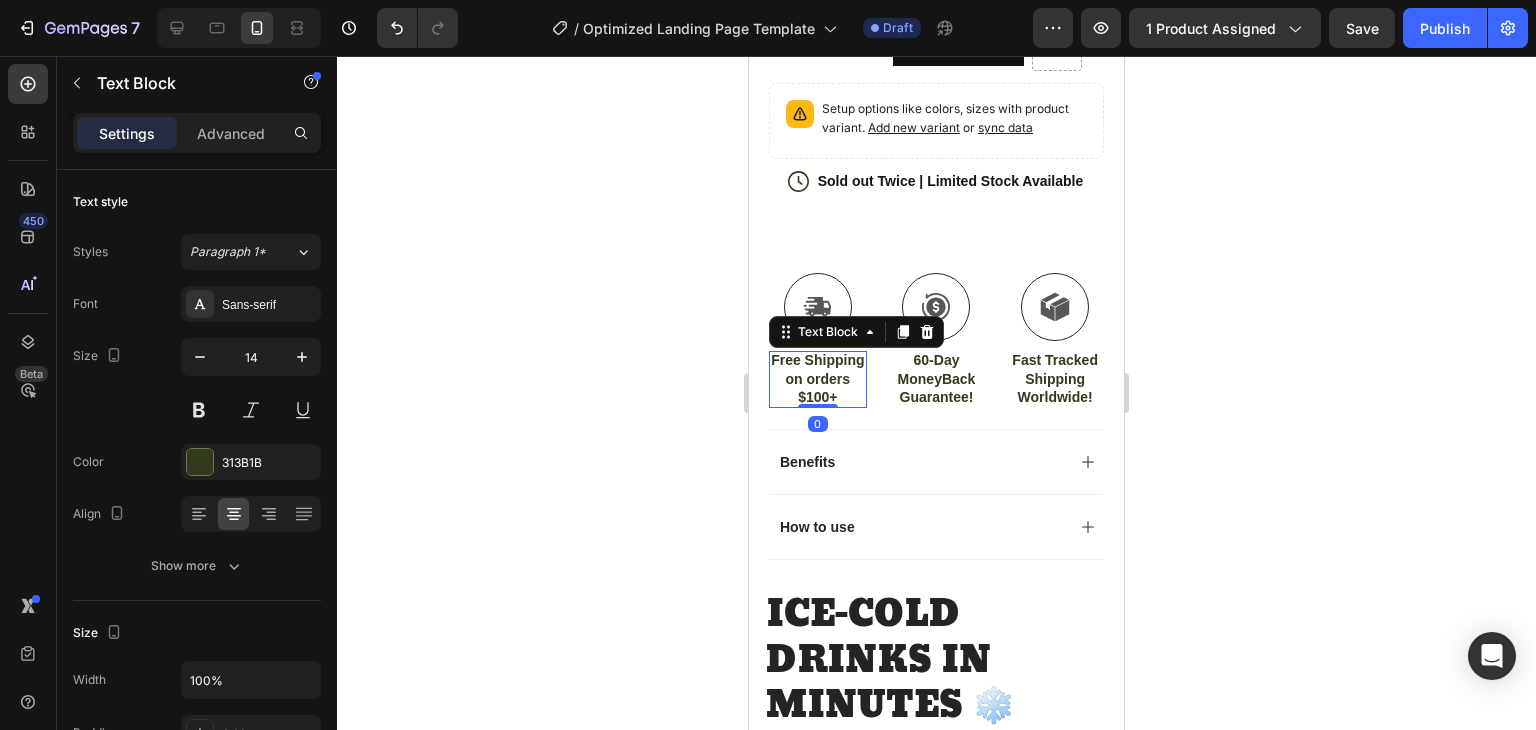 click on "Free Shipping on orders $100+" at bounding box center (818, 378) 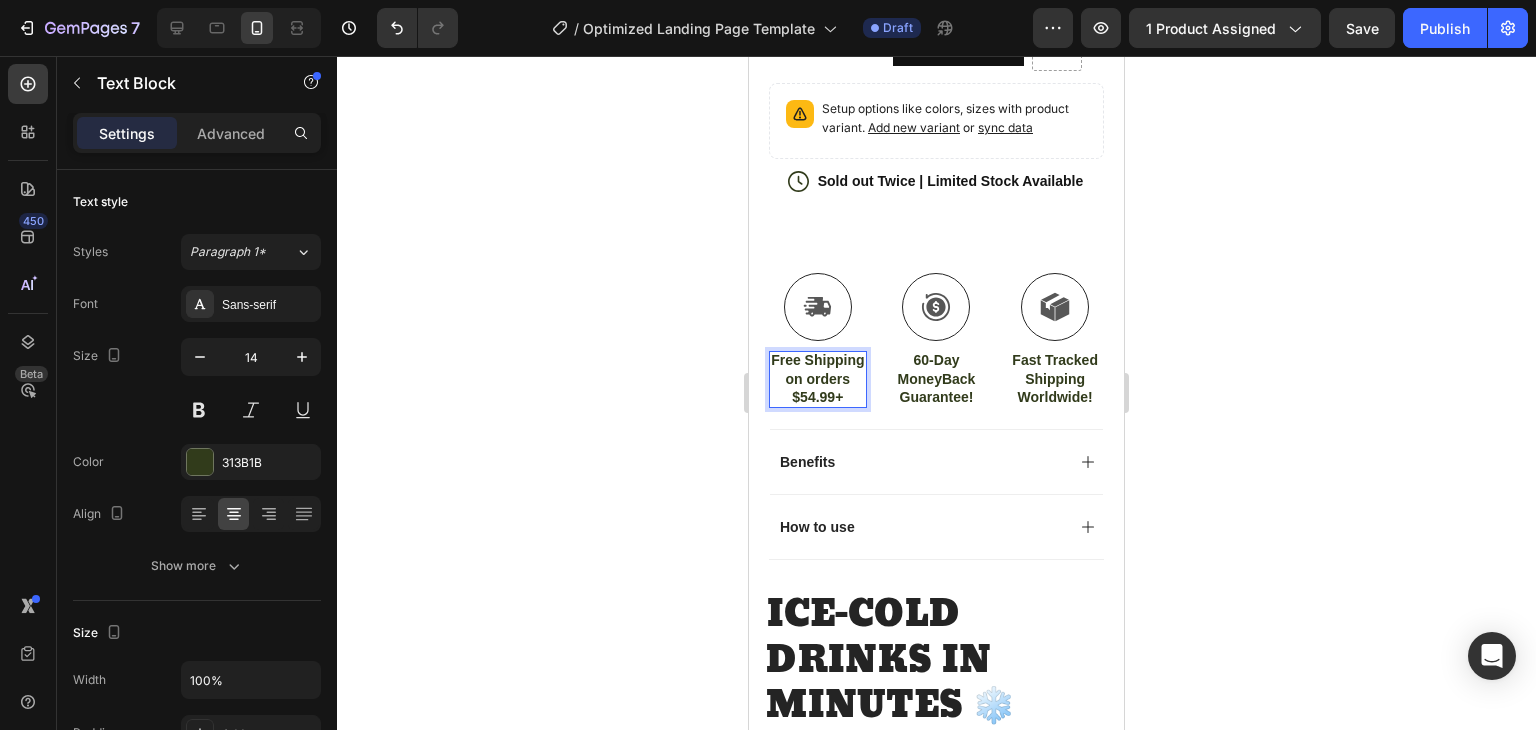 click on "Free Shipping on orders $54.99+" at bounding box center (818, 378) 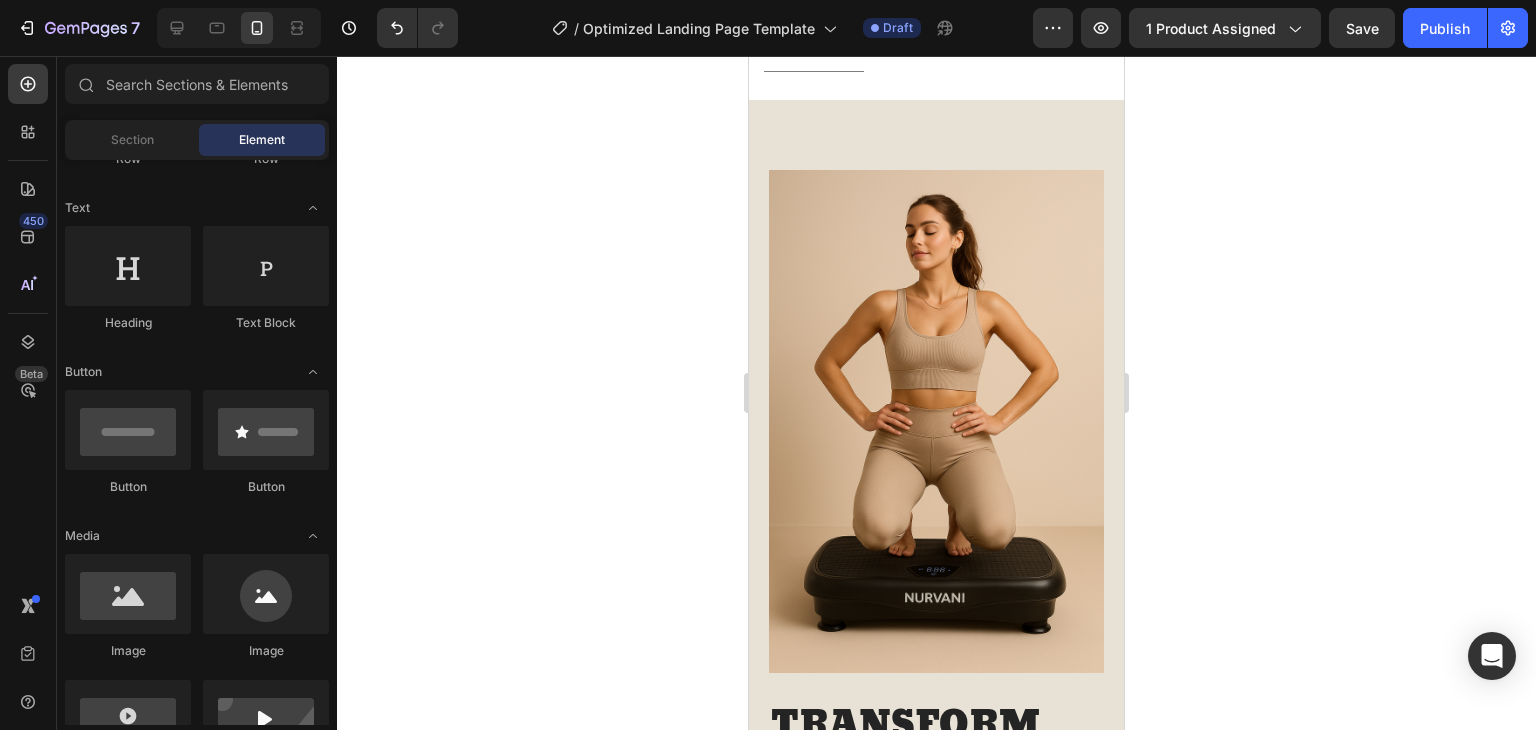 scroll, scrollTop: 1375, scrollLeft: 0, axis: vertical 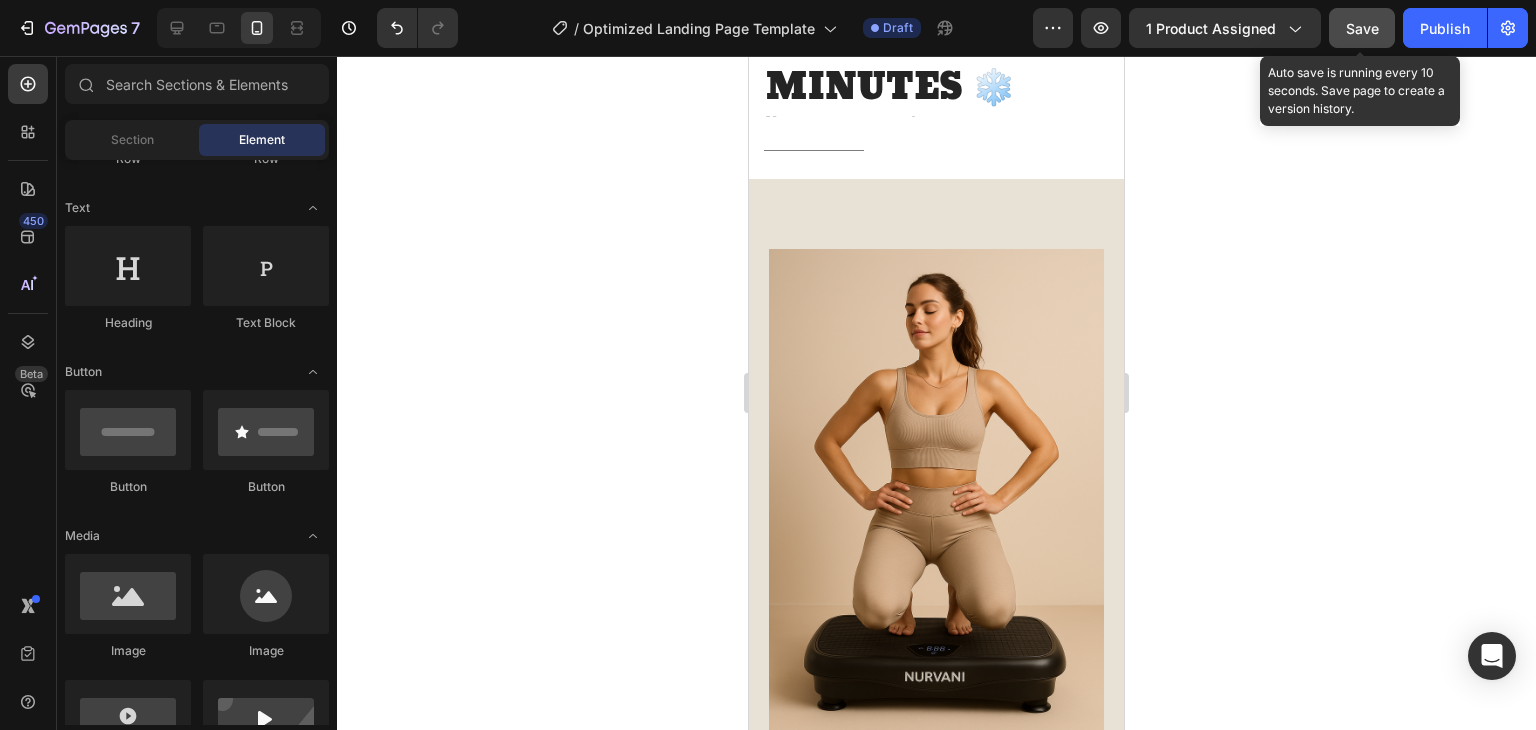 click on "Save" at bounding box center [1362, 28] 